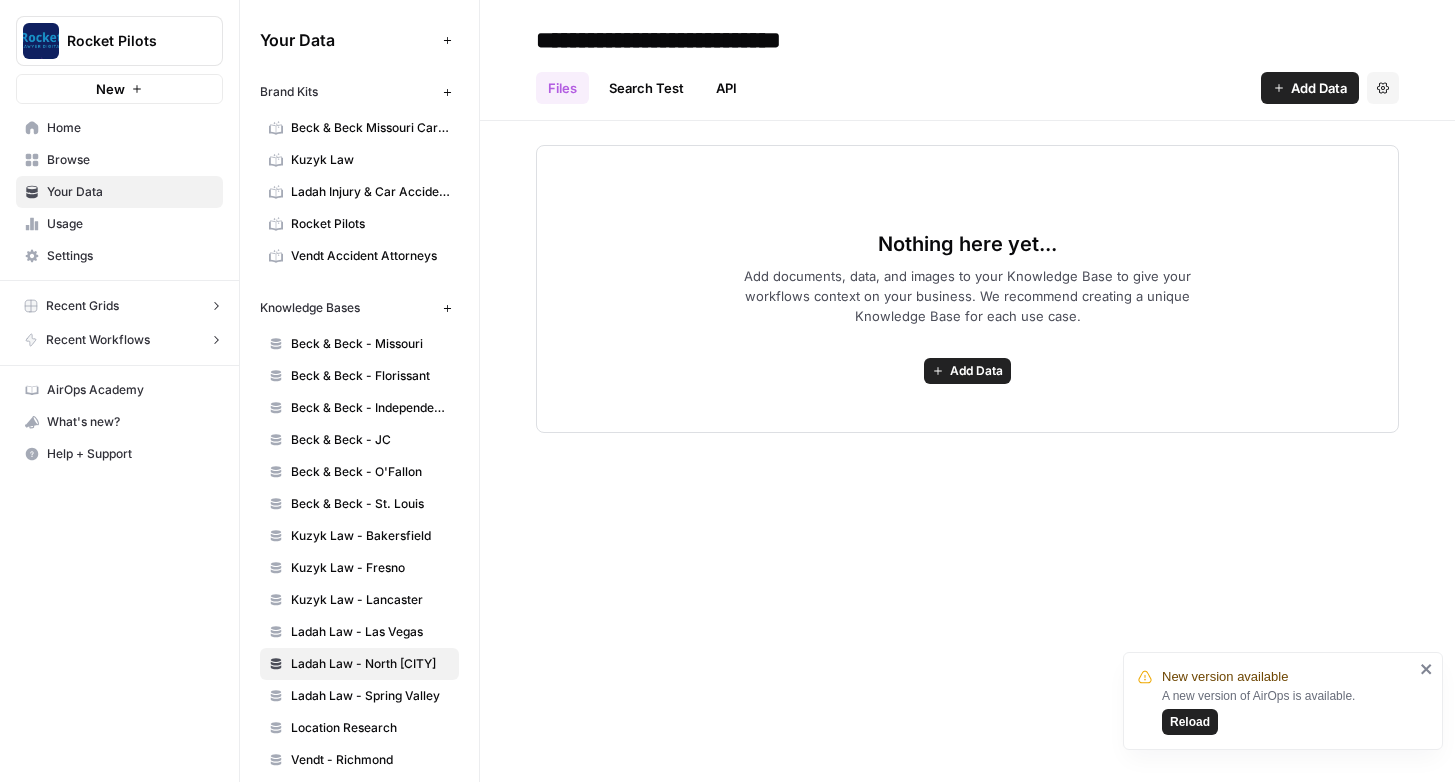 scroll, scrollTop: 0, scrollLeft: 0, axis: both 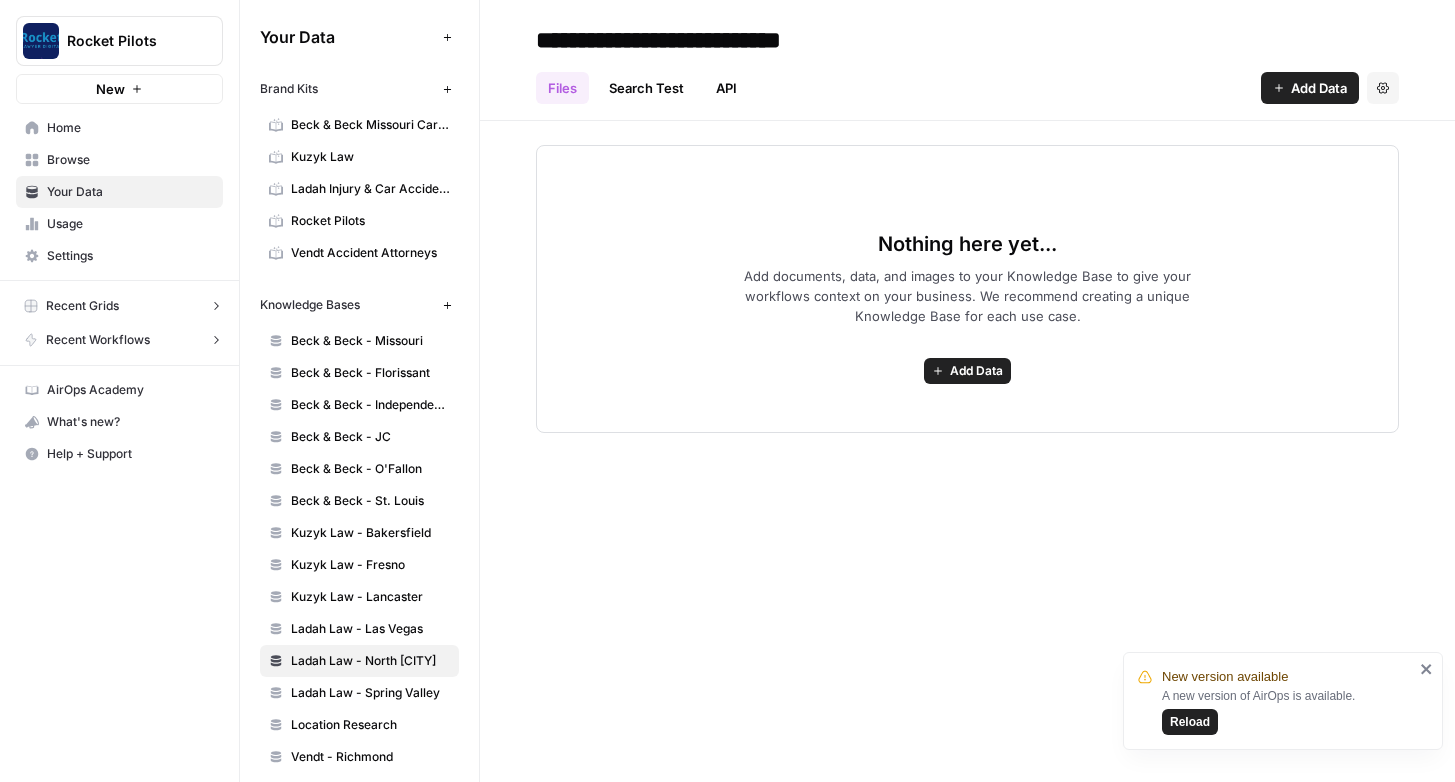 click on "Ladah Law - Las Vegas" at bounding box center (370, 629) 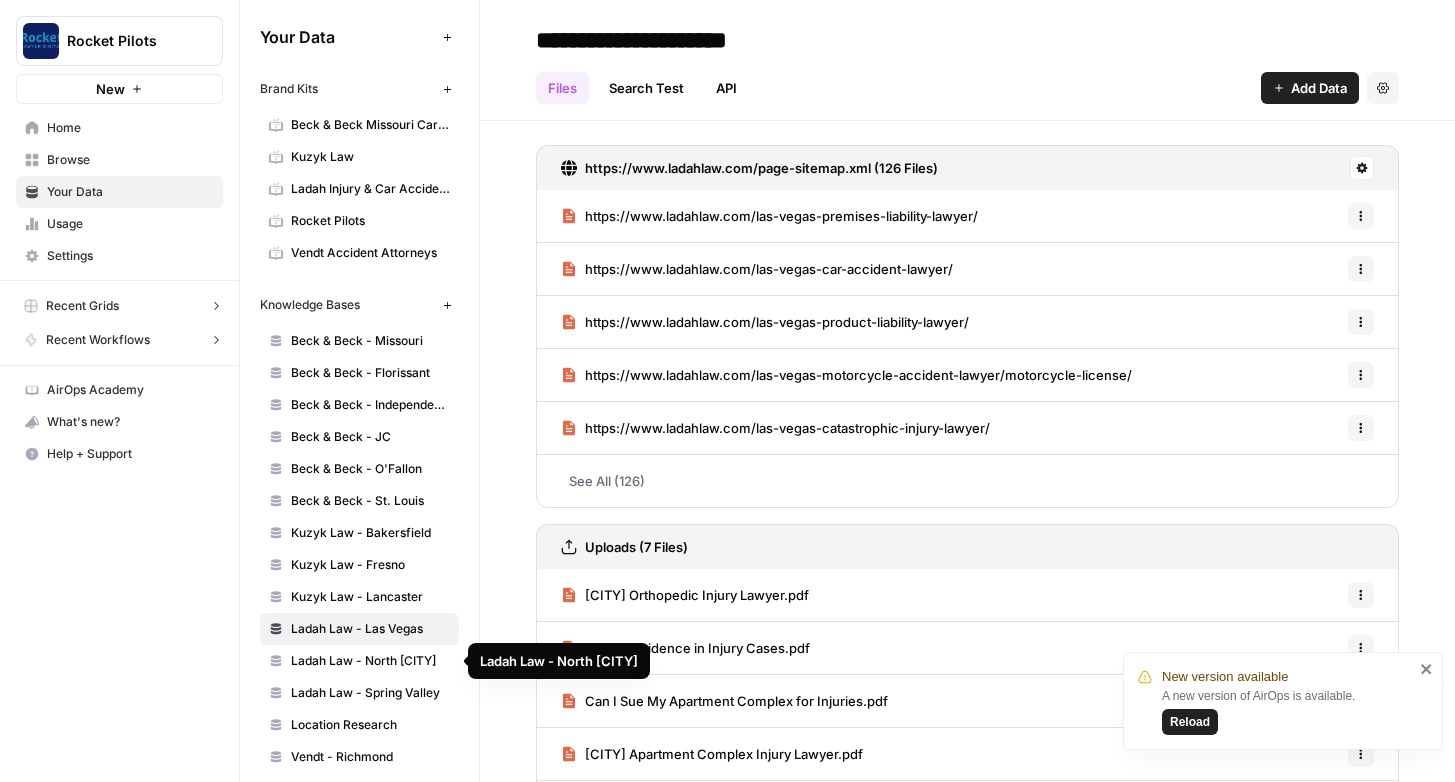 click on "Ladah Law - North [CITY]" at bounding box center [370, 661] 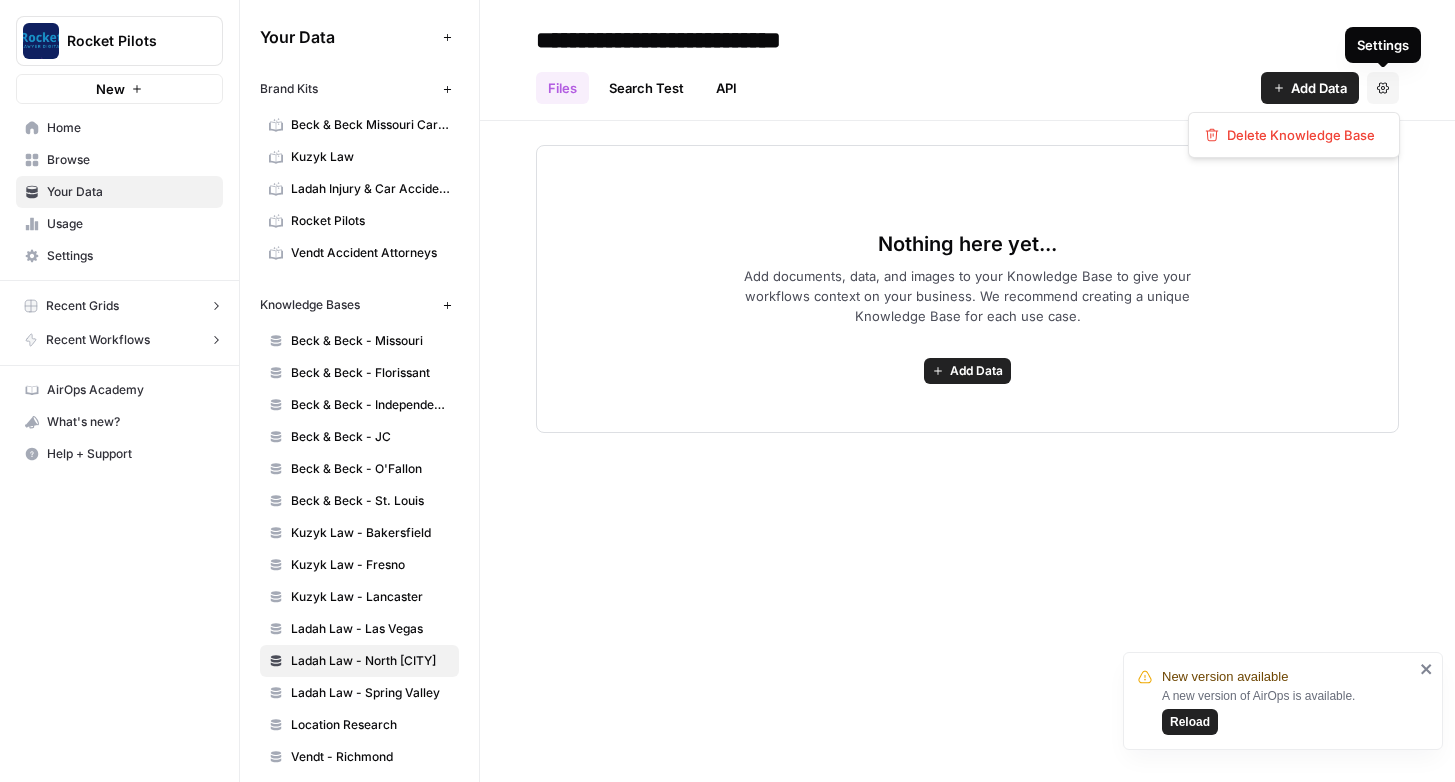 click on "Settings" at bounding box center (1383, 88) 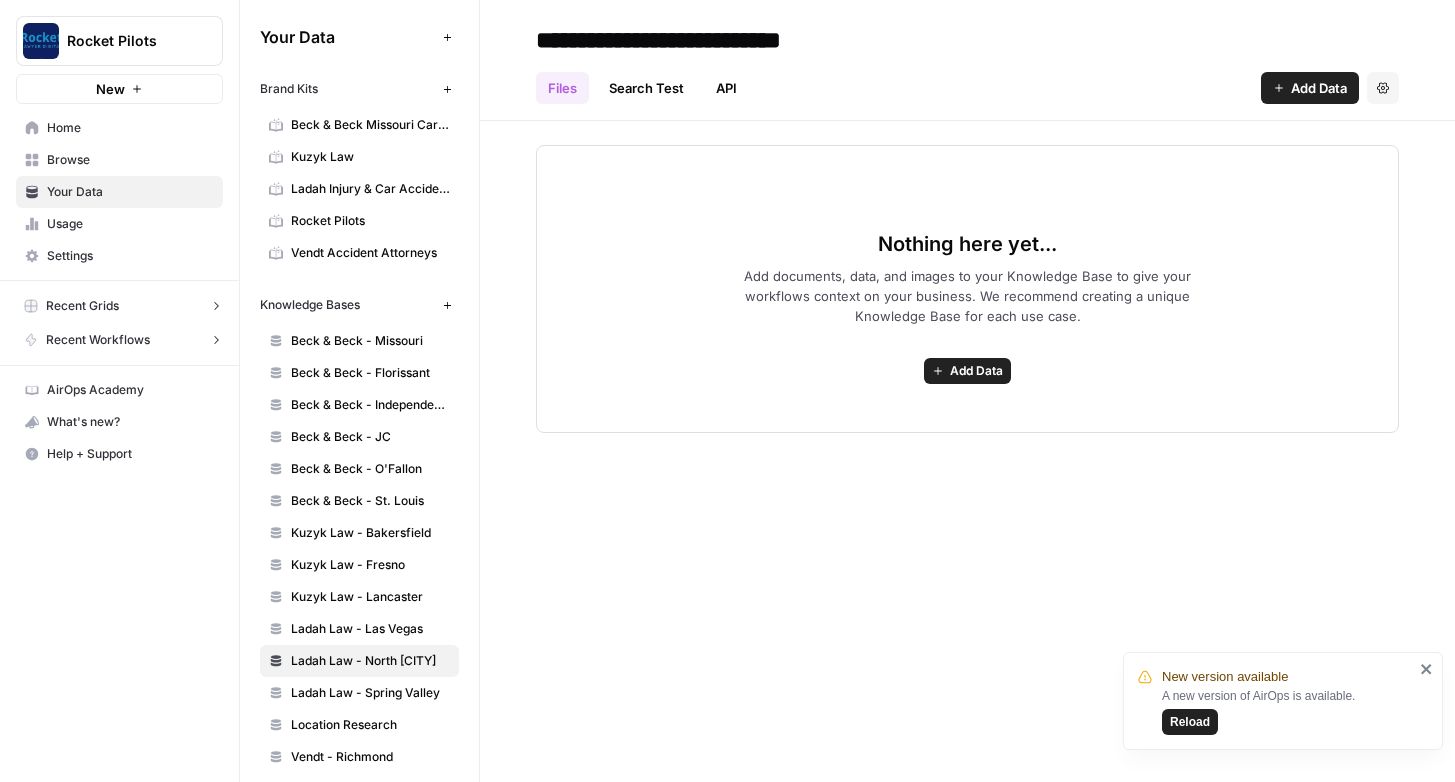 click on "**********" at bounding box center (967, 40) 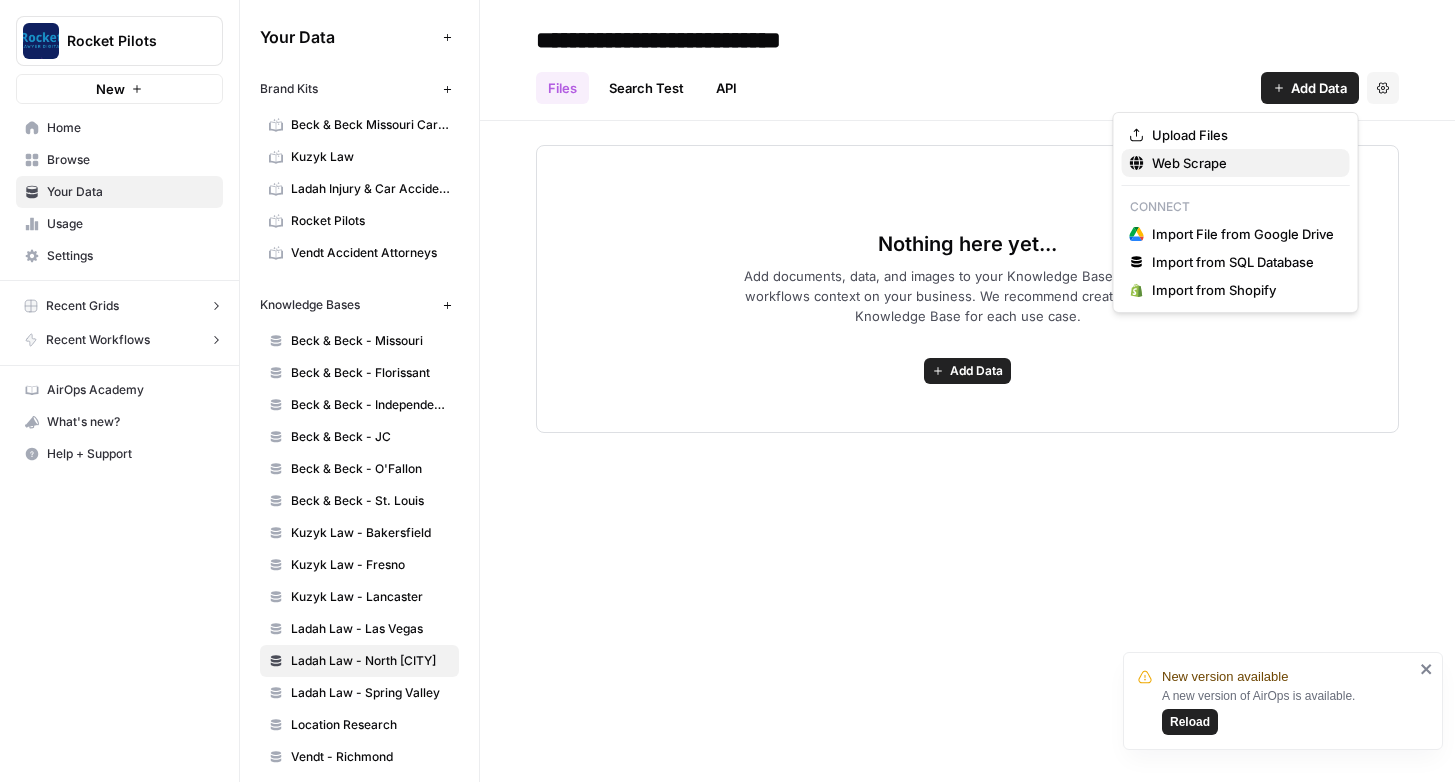 click on "Web Scrape" at bounding box center [1243, 163] 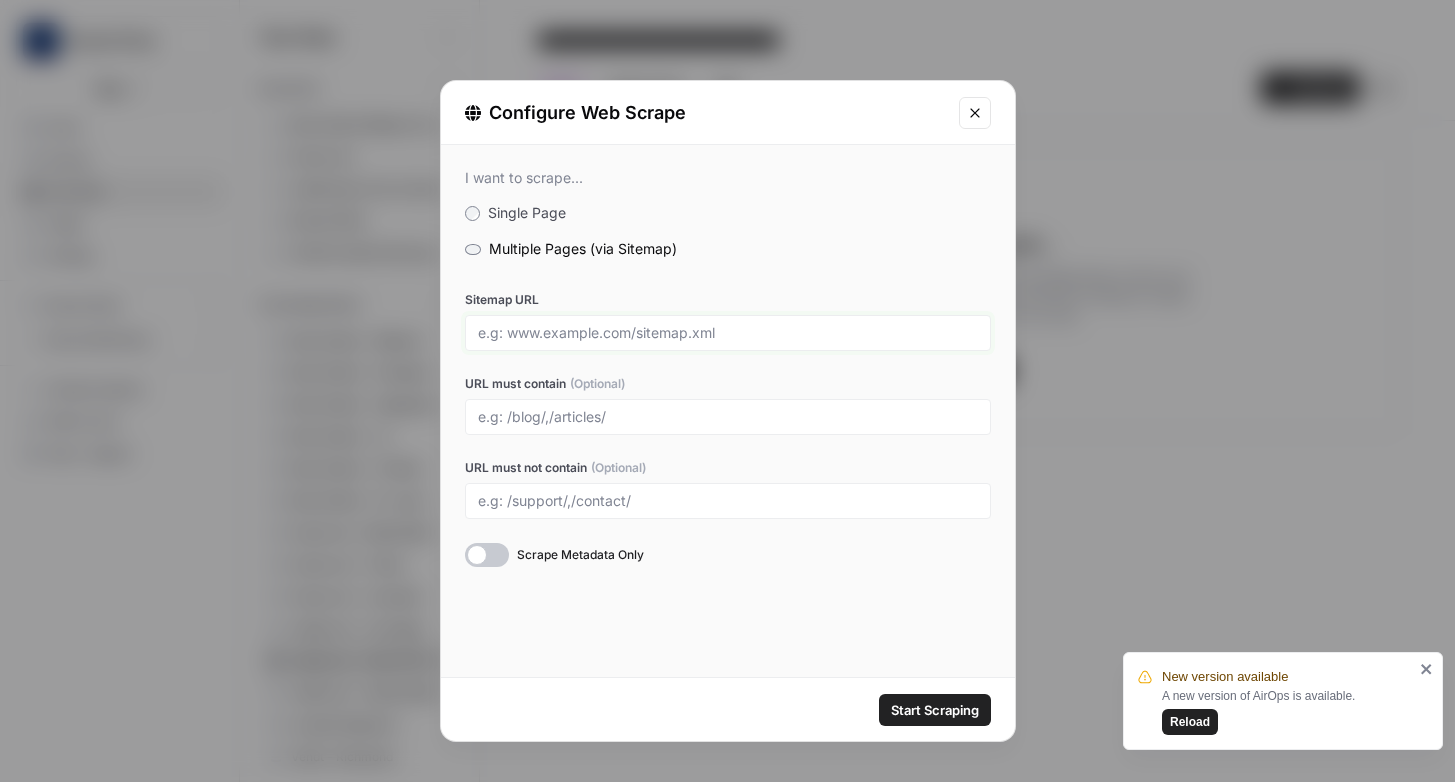 click on "Sitemap URL" at bounding box center (728, 333) 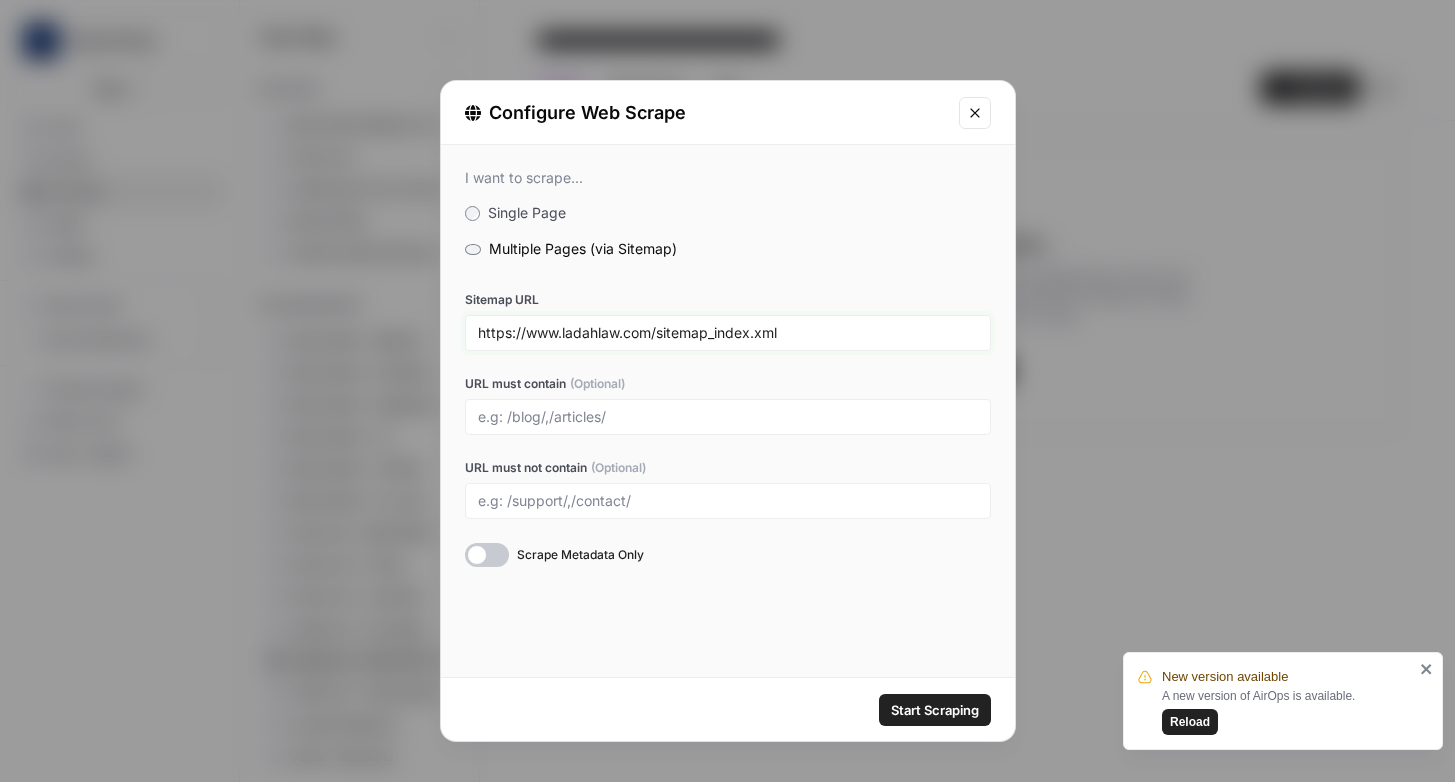 type on "https://www.ladahlaw.com/sitemap_index.xml" 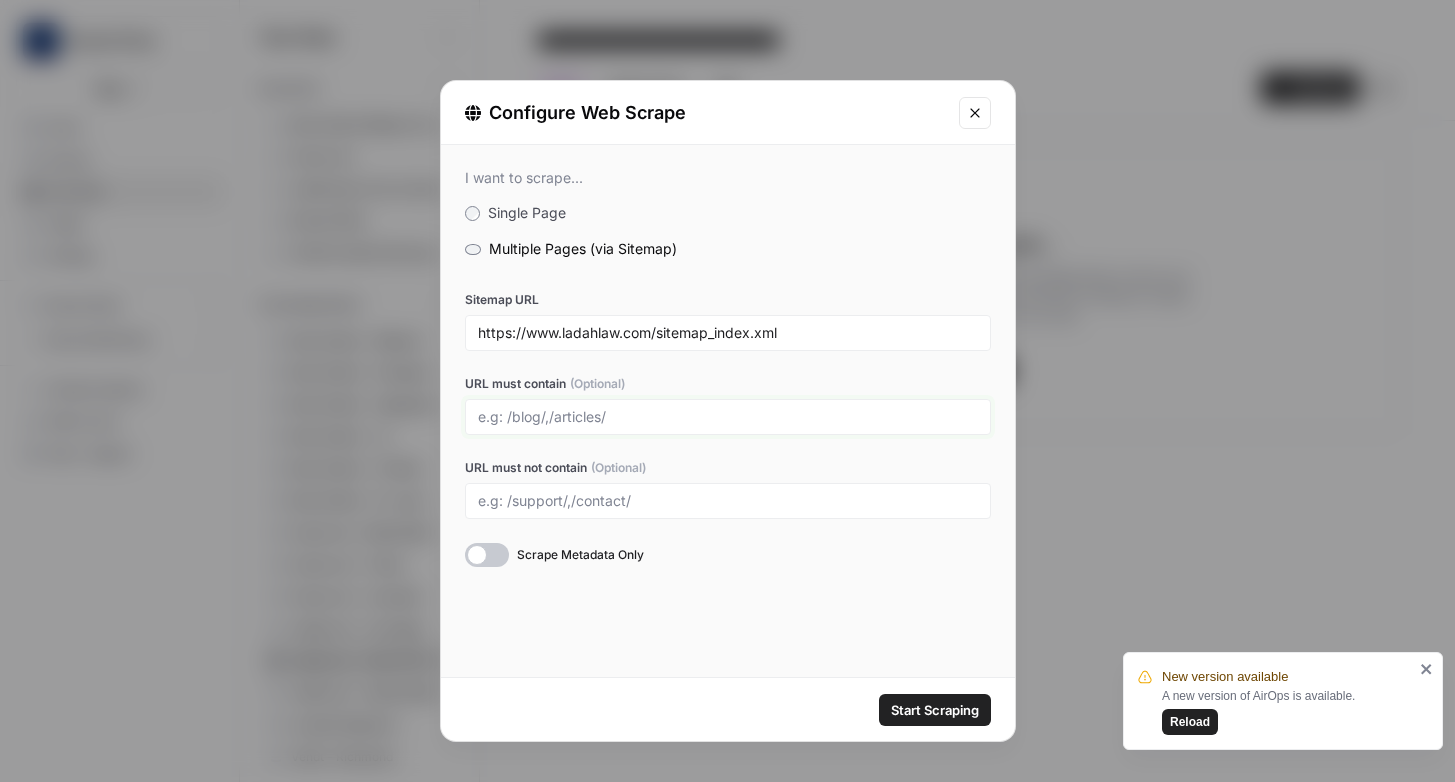 click on "URL must contain (Optional)" at bounding box center (728, 417) 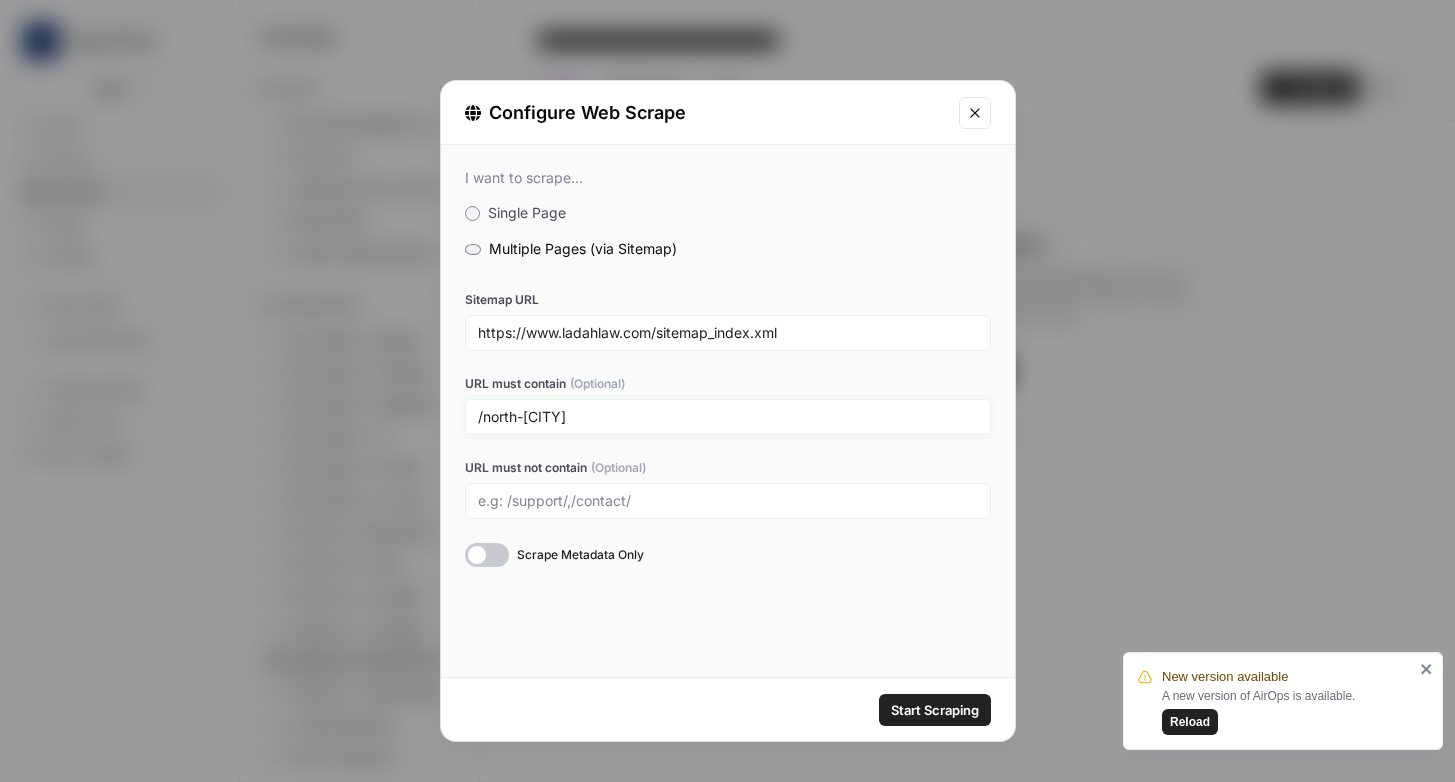 type on "/north-[CITY]" 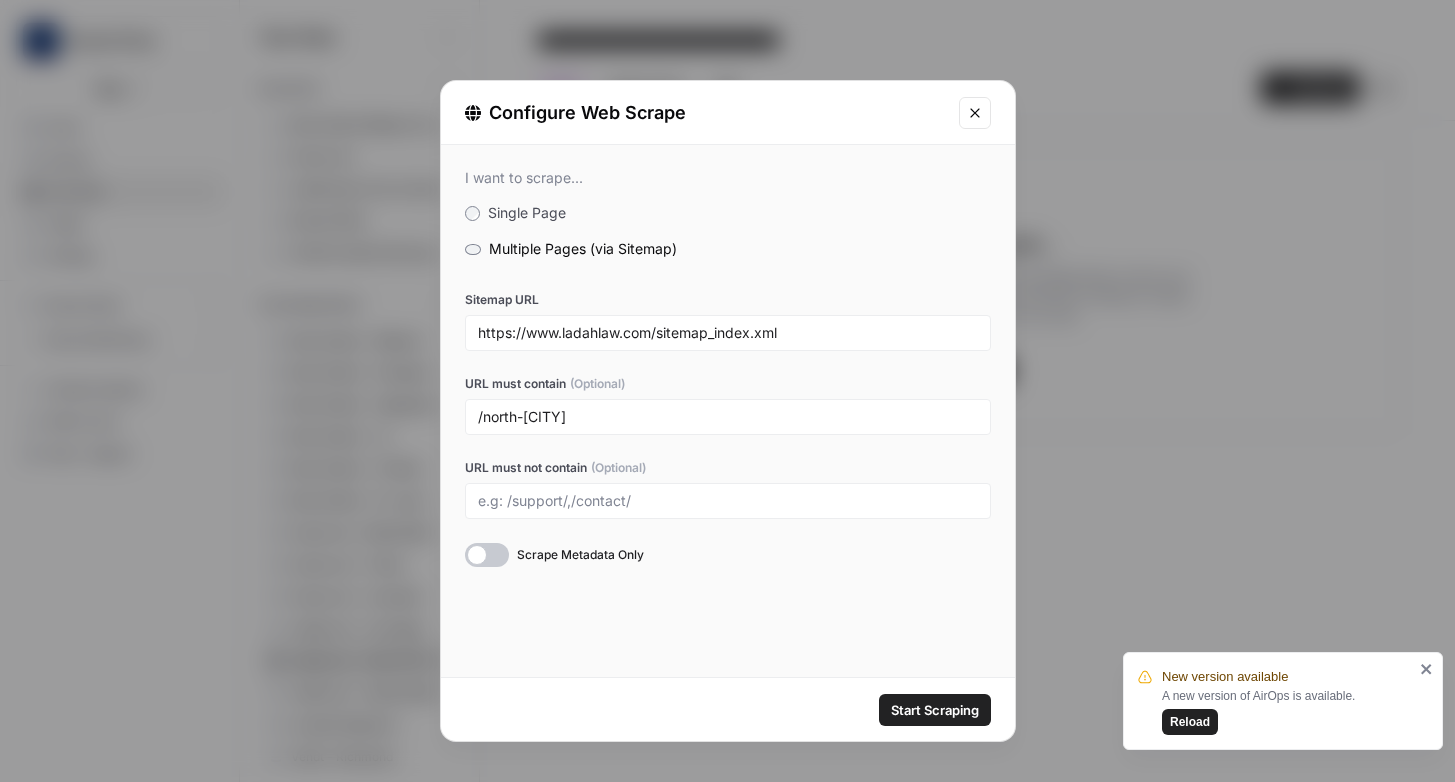 click on "URL must contain (Optional)" at bounding box center [728, 384] 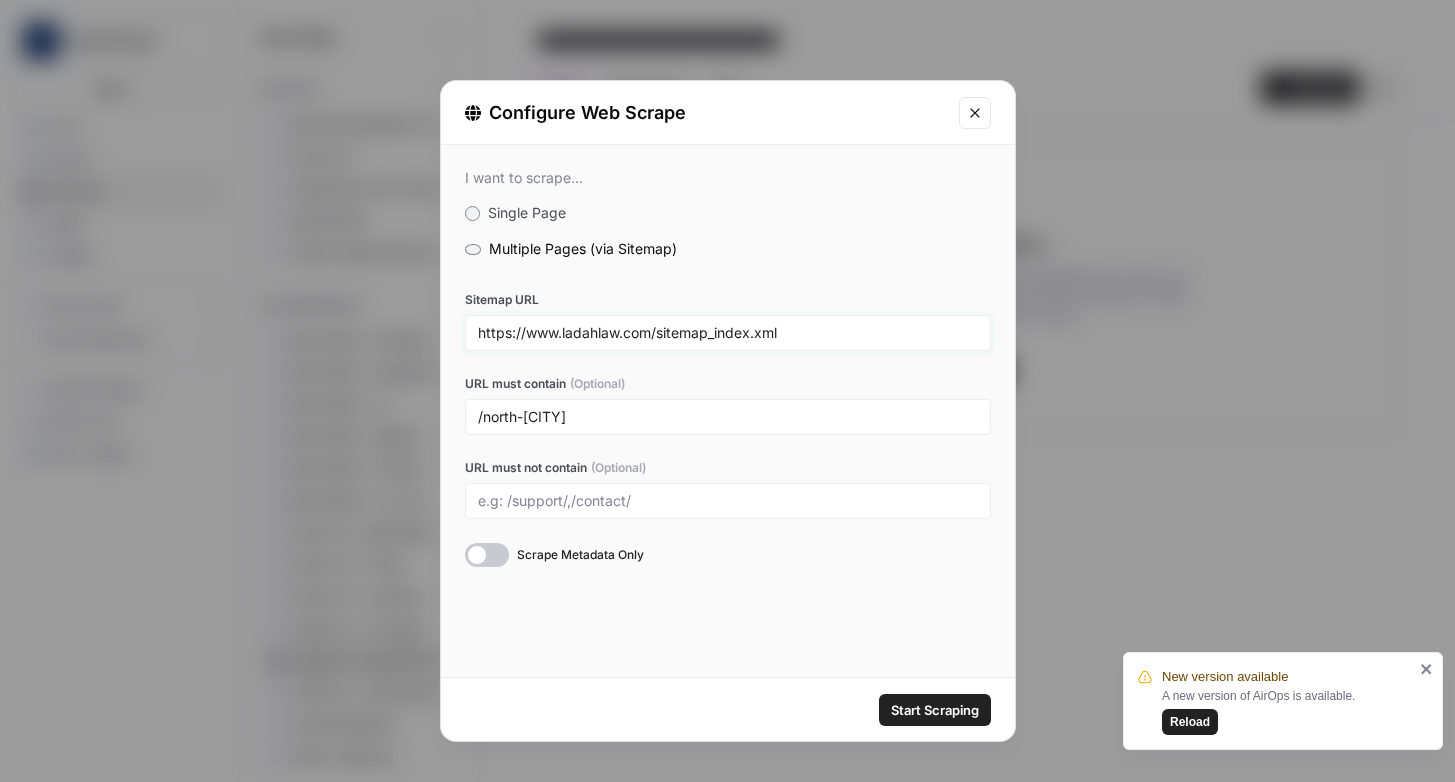 click on "https://www.ladahlaw.com/sitemap_index.xml" at bounding box center (728, 333) 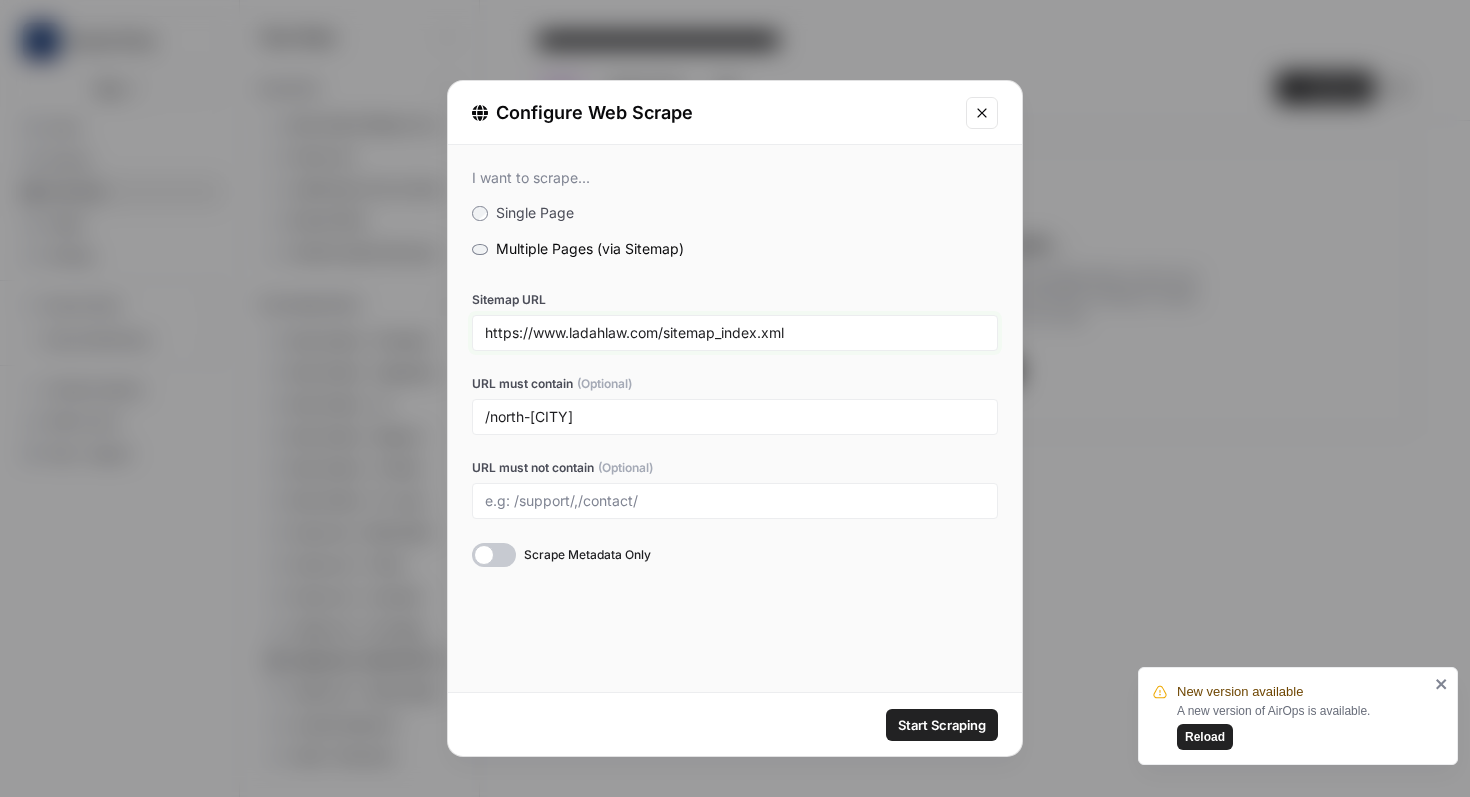 click on "https://www.ladahlaw.com/sitemap_index.xml" at bounding box center [735, 333] 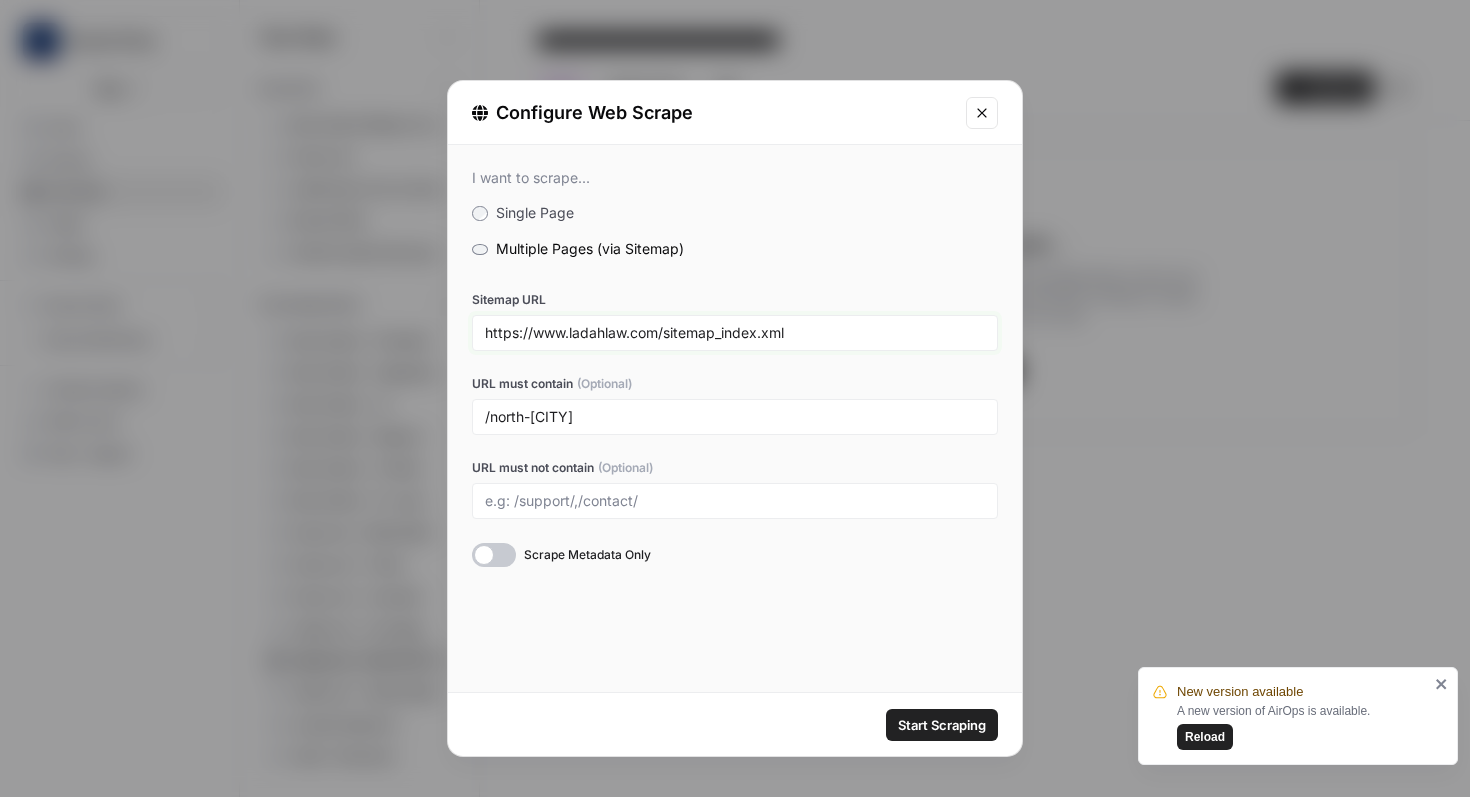 paste on "page-sitemap" 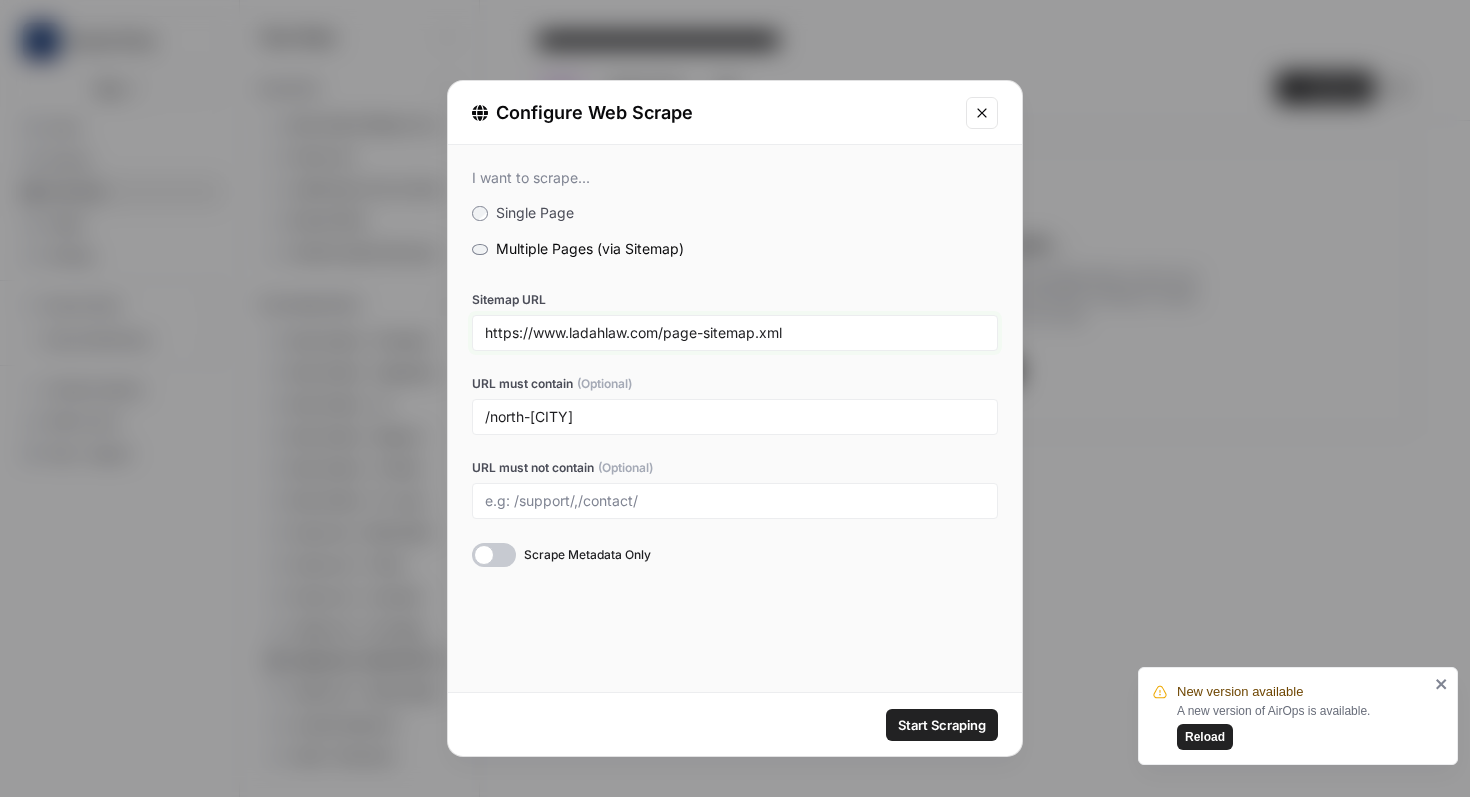 type on "https://www.ladahlaw.com/page-sitemap.xml" 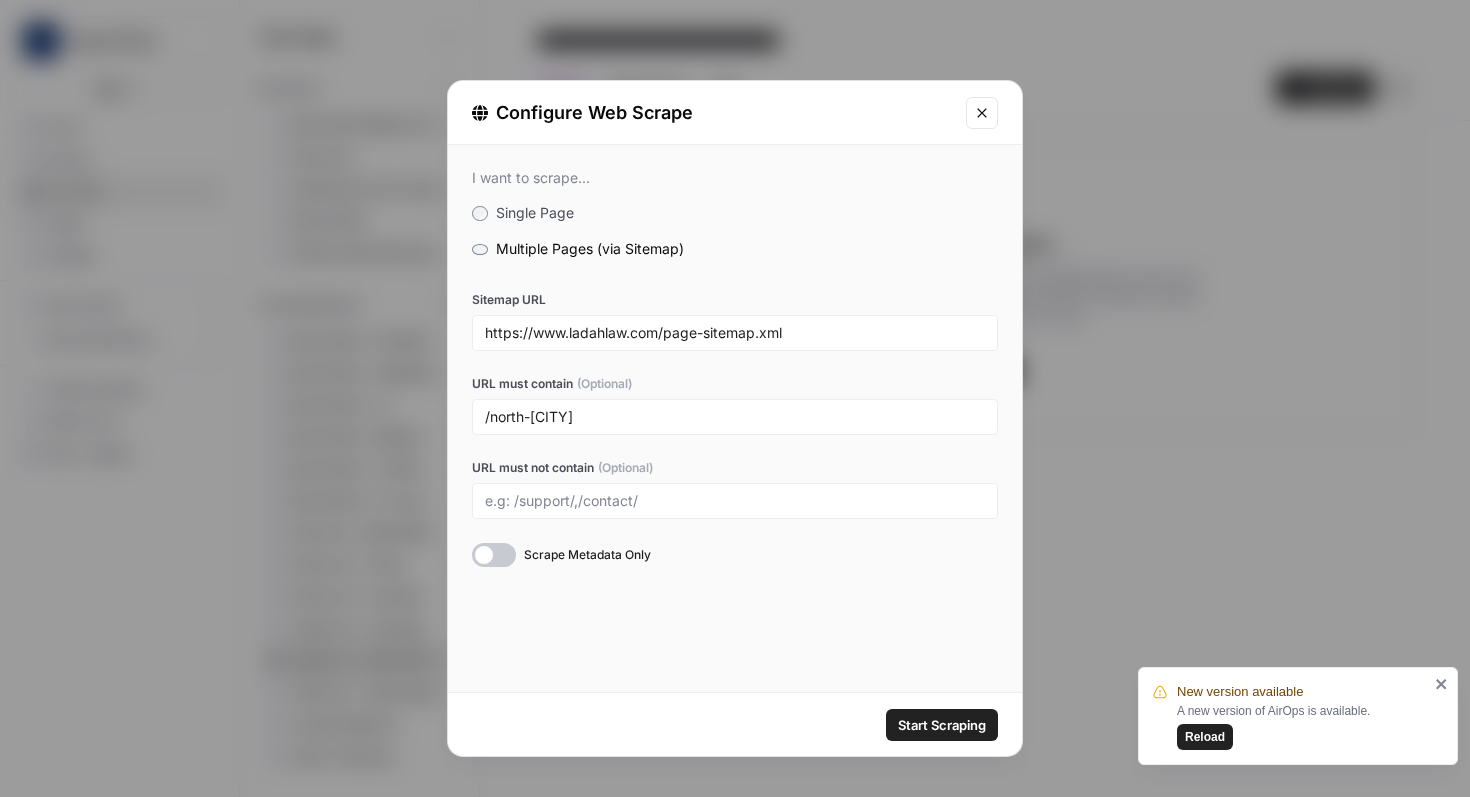 click on "Sitemap URL" at bounding box center [735, 300] 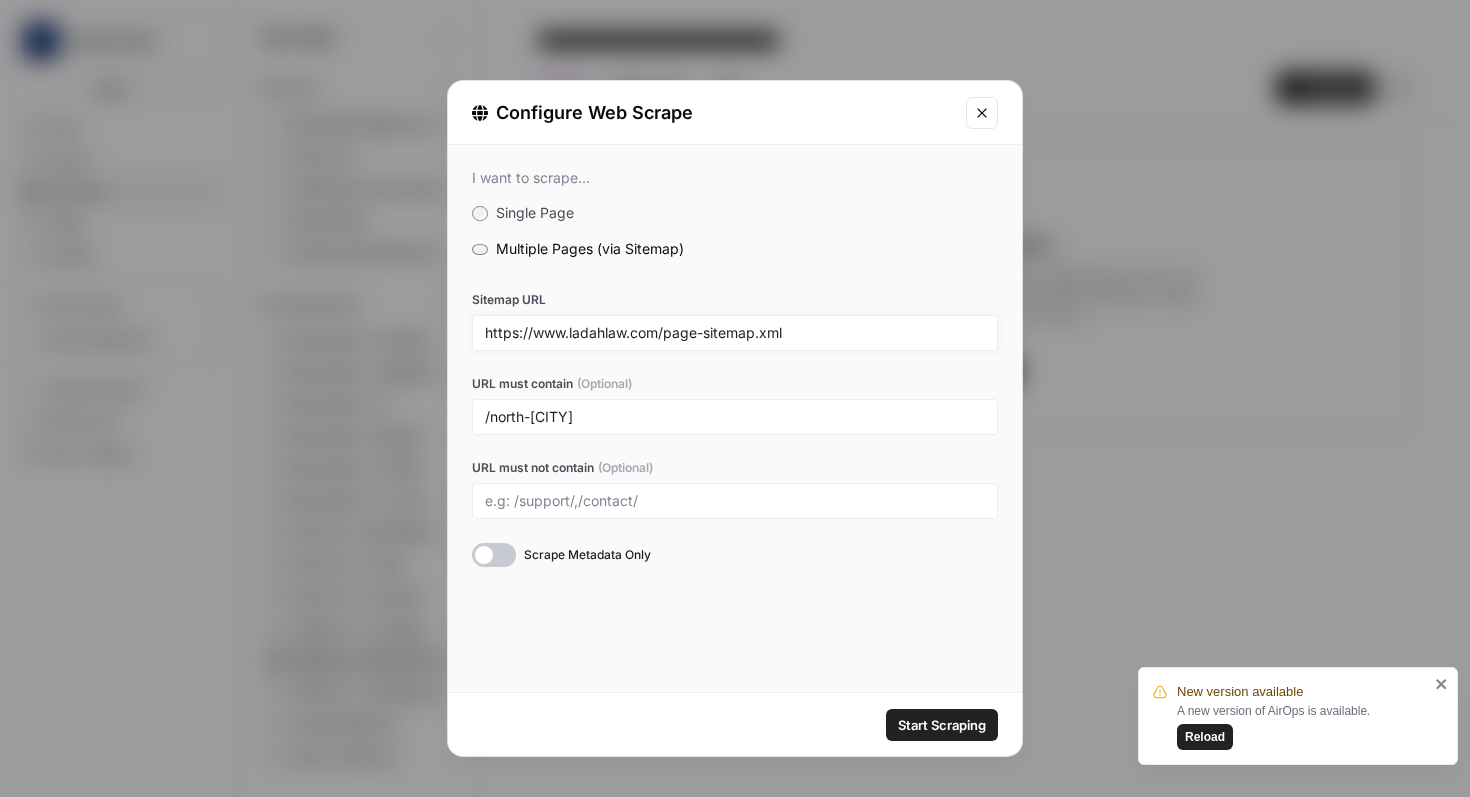 click on "https://www.ladahlaw.com/page-sitemap.xml" at bounding box center (735, 333) 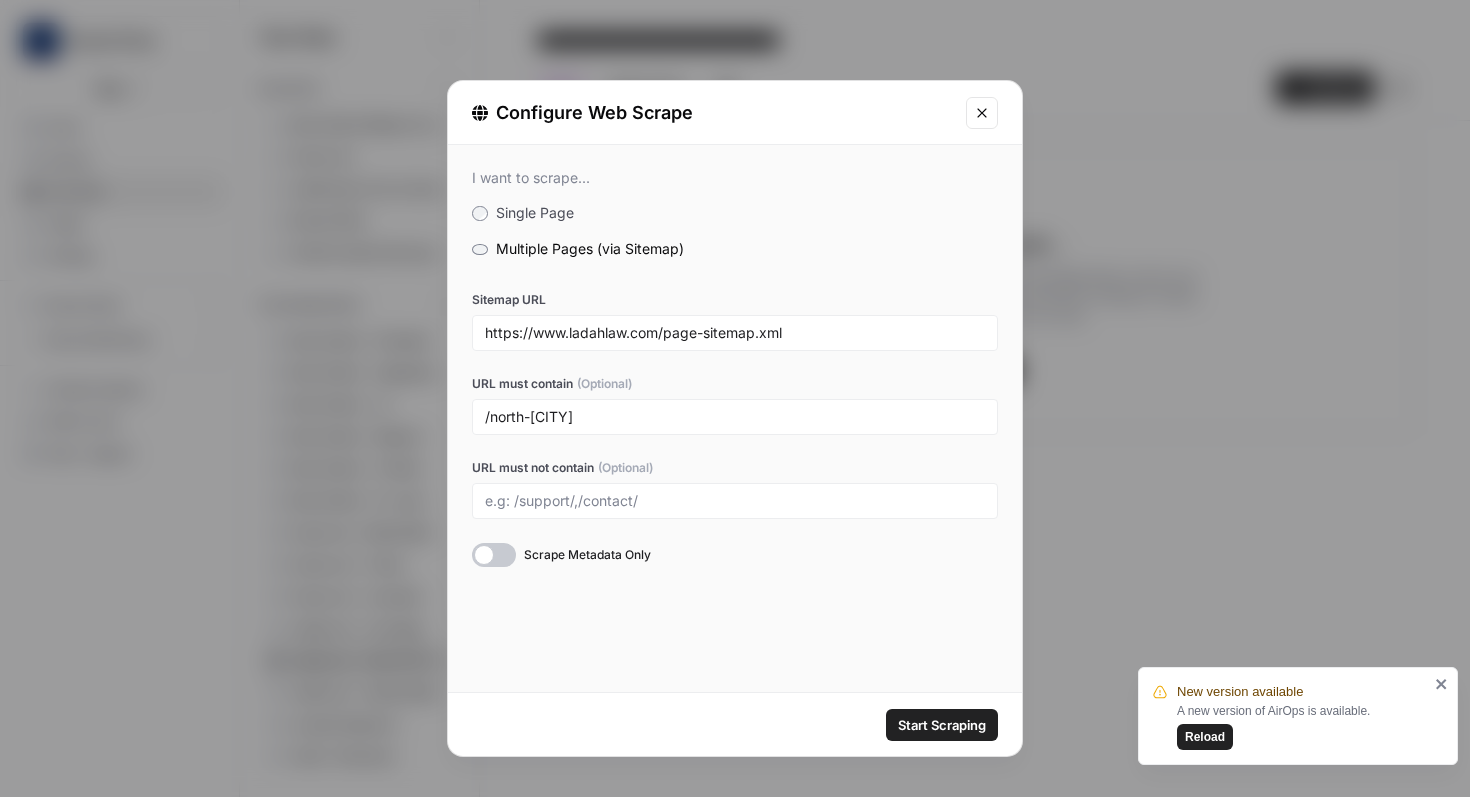 click on "Start Scraping" at bounding box center [942, 725] 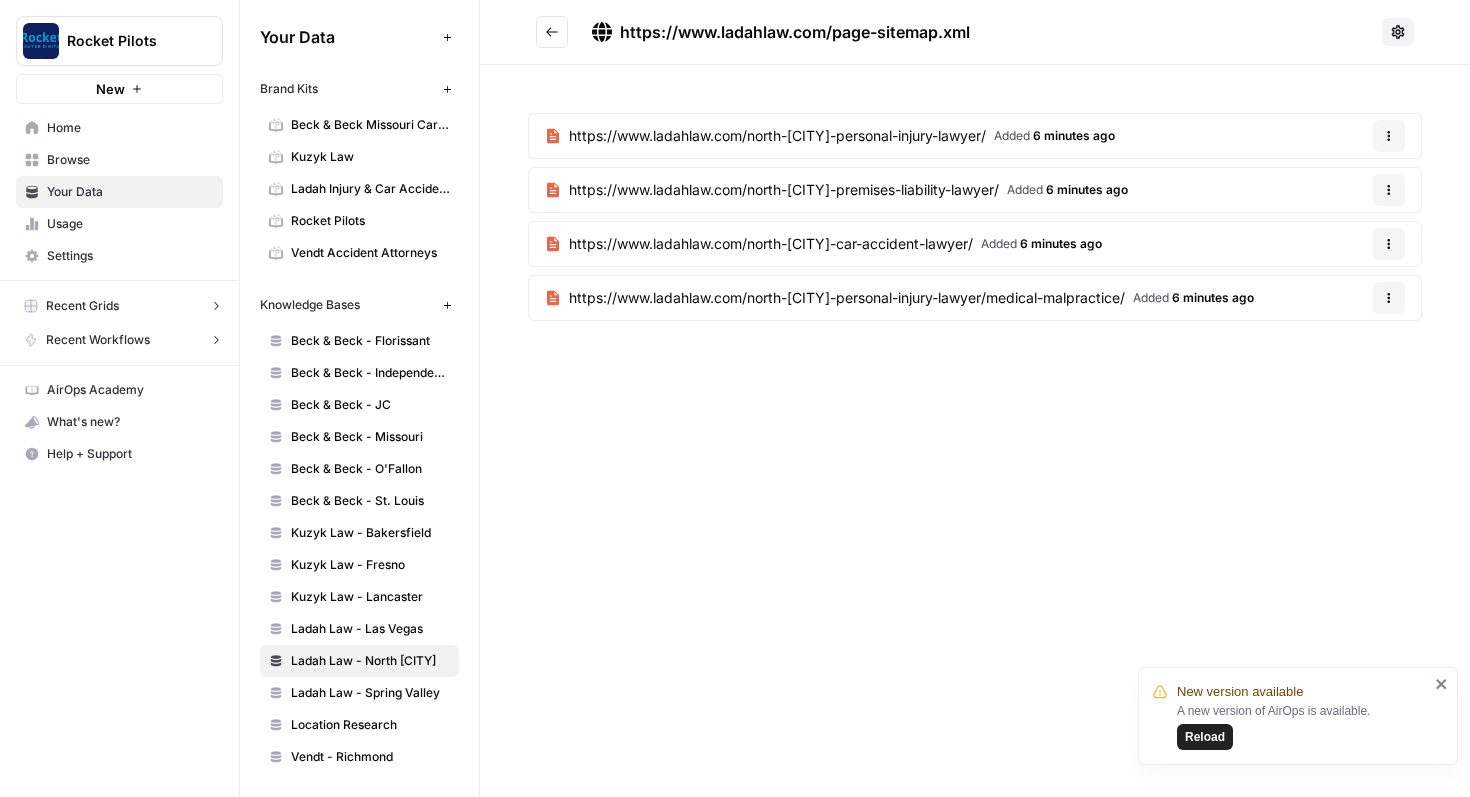click 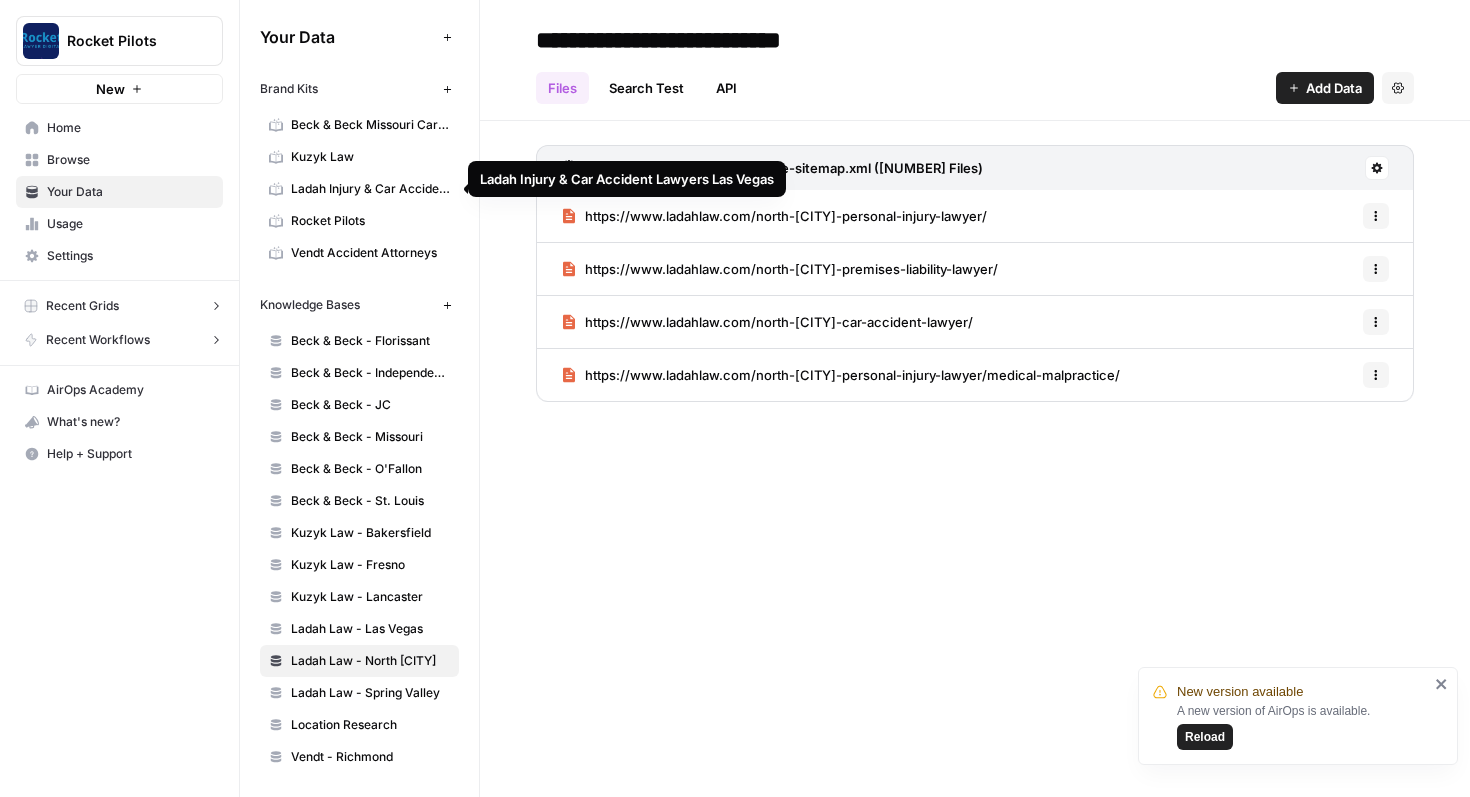 click on "Ladah Injury & Car Accident Lawyers Las Vegas" at bounding box center (370, 189) 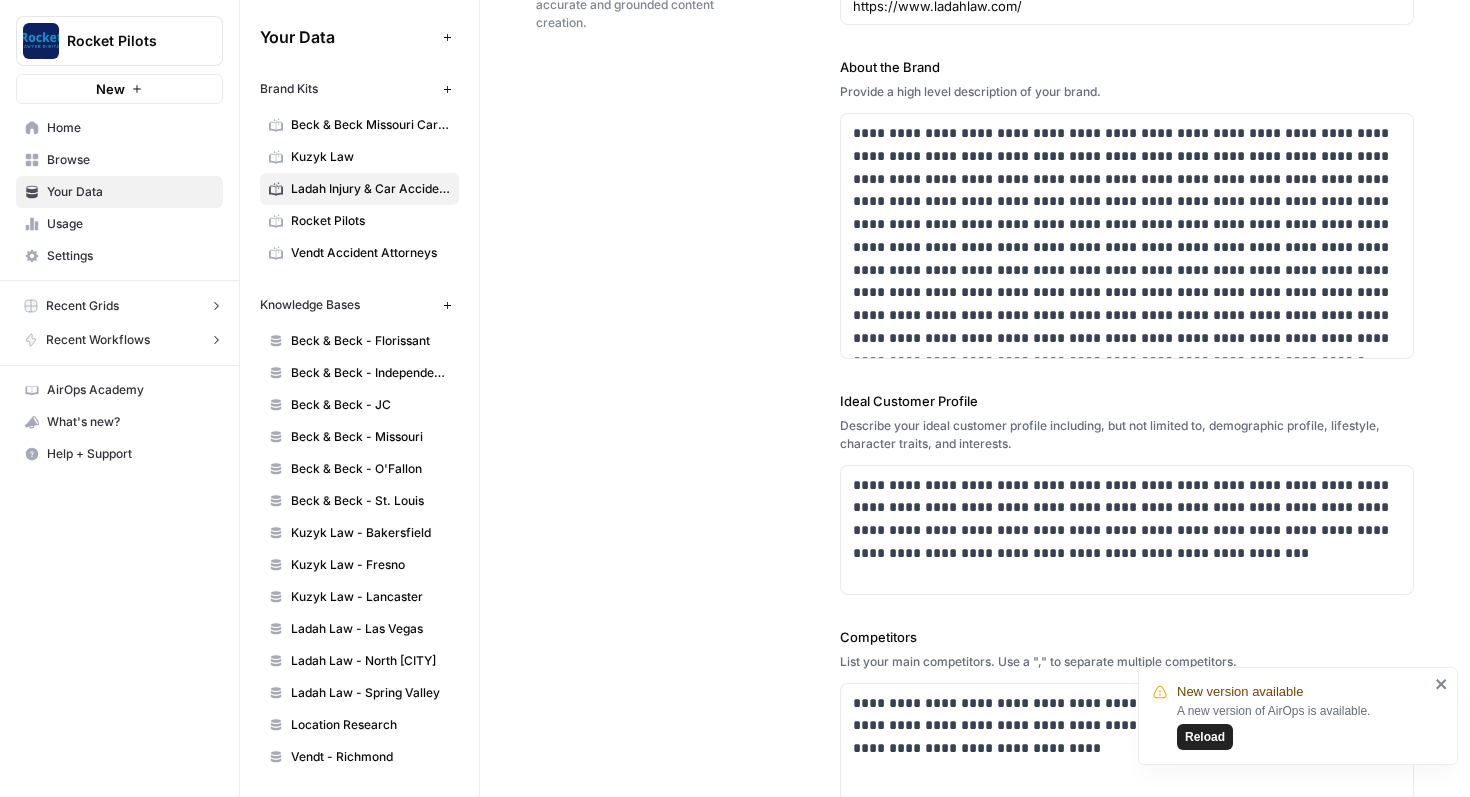 scroll, scrollTop: 192, scrollLeft: 0, axis: vertical 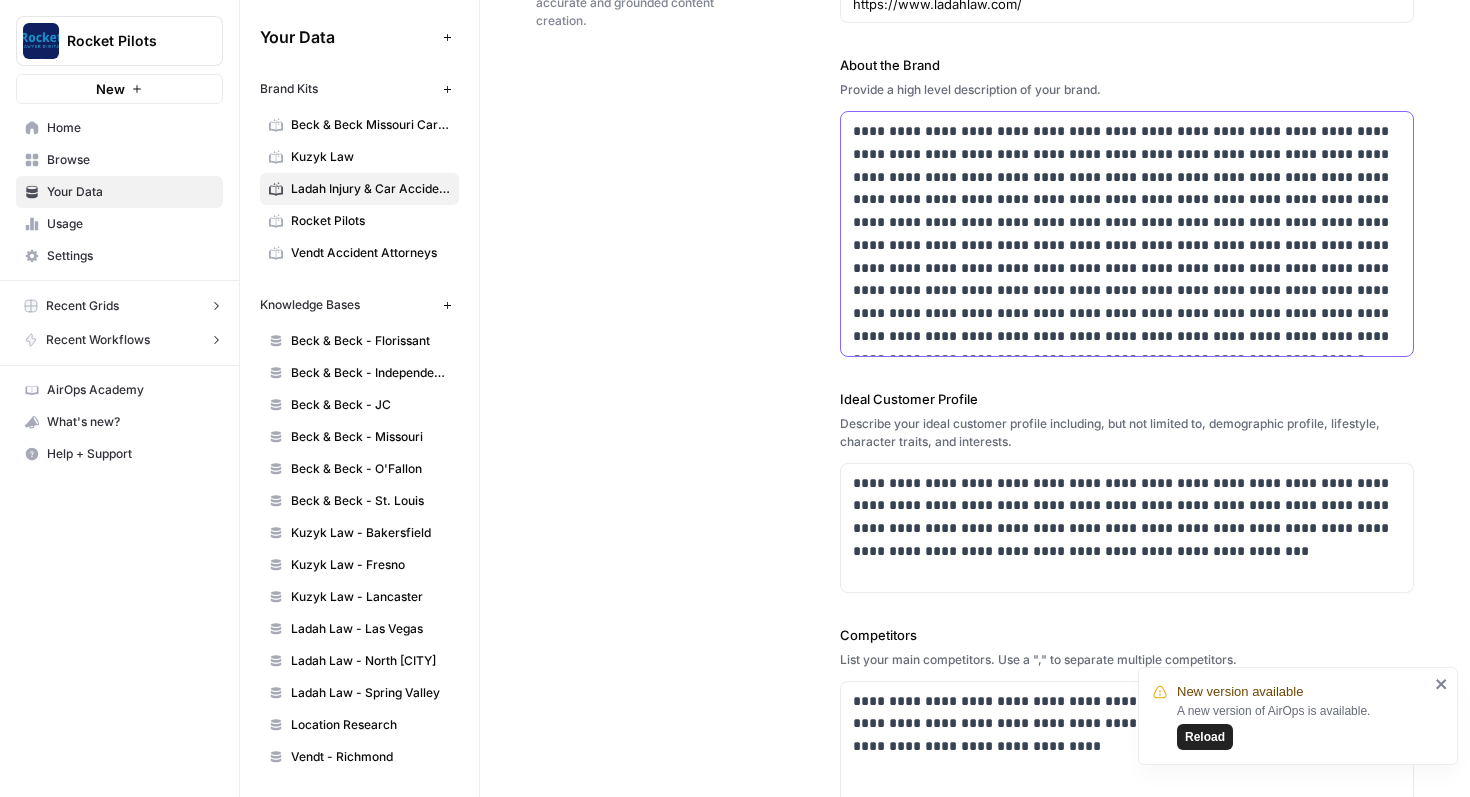 click on "**********" at bounding box center [1127, 234] 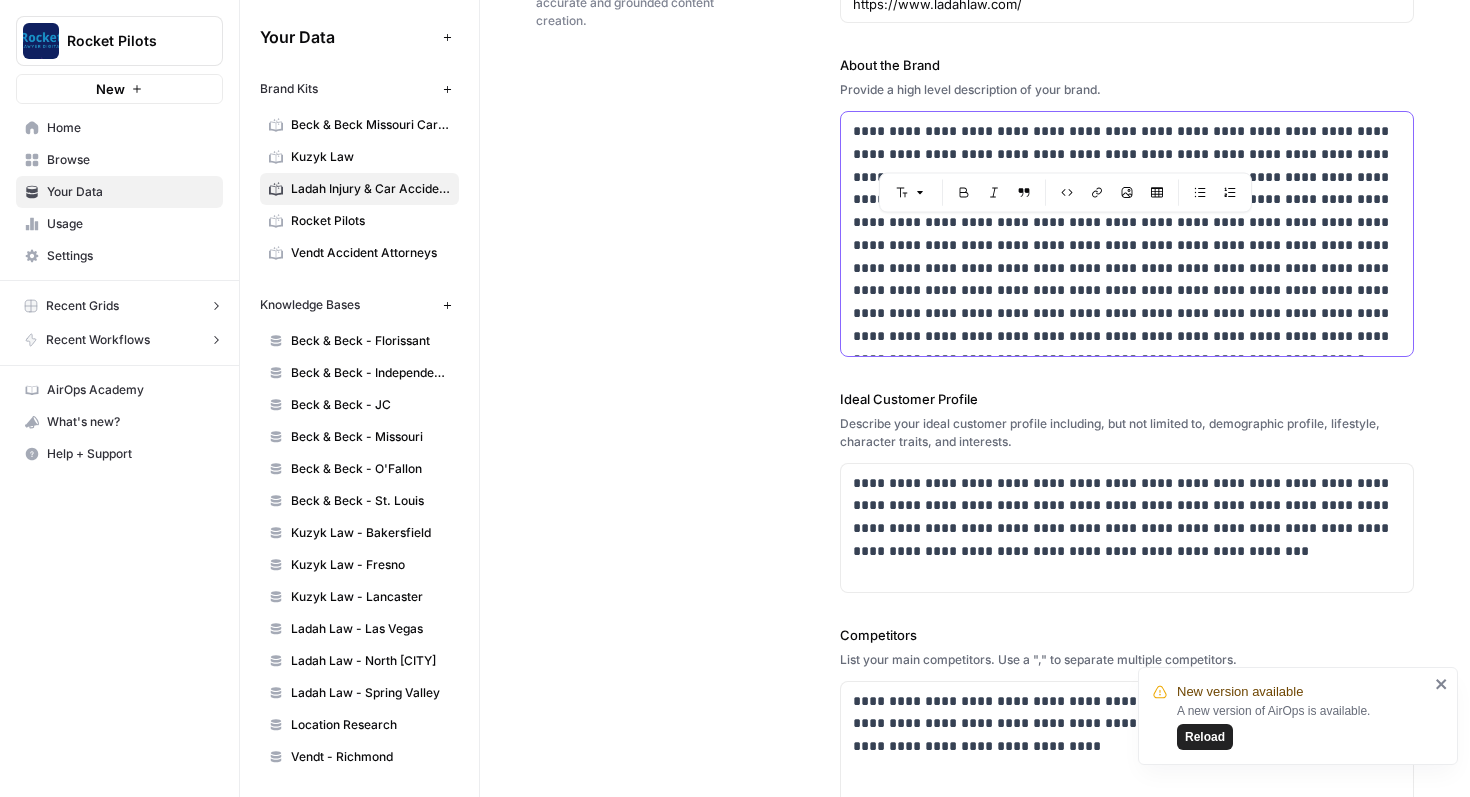 type 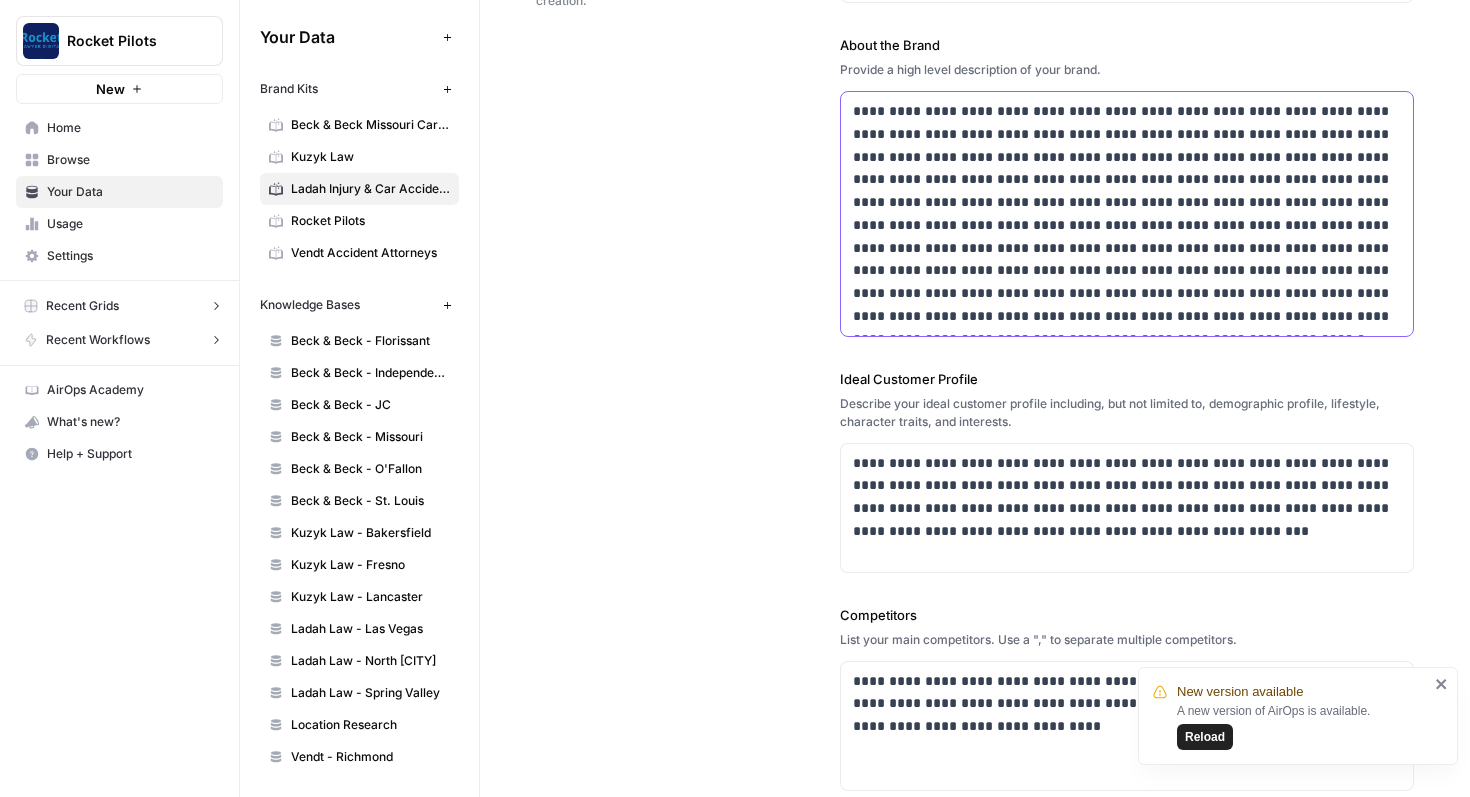 scroll, scrollTop: 213, scrollLeft: 0, axis: vertical 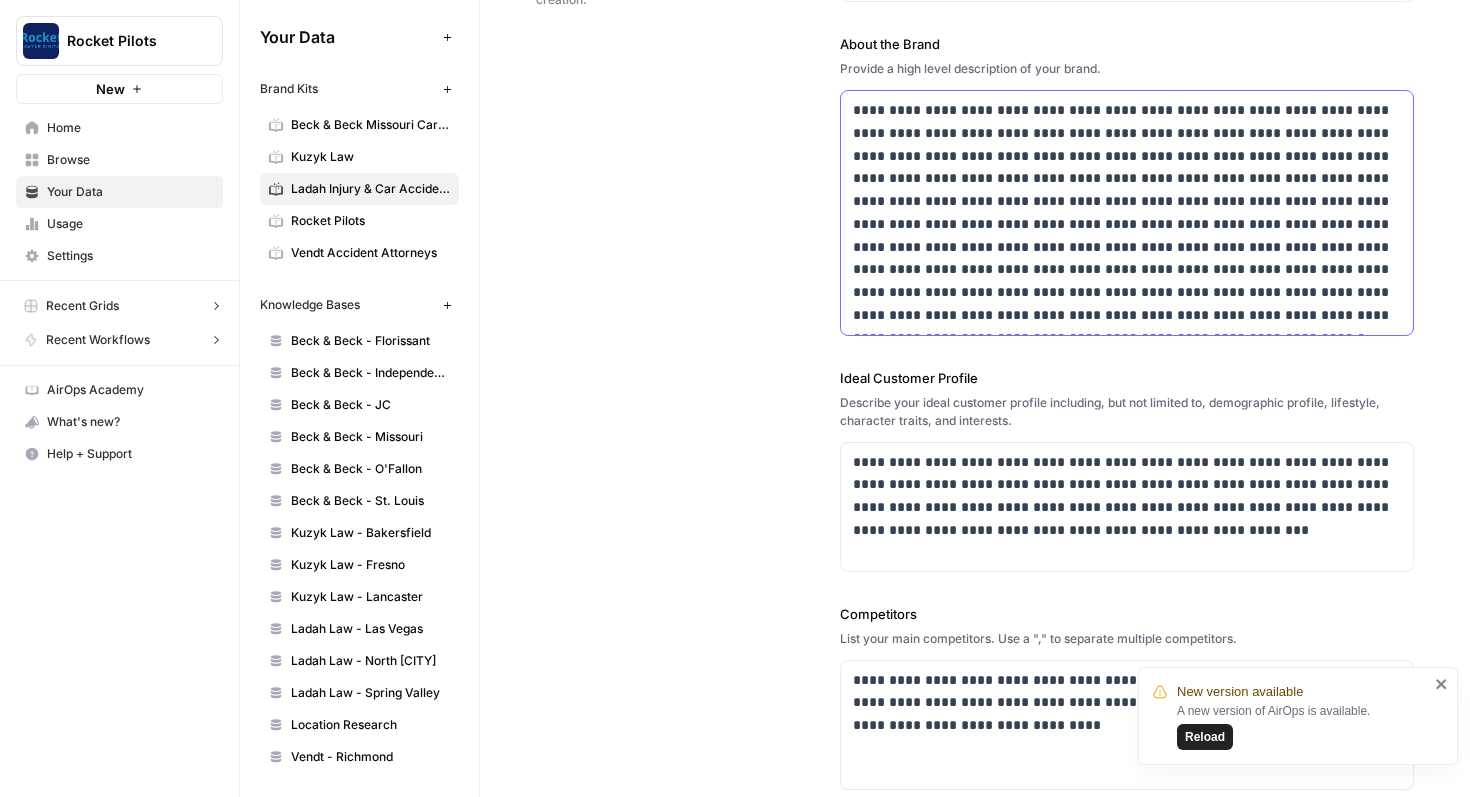 click on "**********" at bounding box center (1127, 213) 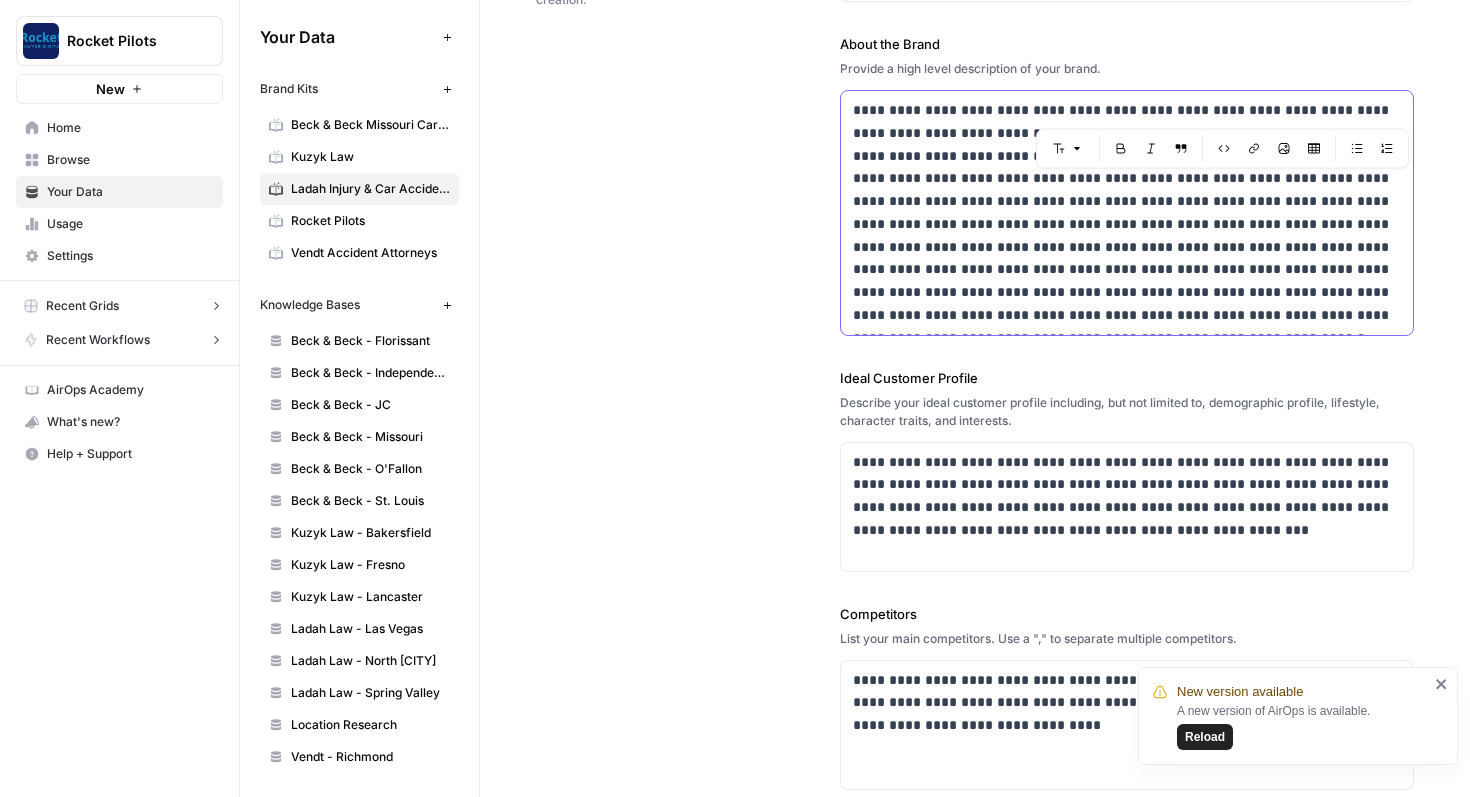 drag, startPoint x: 1208, startPoint y: 107, endPoint x: 1242, endPoint y: 107, distance: 34 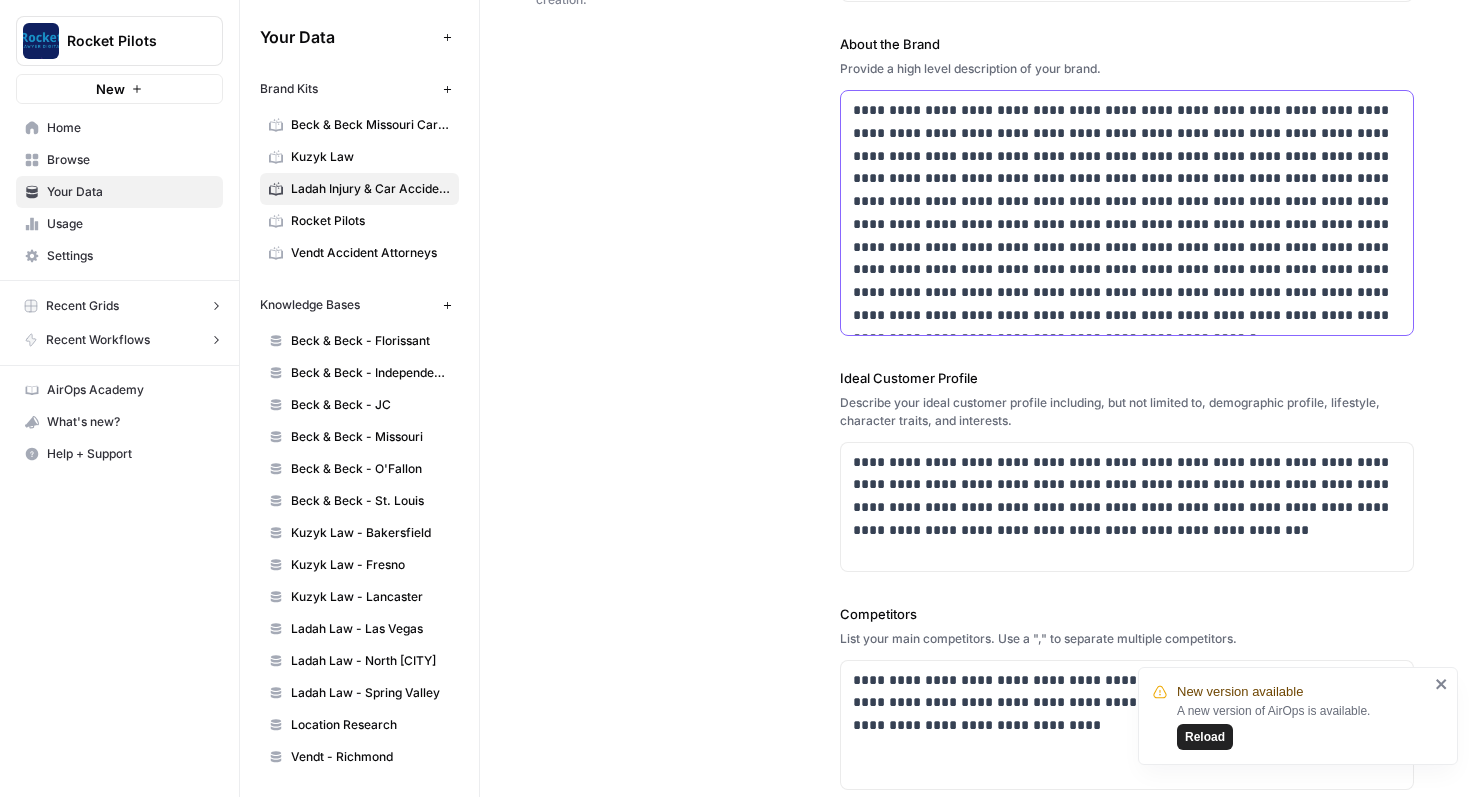 click on "**********" at bounding box center (1127, 213) 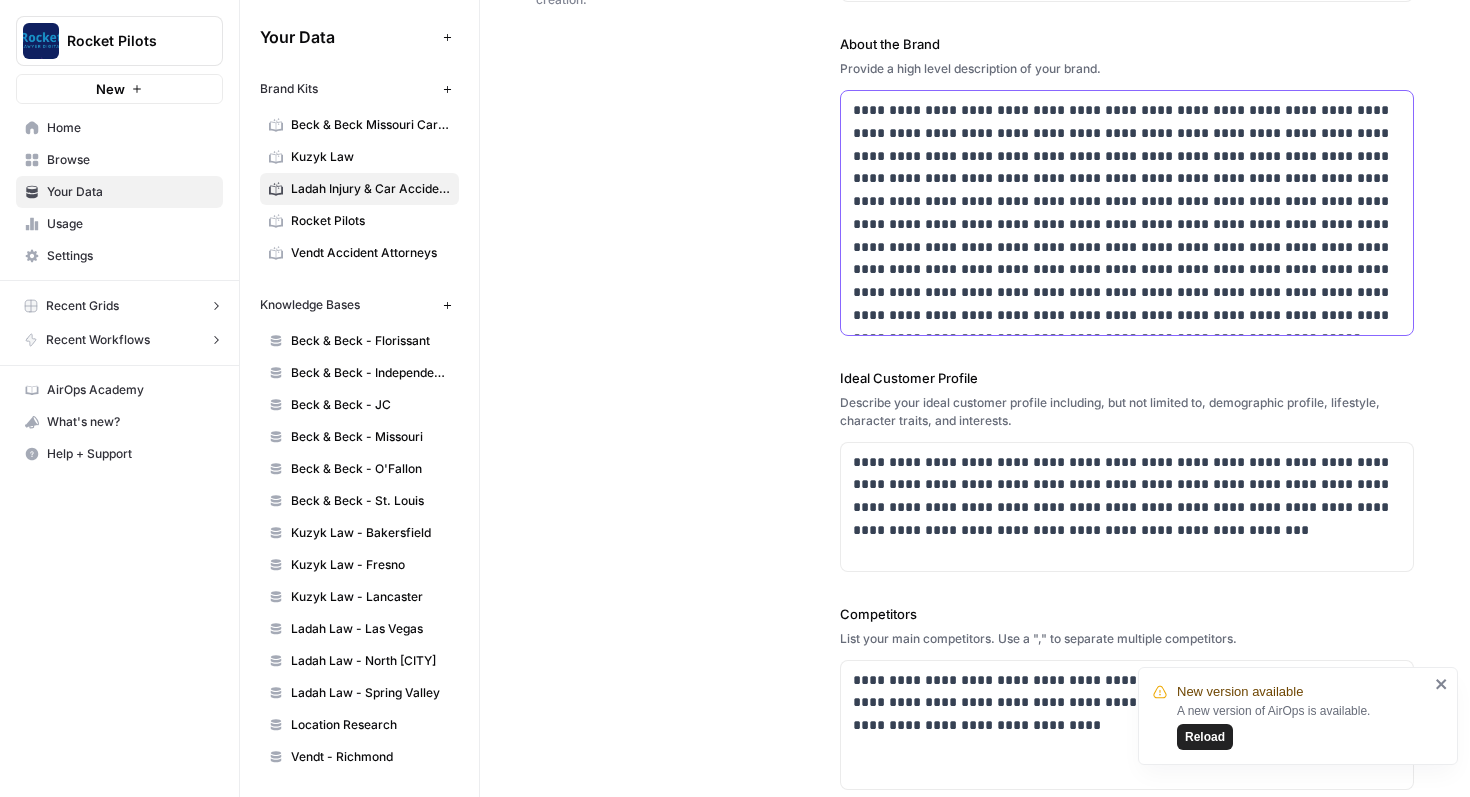 click on "**********" at bounding box center (1127, 213) 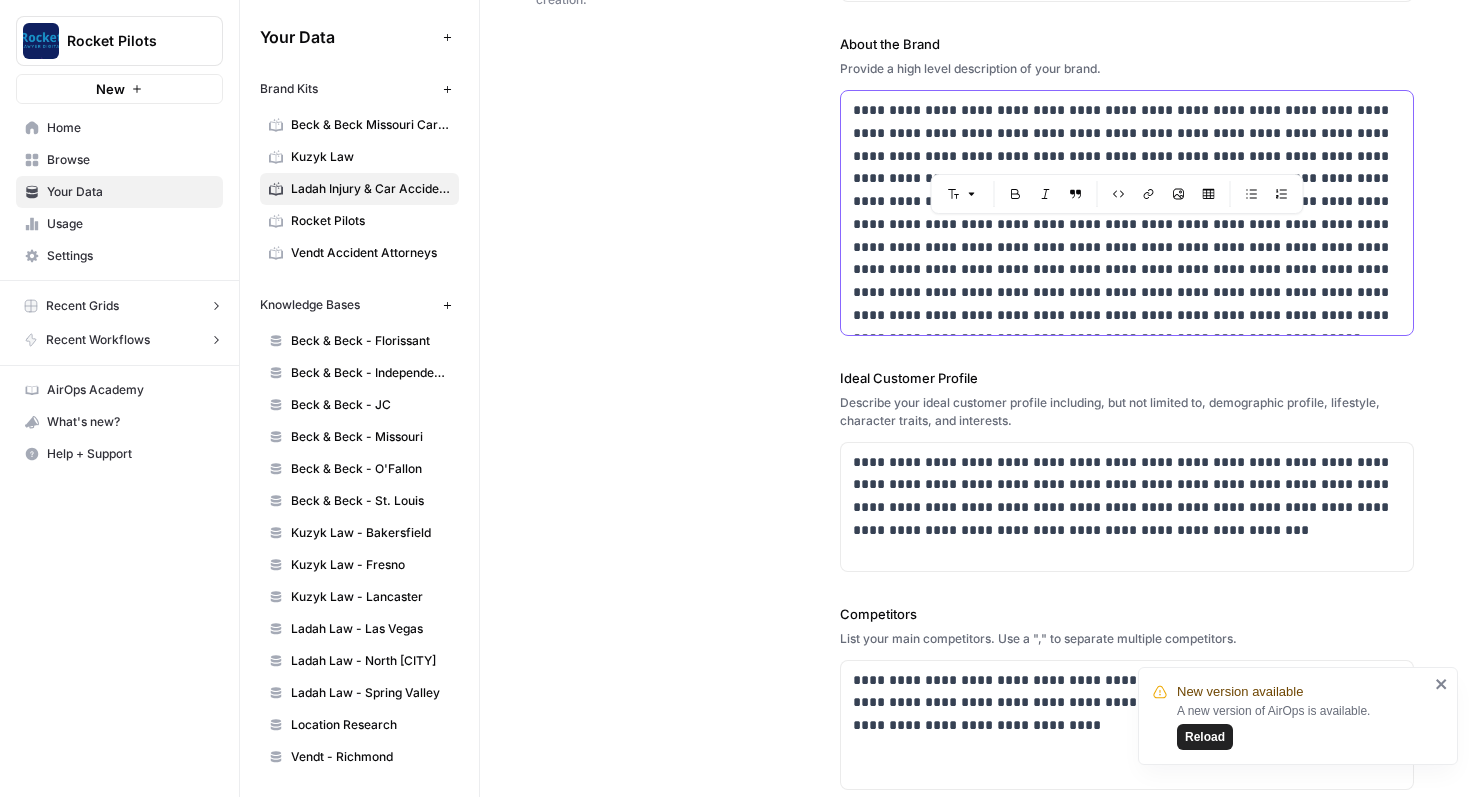 drag, startPoint x: 1190, startPoint y: 135, endPoint x: 993, endPoint y: 150, distance: 197.57024 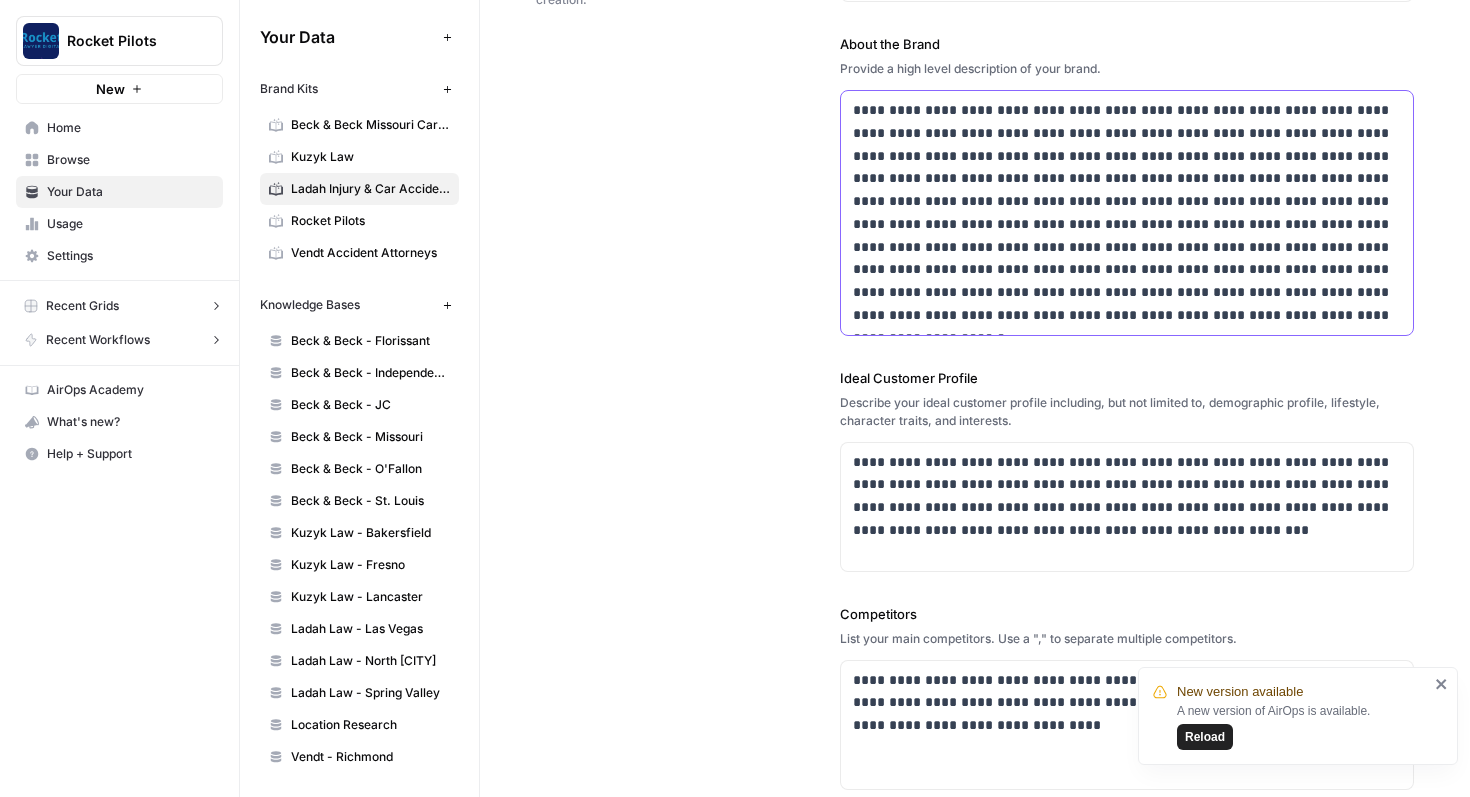 click on "**********" at bounding box center (1127, 213) 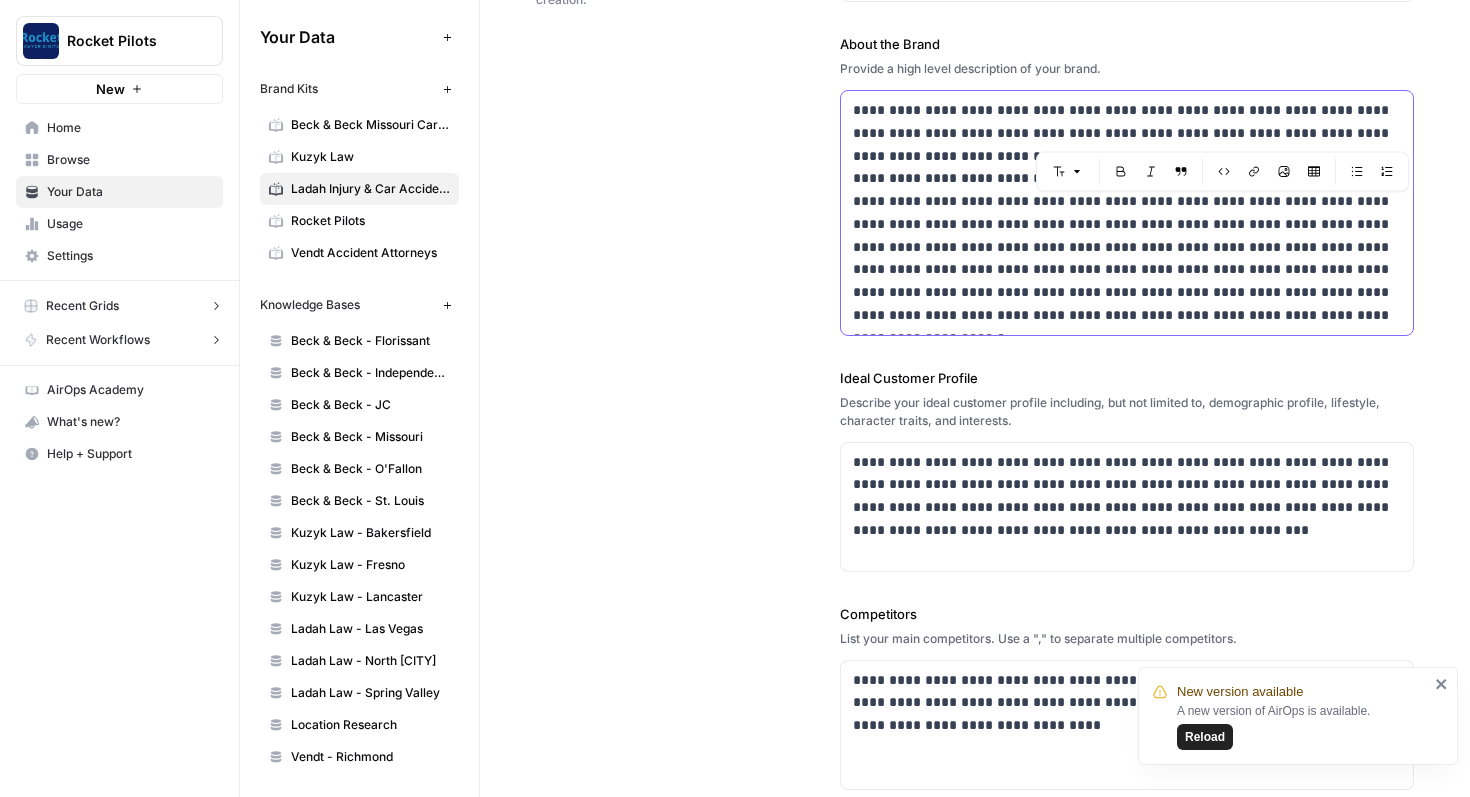 drag, startPoint x: 1193, startPoint y: 134, endPoint x: 1238, endPoint y: 132, distance: 45.044422 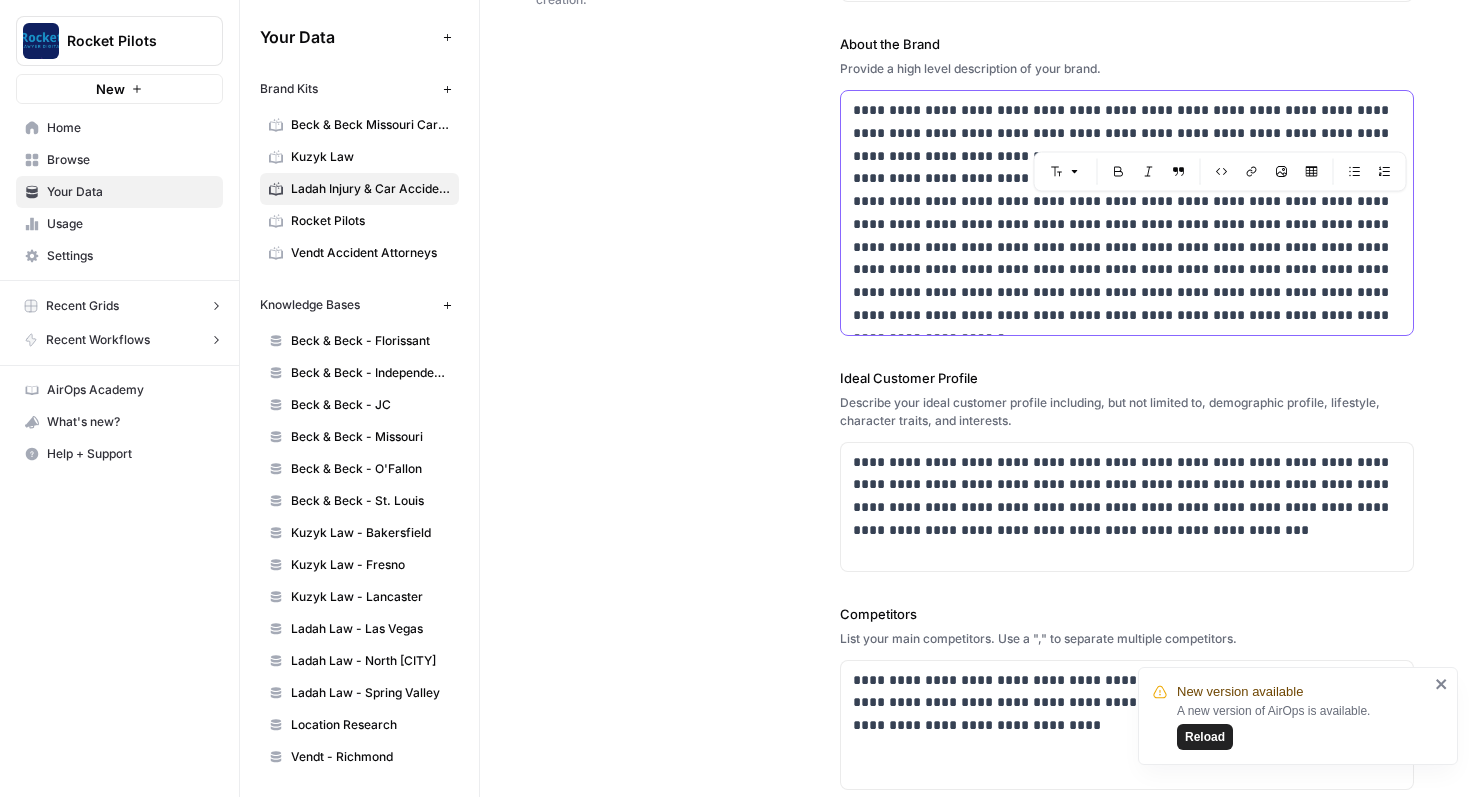 click on "**********" at bounding box center (1127, 213) 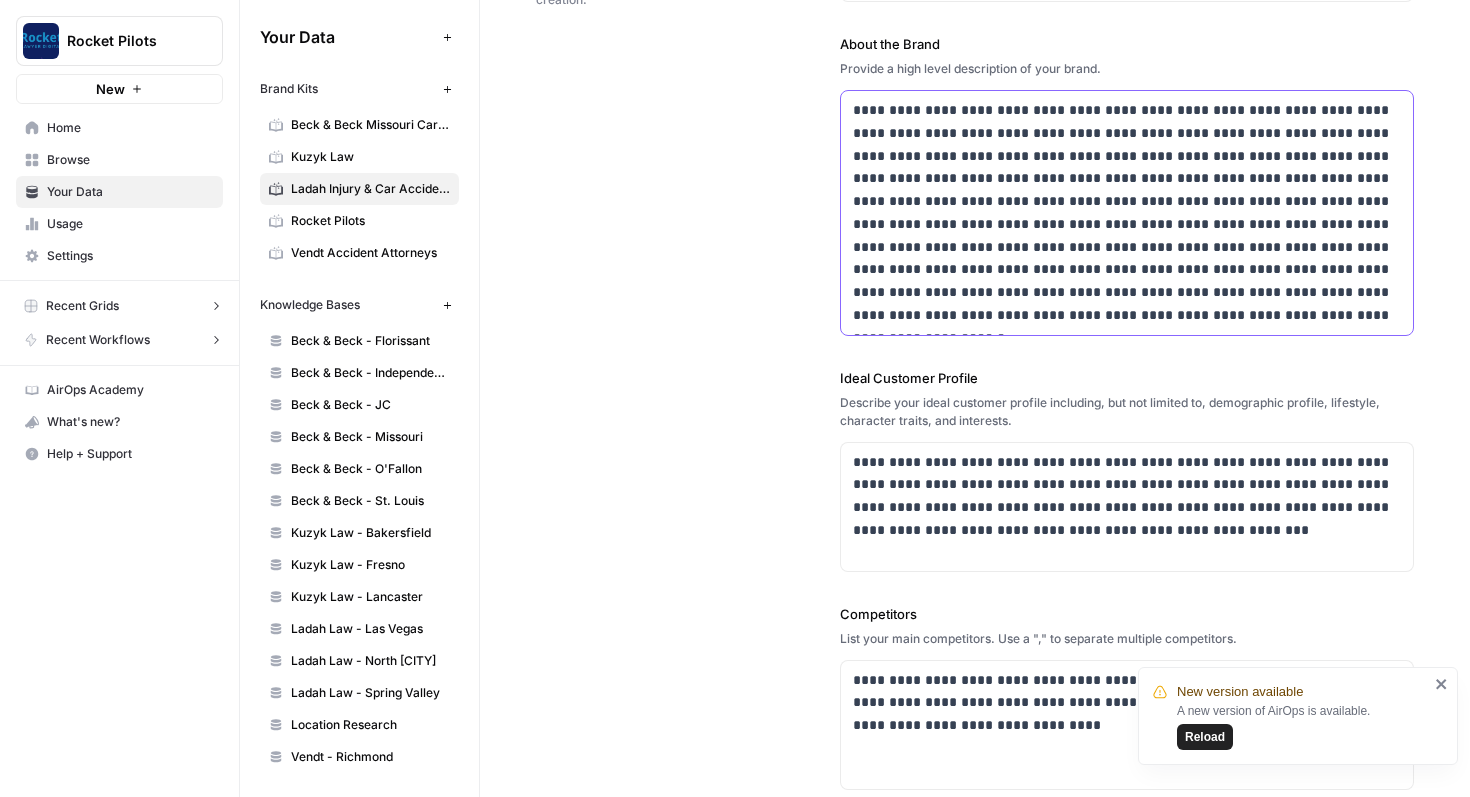 click on "**********" at bounding box center [1127, 213] 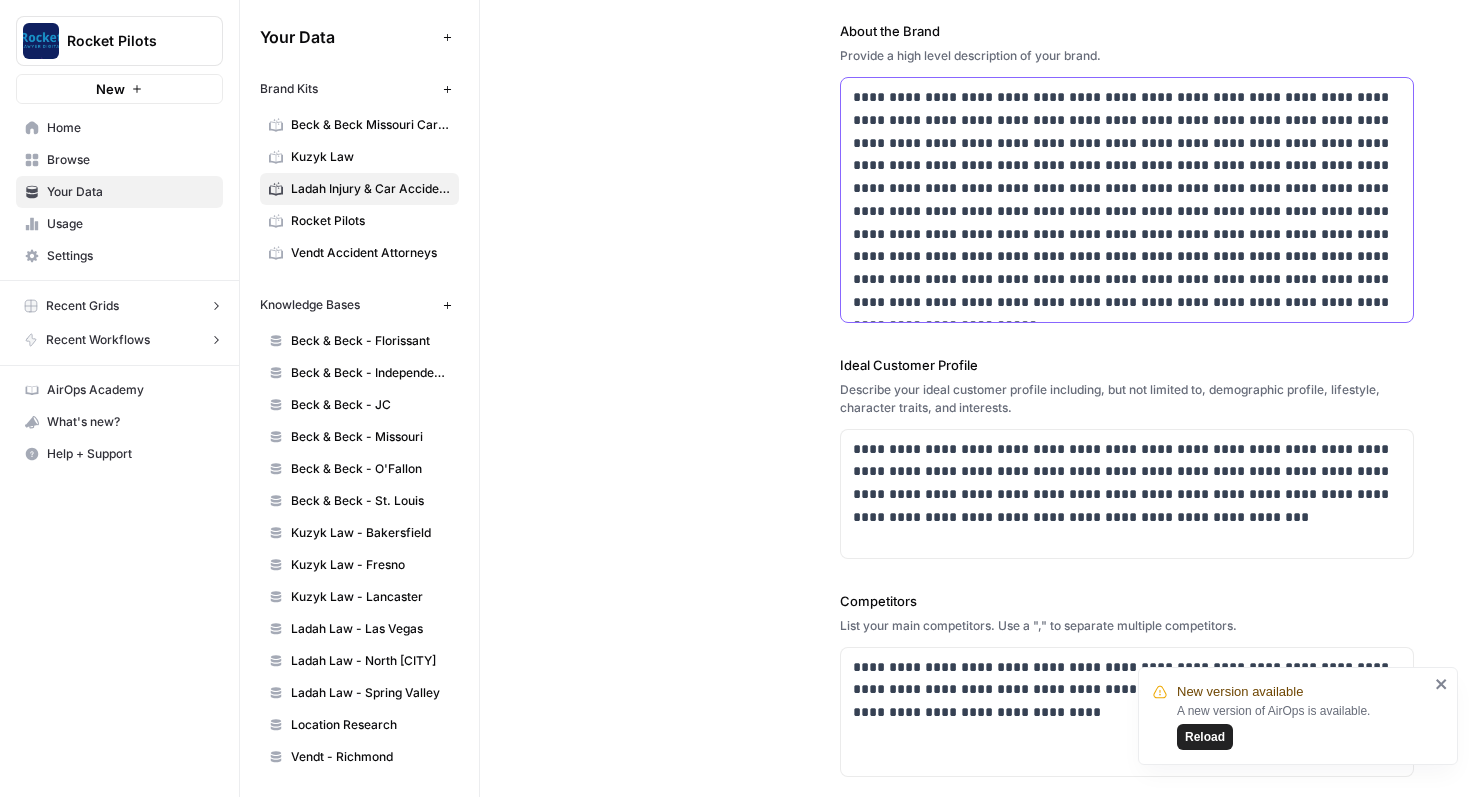 scroll, scrollTop: 228, scrollLeft: 0, axis: vertical 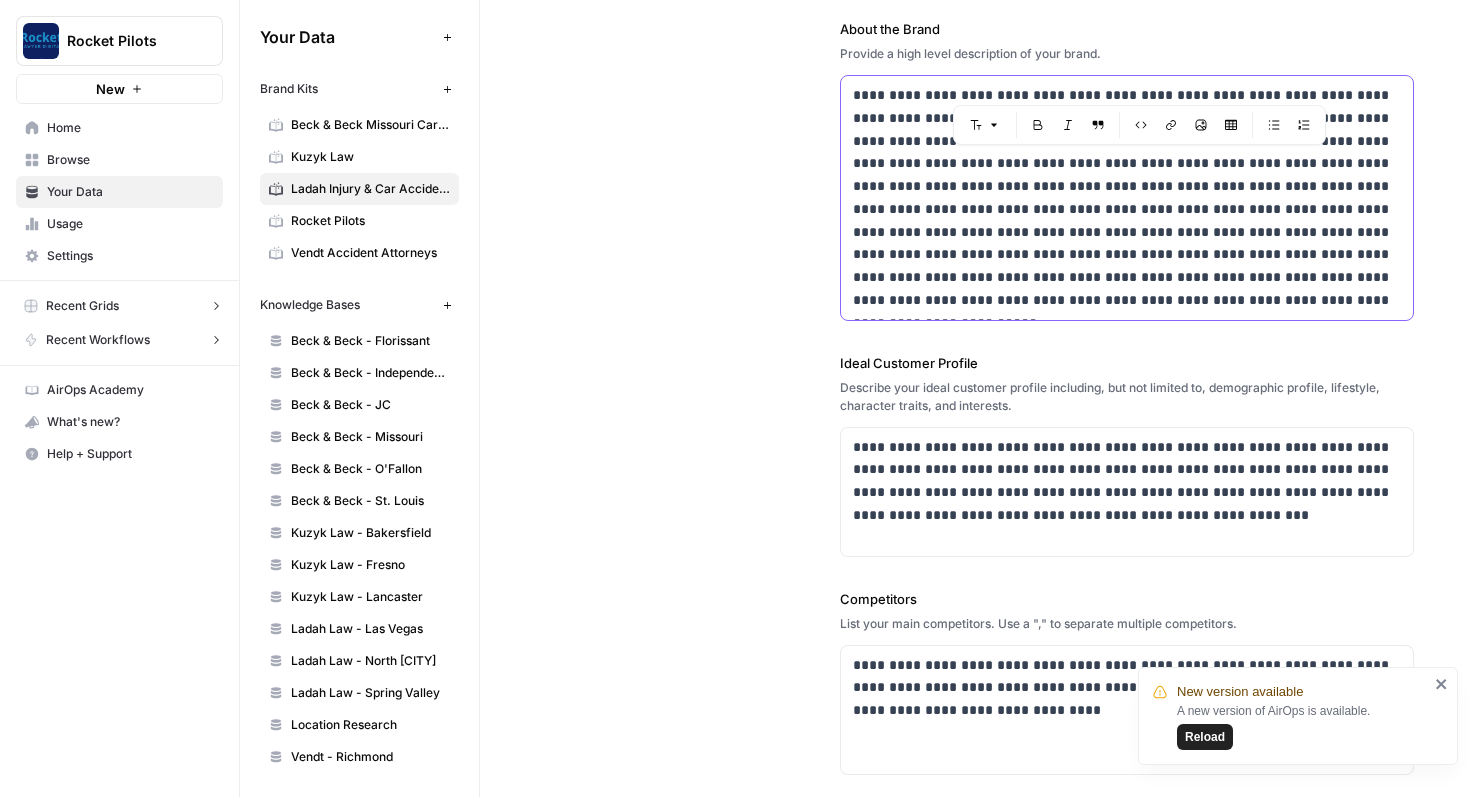 drag, startPoint x: 1102, startPoint y: 158, endPoint x: 1266, endPoint y: 166, distance: 164.195 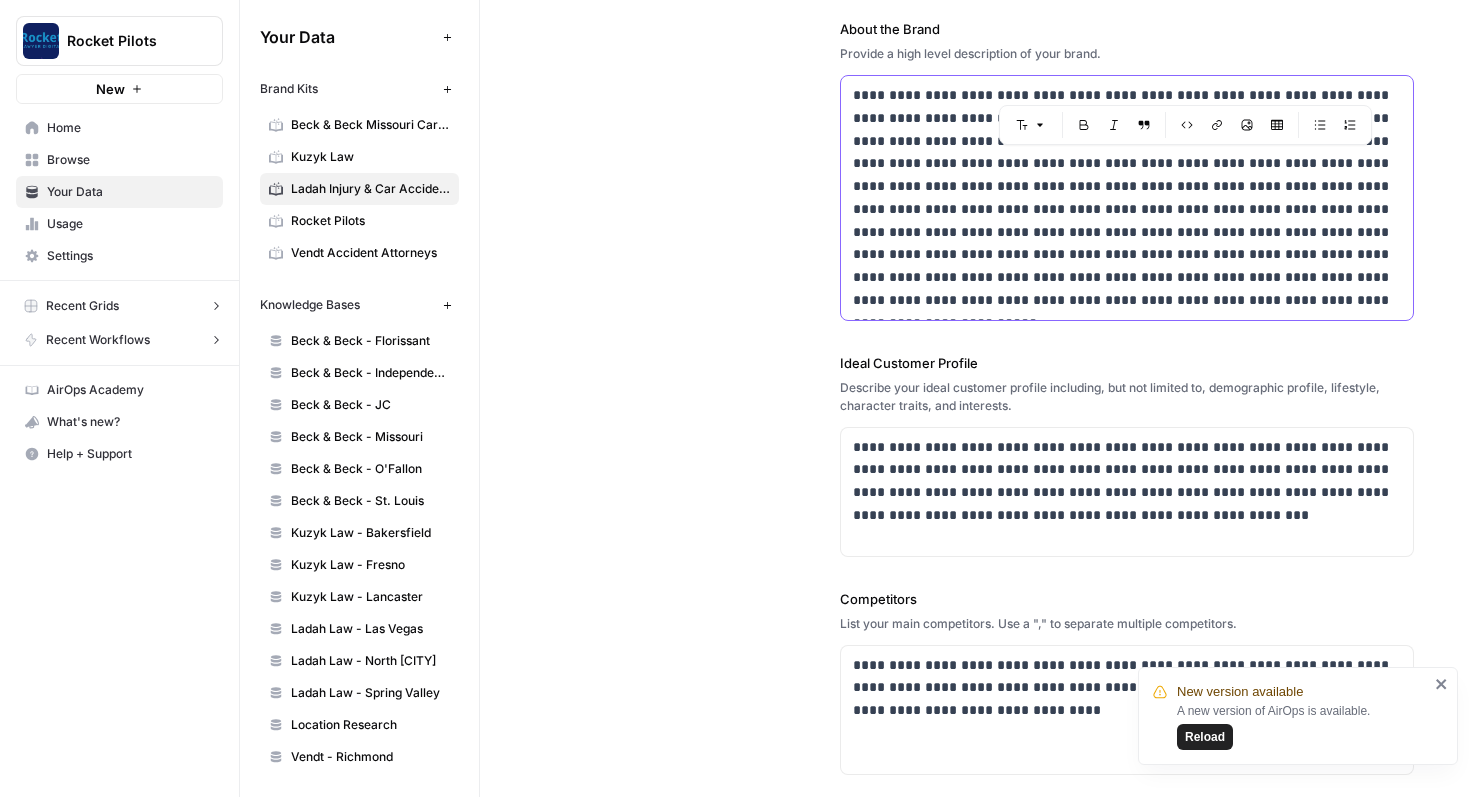 click on "**********" at bounding box center (1127, 198) 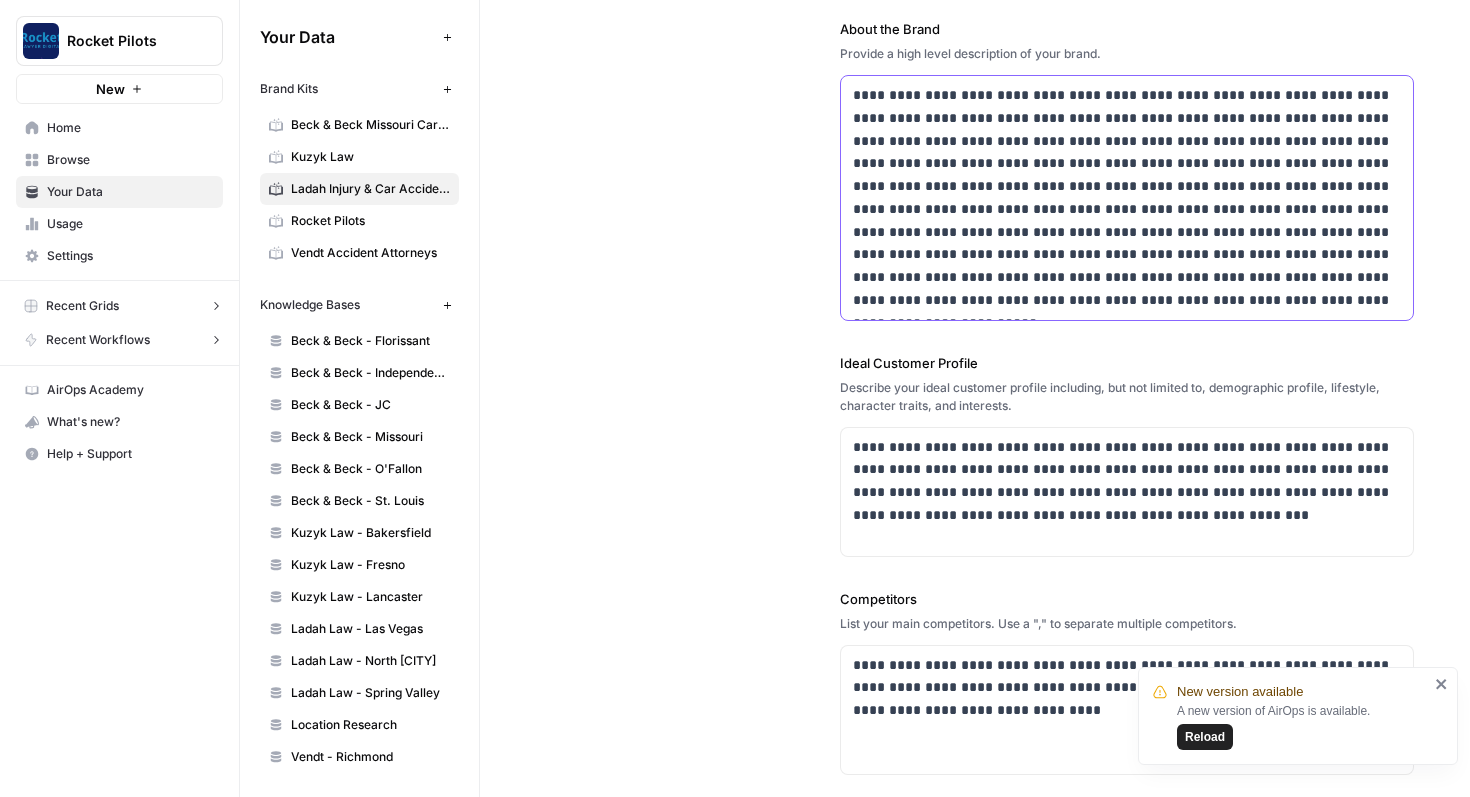 click on "**********" at bounding box center (1127, 198) 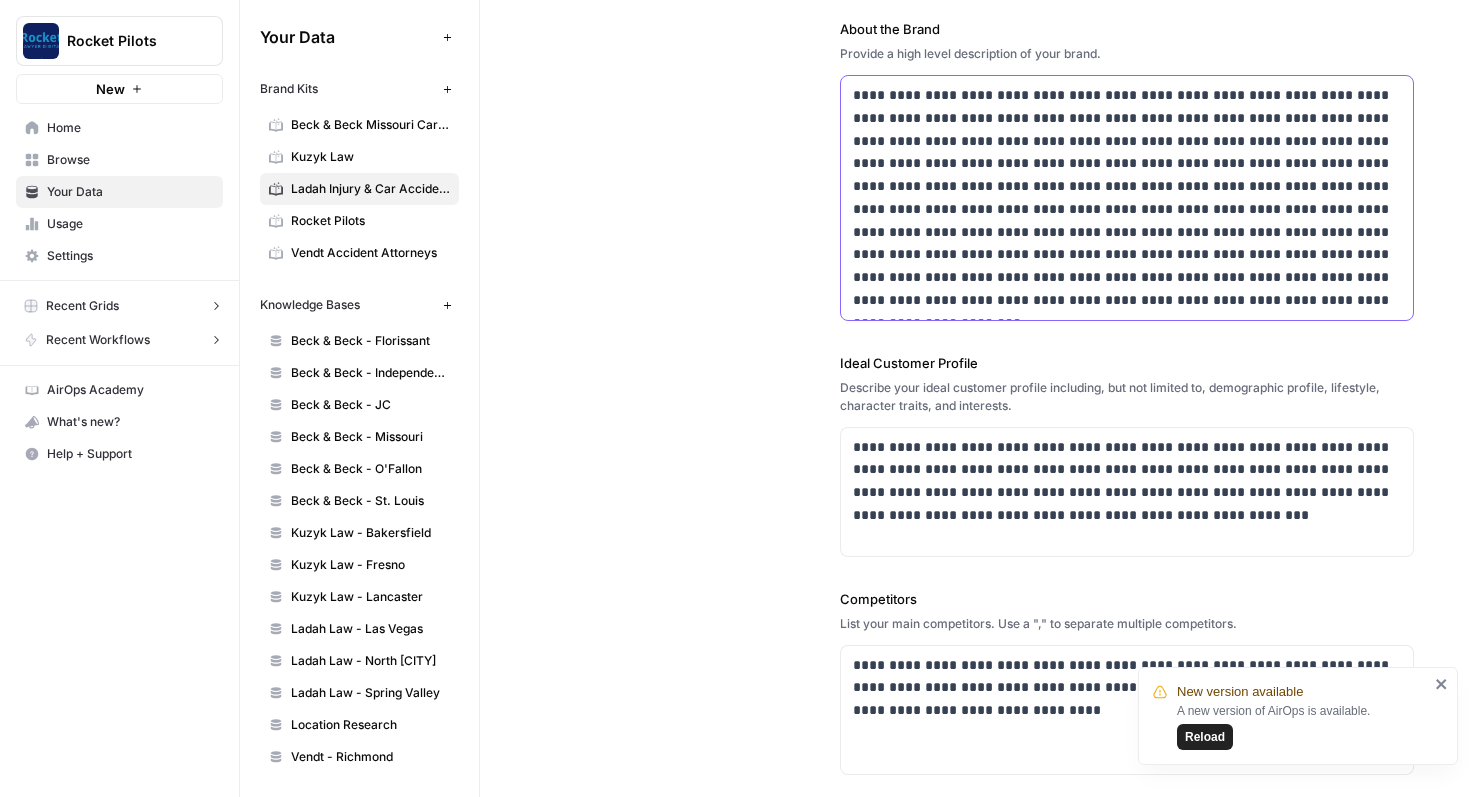 click on "**********" at bounding box center (1127, 198) 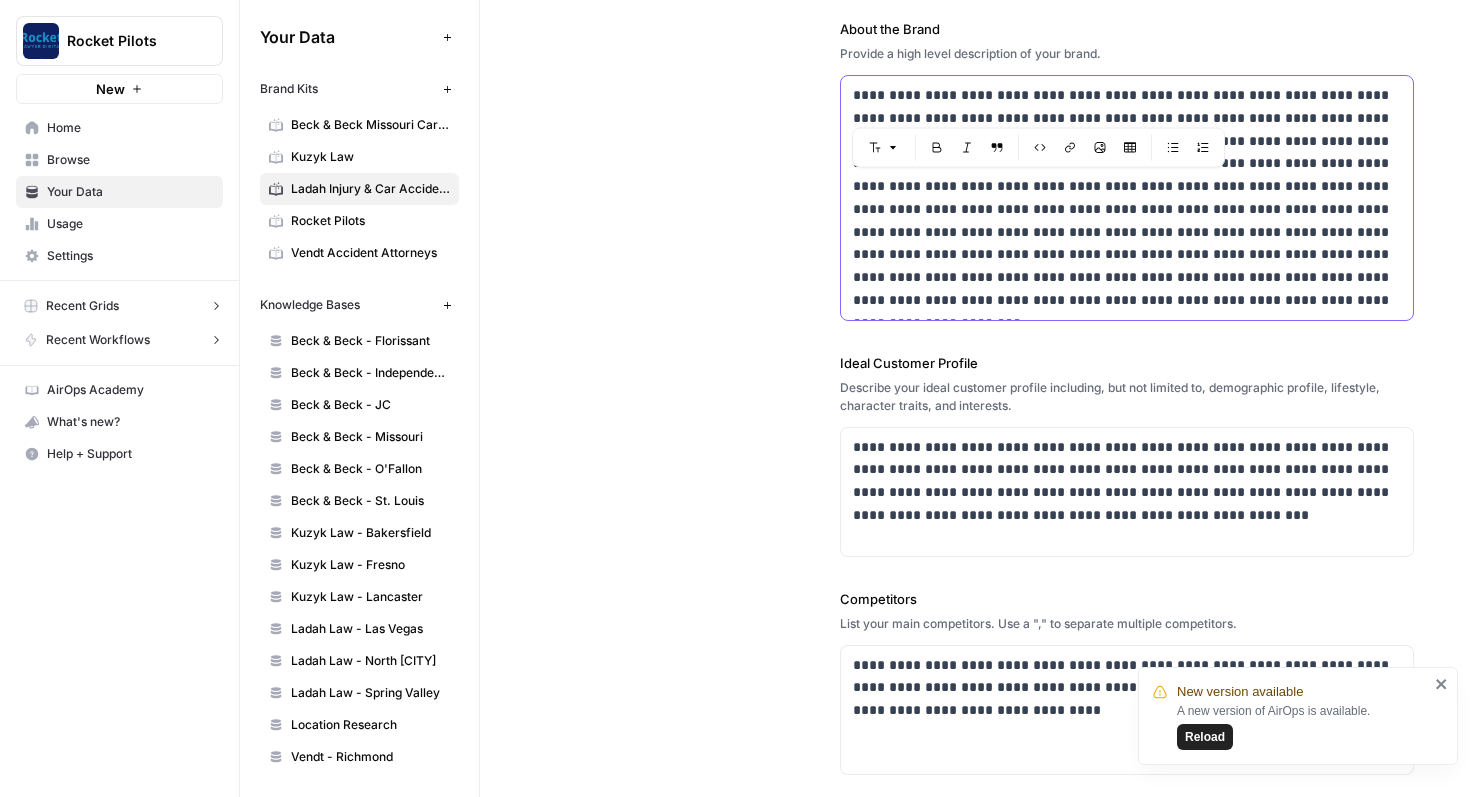 drag, startPoint x: 981, startPoint y: 186, endPoint x: 1161, endPoint y: 184, distance: 180.01111 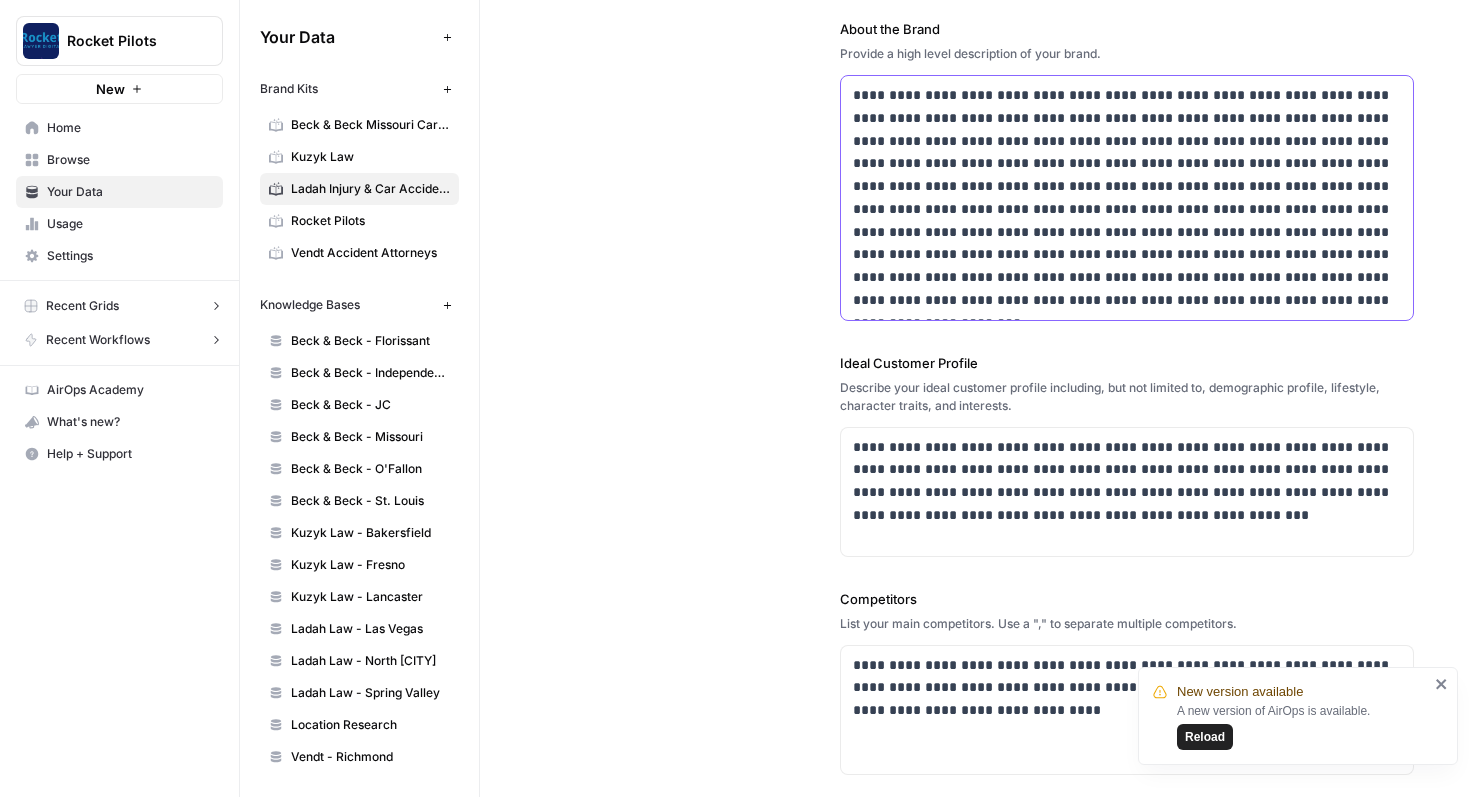 click on "**********" at bounding box center [1127, 198] 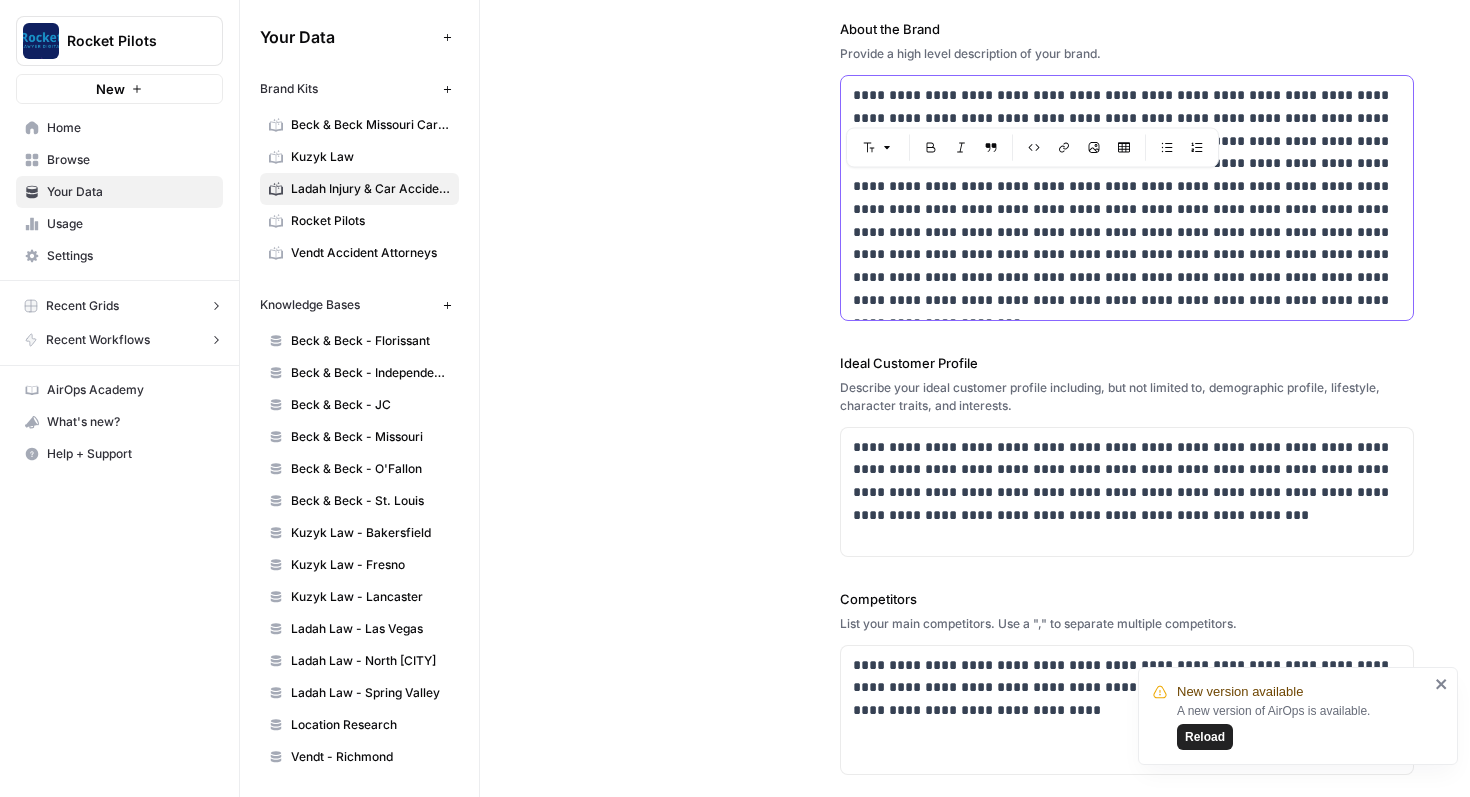 drag, startPoint x: 957, startPoint y: 183, endPoint x: 1054, endPoint y: 183, distance: 97 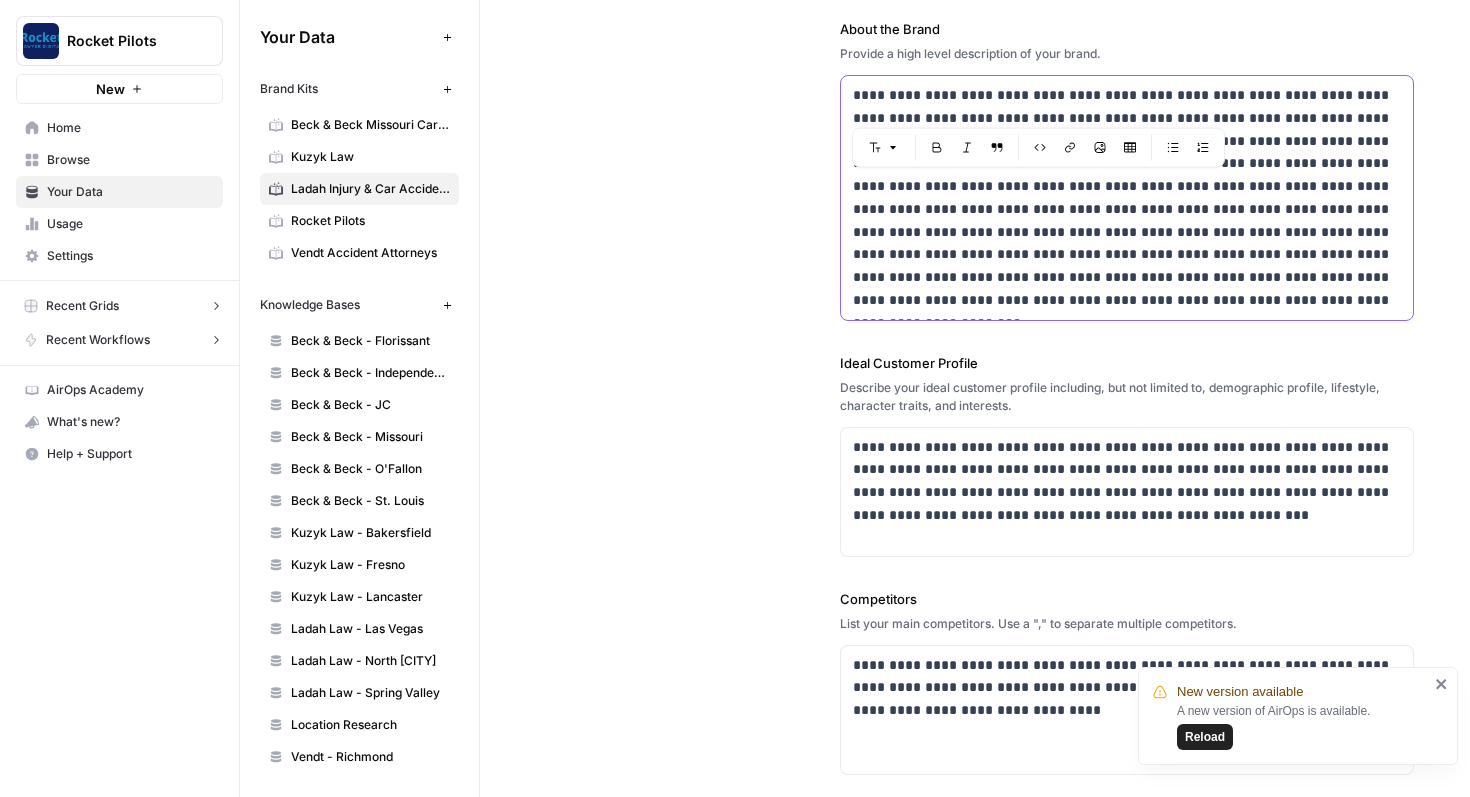 drag, startPoint x: 1142, startPoint y: 194, endPoint x: 958, endPoint y: 194, distance: 184 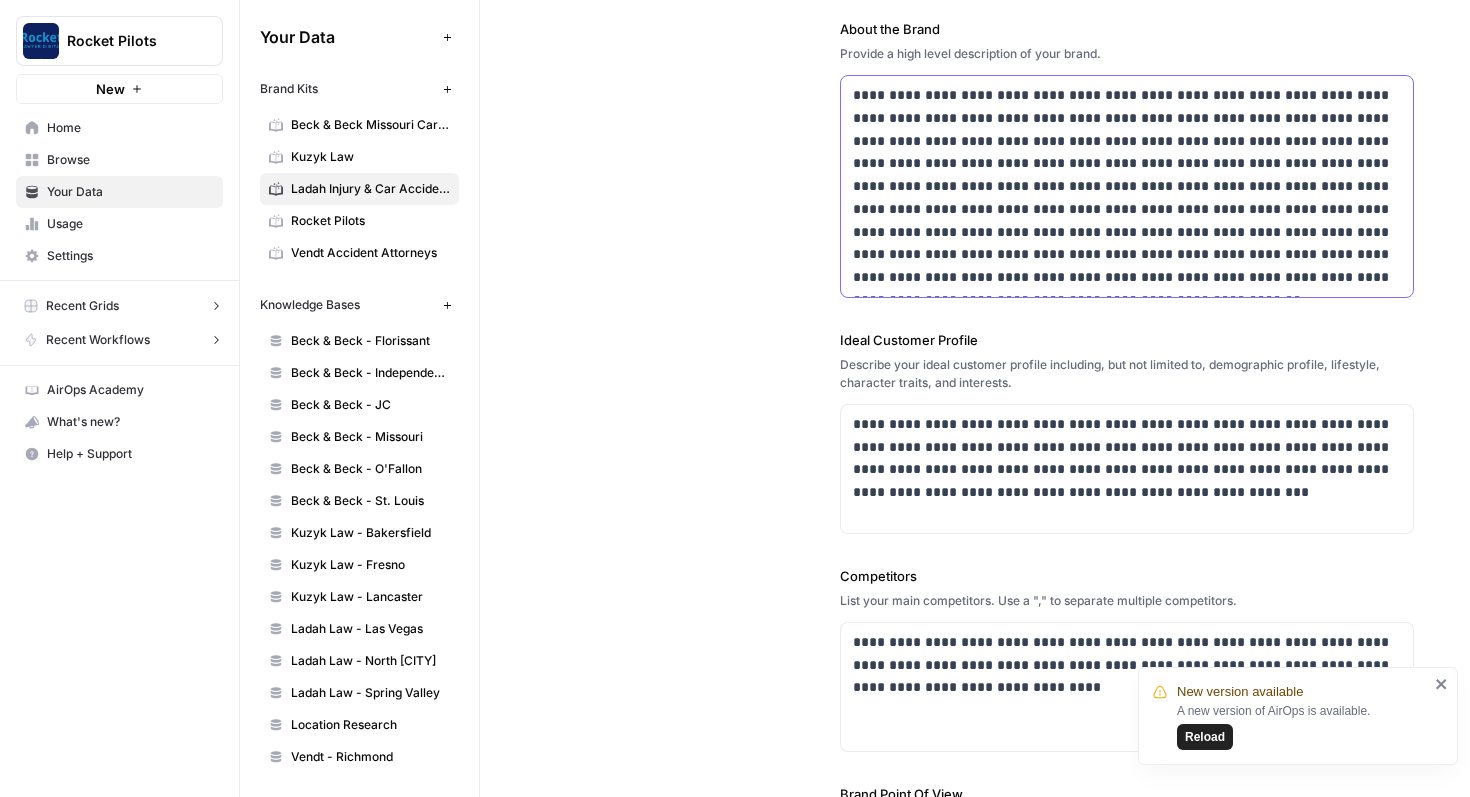 click on "**********" at bounding box center (1127, 186) 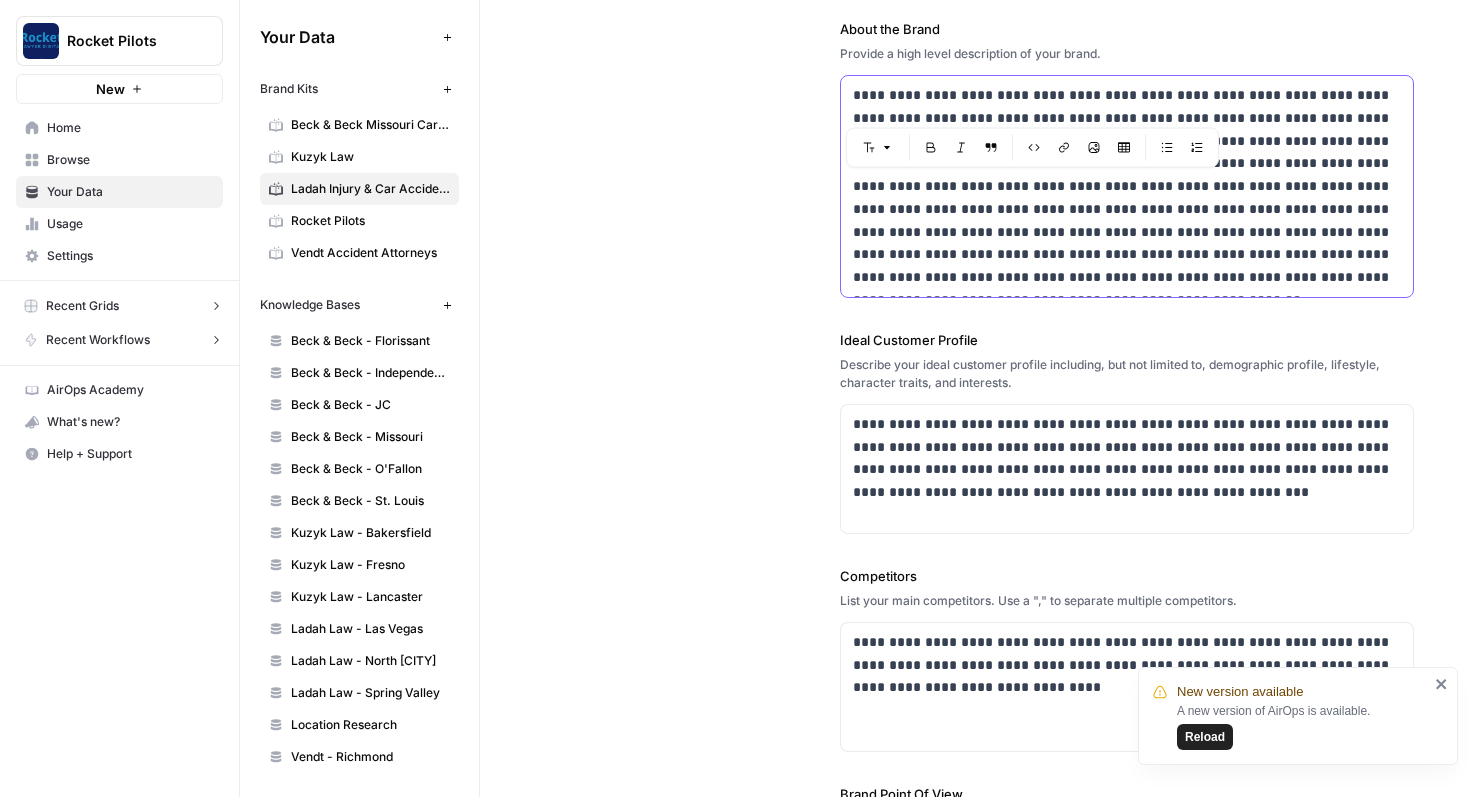 drag, startPoint x: 942, startPoint y: 188, endPoint x: 1084, endPoint y: 186, distance: 142.01408 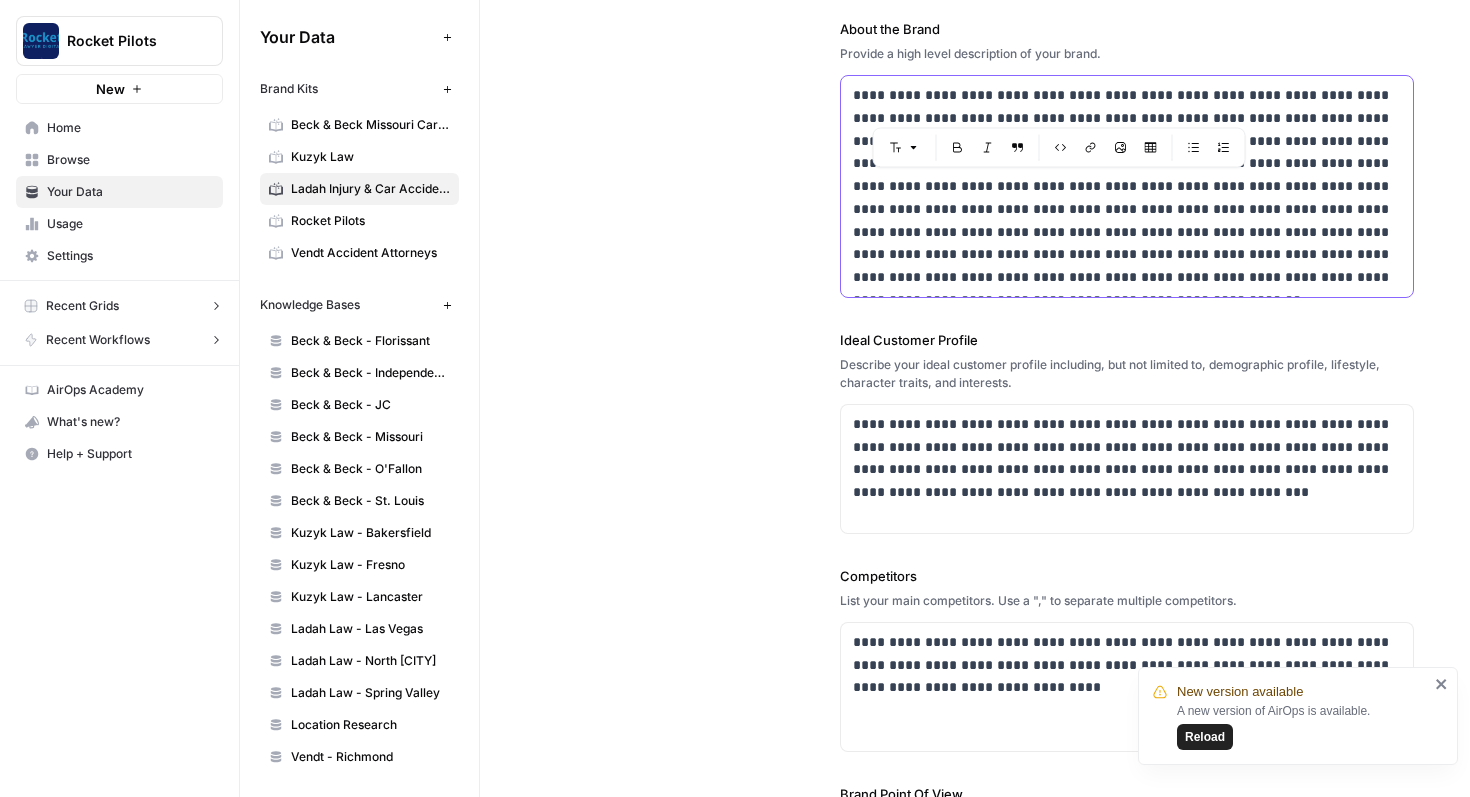 drag, startPoint x: 1140, startPoint y: 188, endPoint x: 976, endPoint y: 206, distance: 164.98485 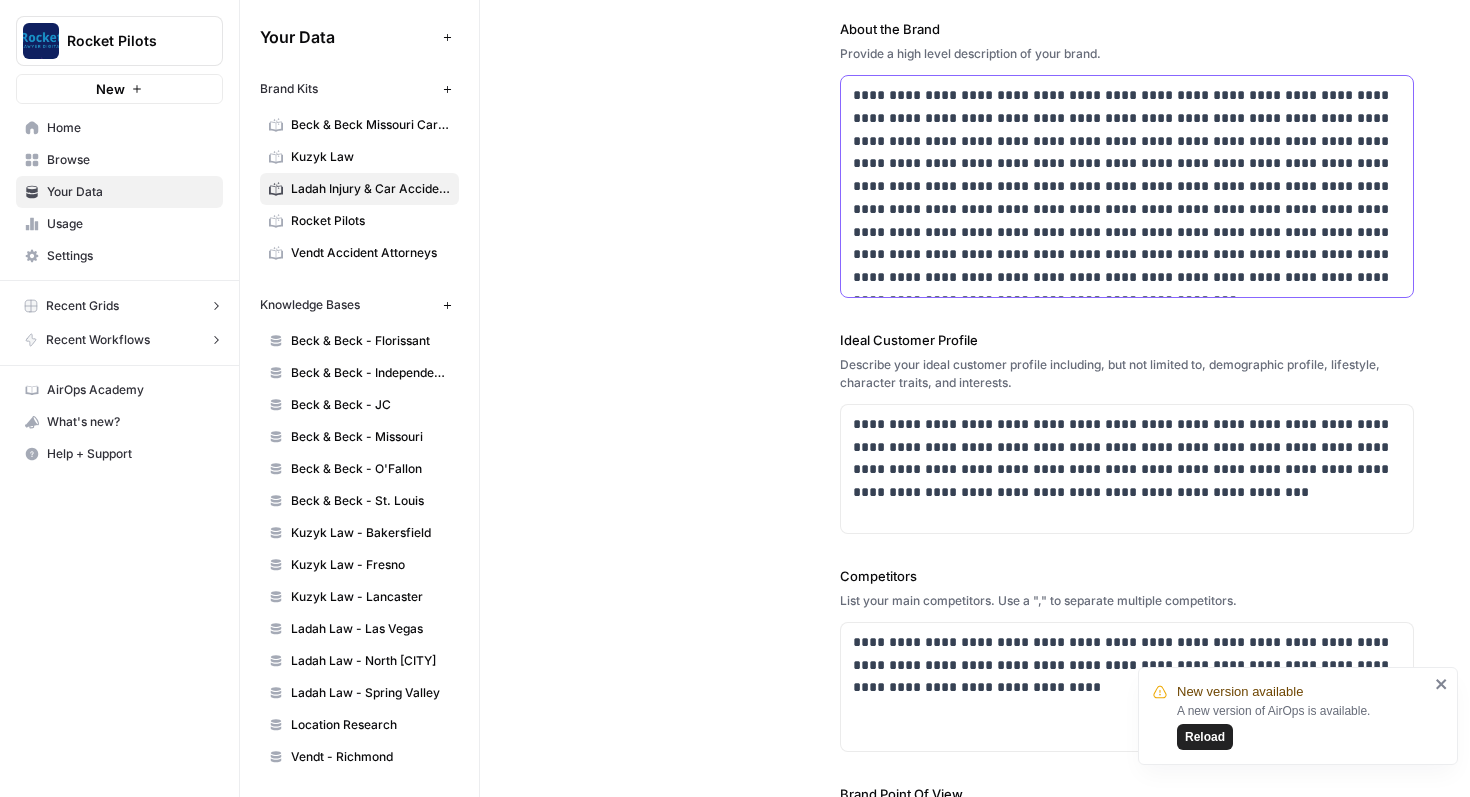 click on "**********" at bounding box center (1127, 186) 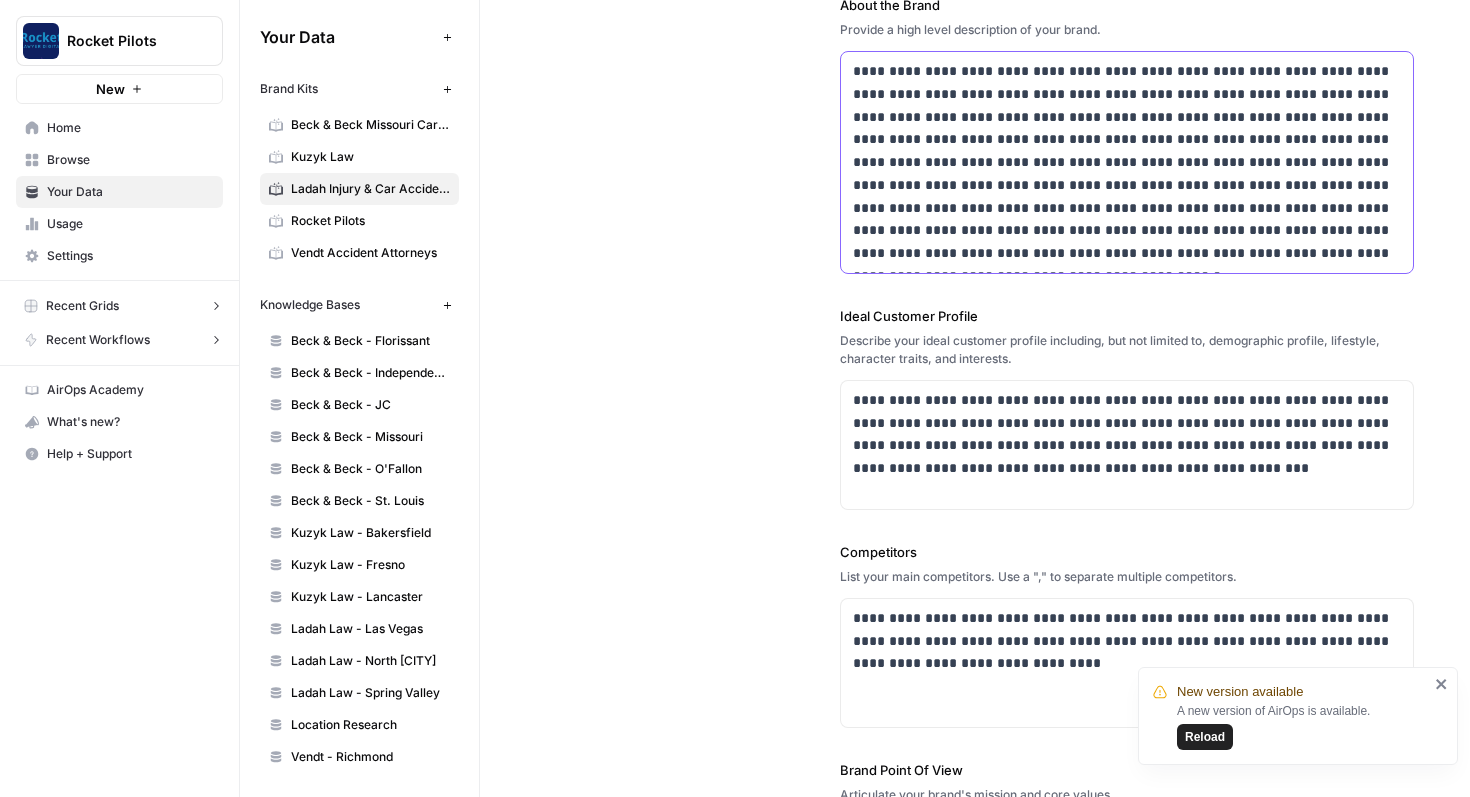 scroll, scrollTop: 258, scrollLeft: 0, axis: vertical 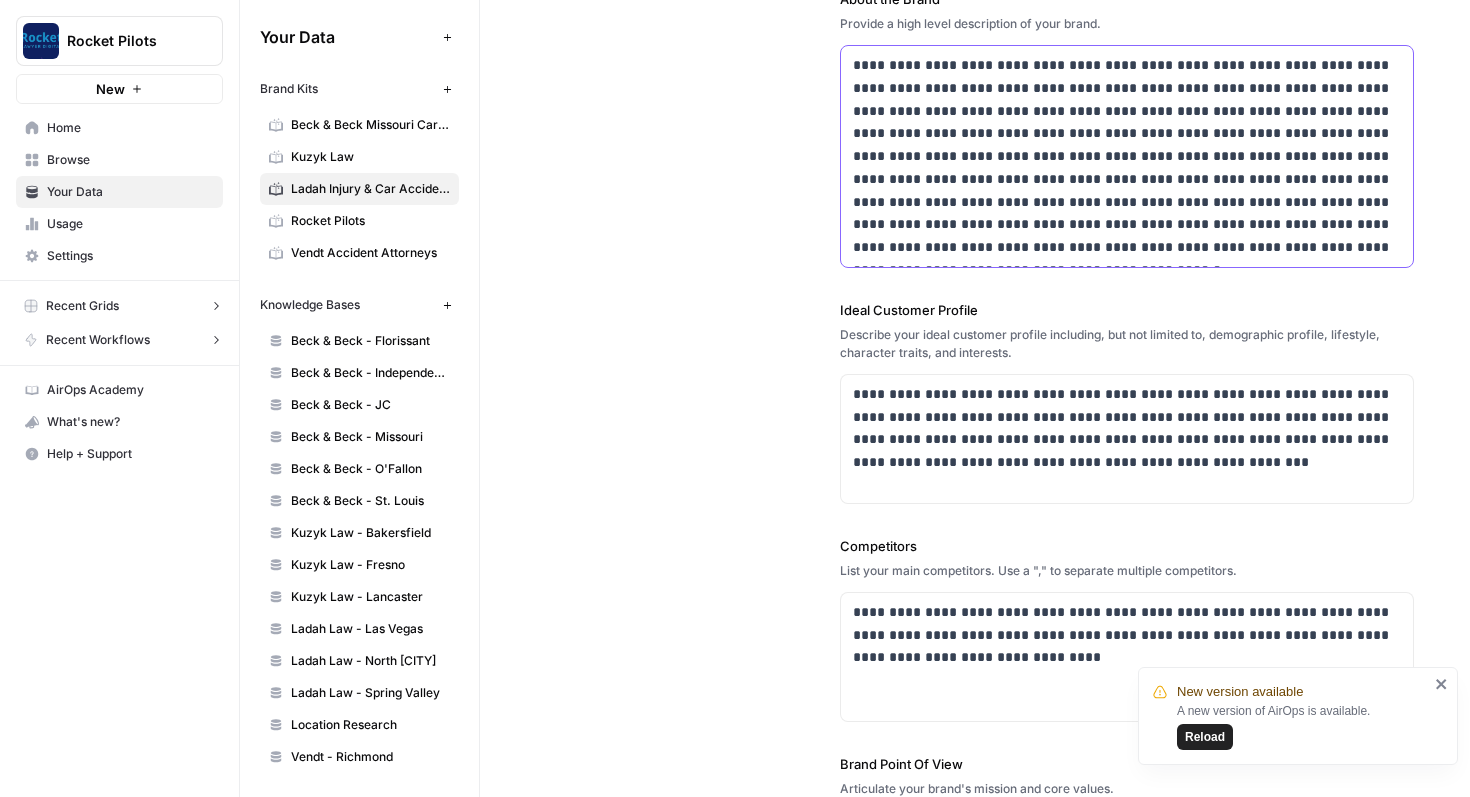 click on "**********" at bounding box center [1127, 156] 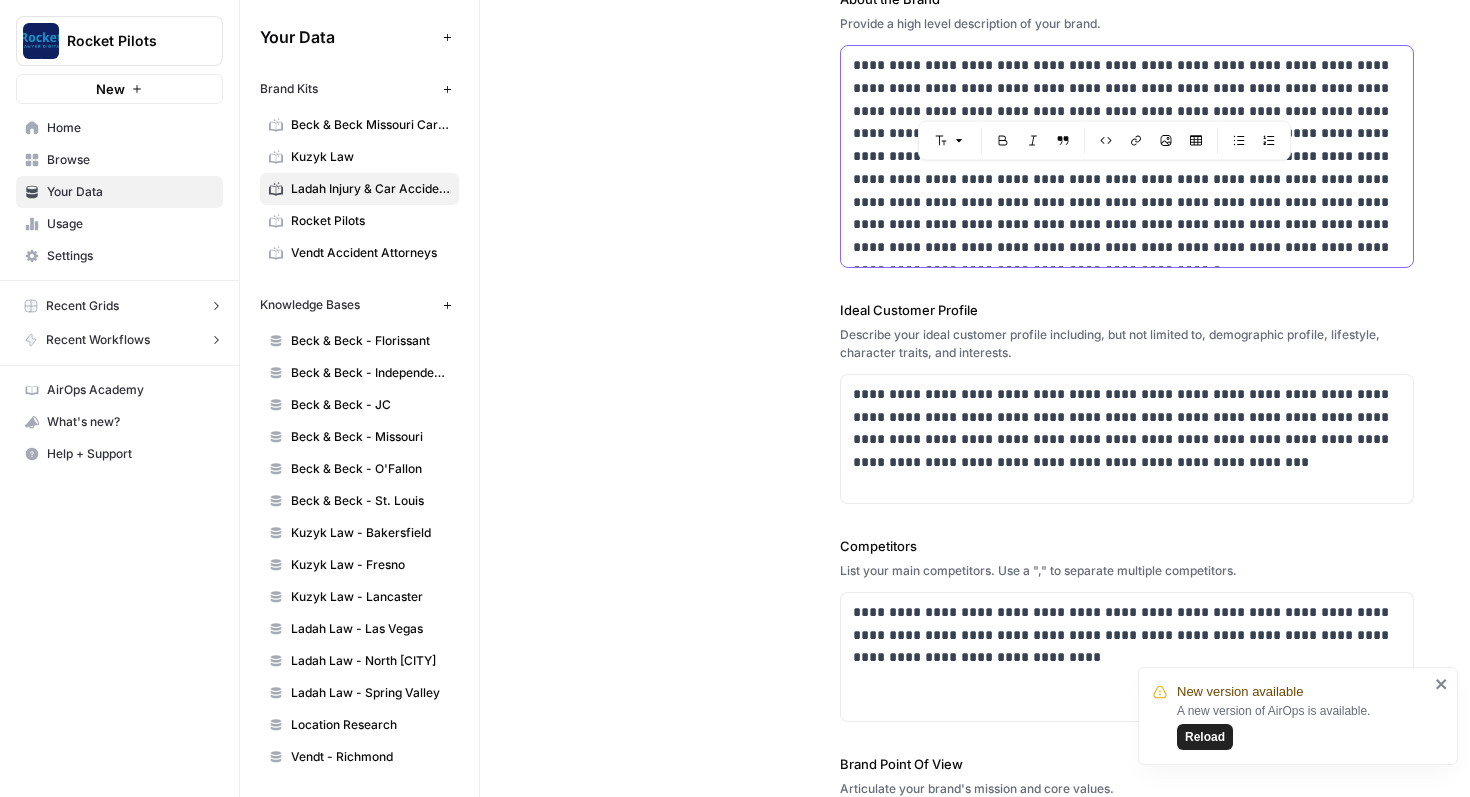 drag, startPoint x: 954, startPoint y: 178, endPoint x: 1239, endPoint y: 183, distance: 285.04385 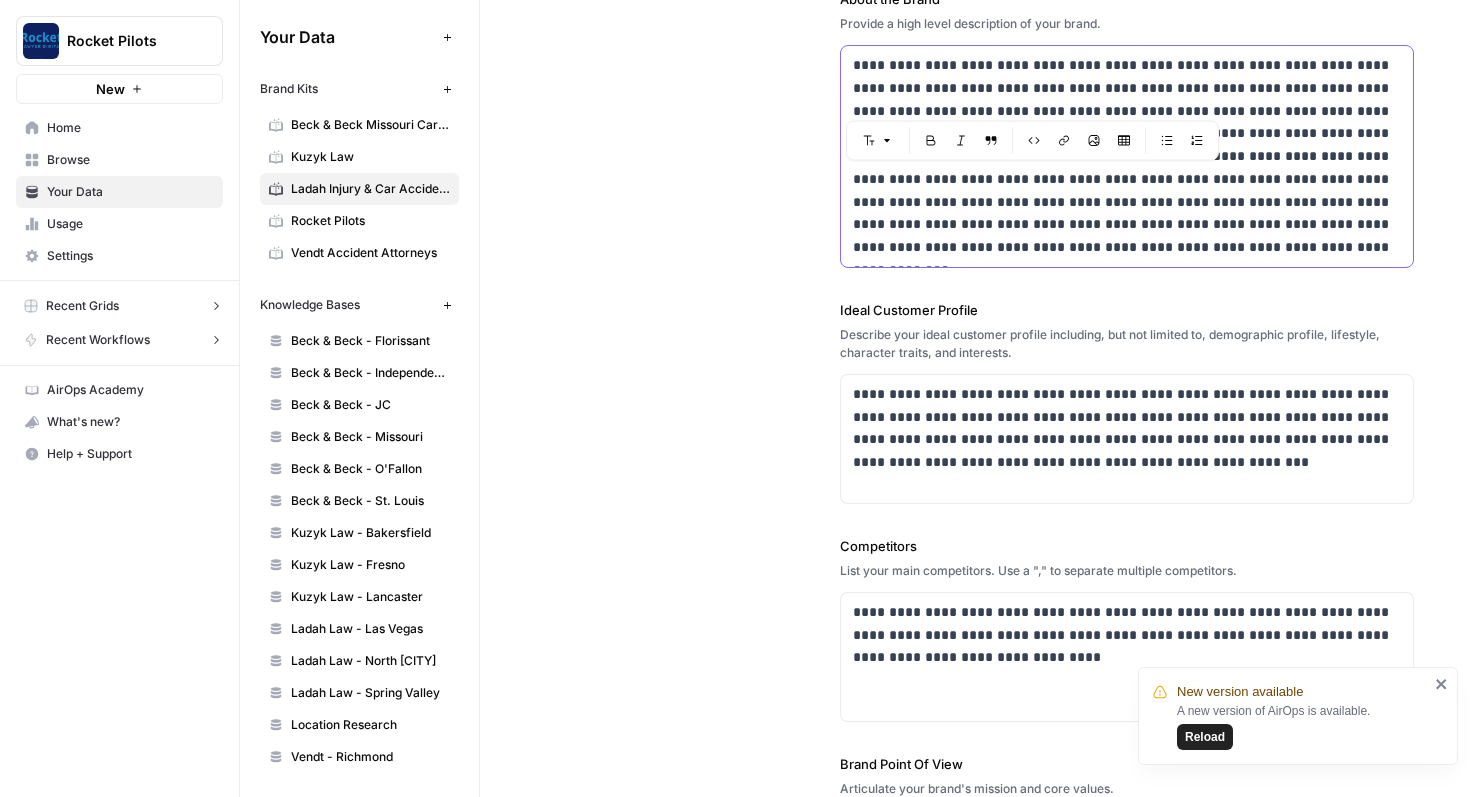 drag, startPoint x: 1004, startPoint y: 241, endPoint x: 1075, endPoint y: 180, distance: 93.60555 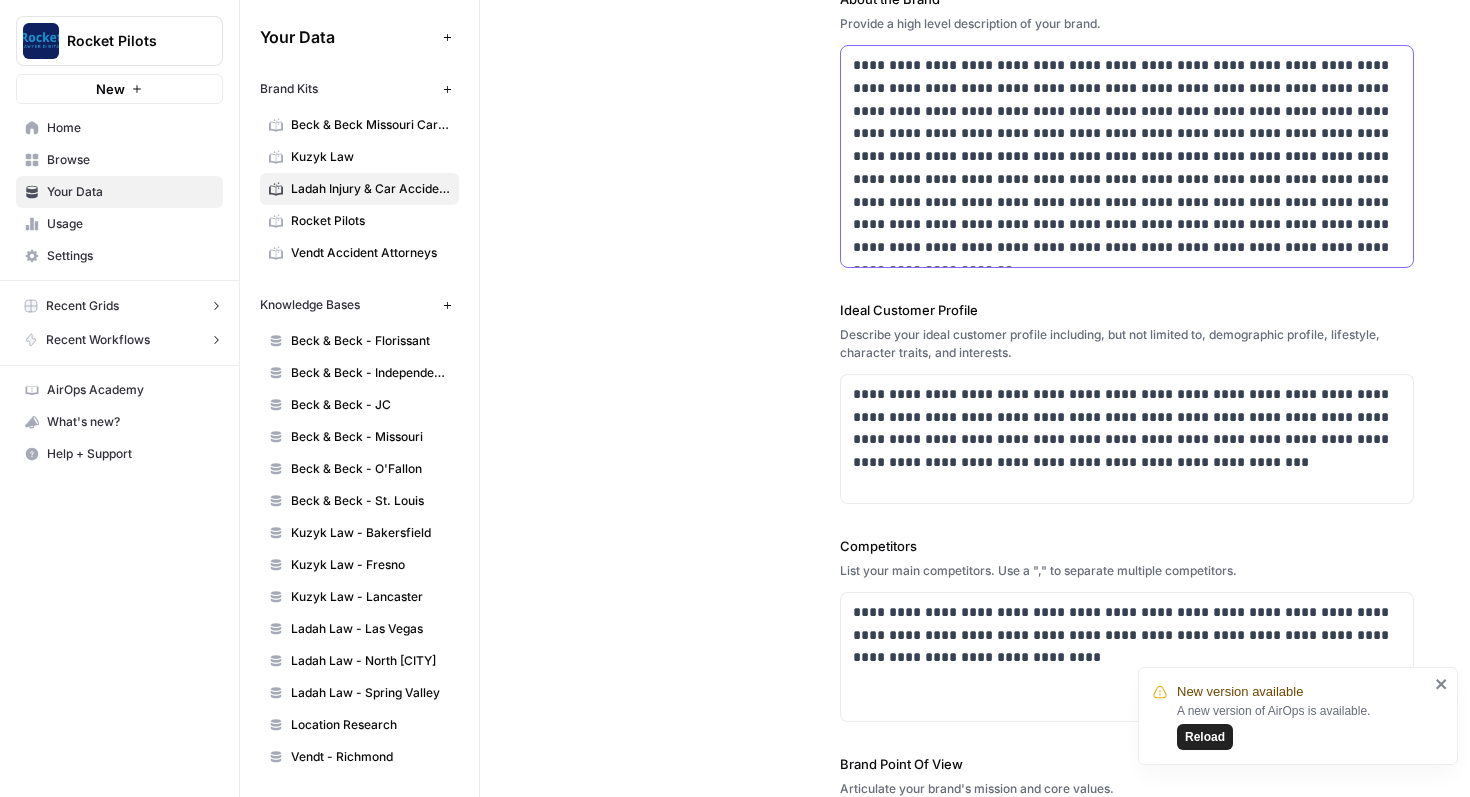 click on "**********" at bounding box center (1127, 156) 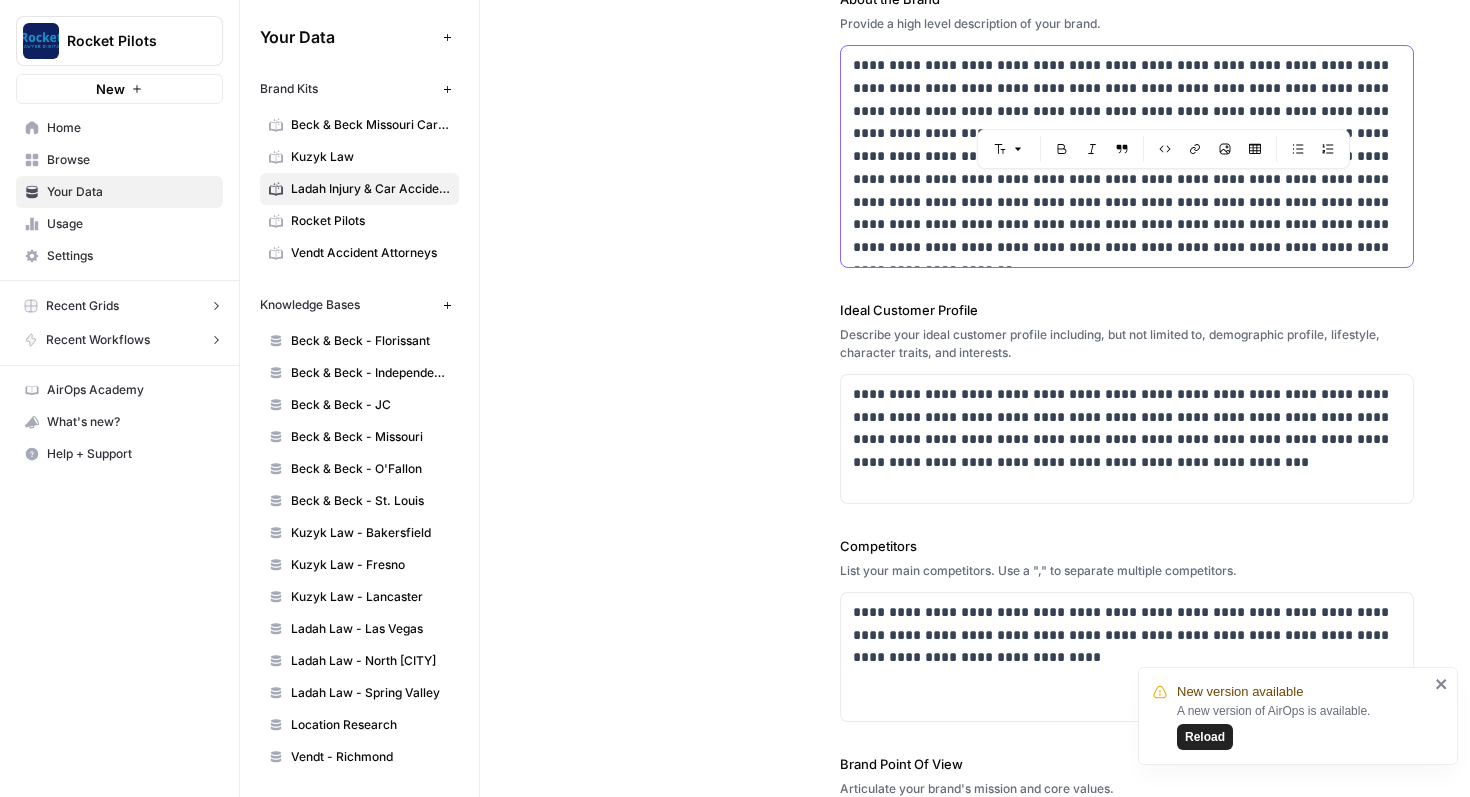 drag, startPoint x: 1362, startPoint y: 88, endPoint x: 946, endPoint y: 110, distance: 416.58133 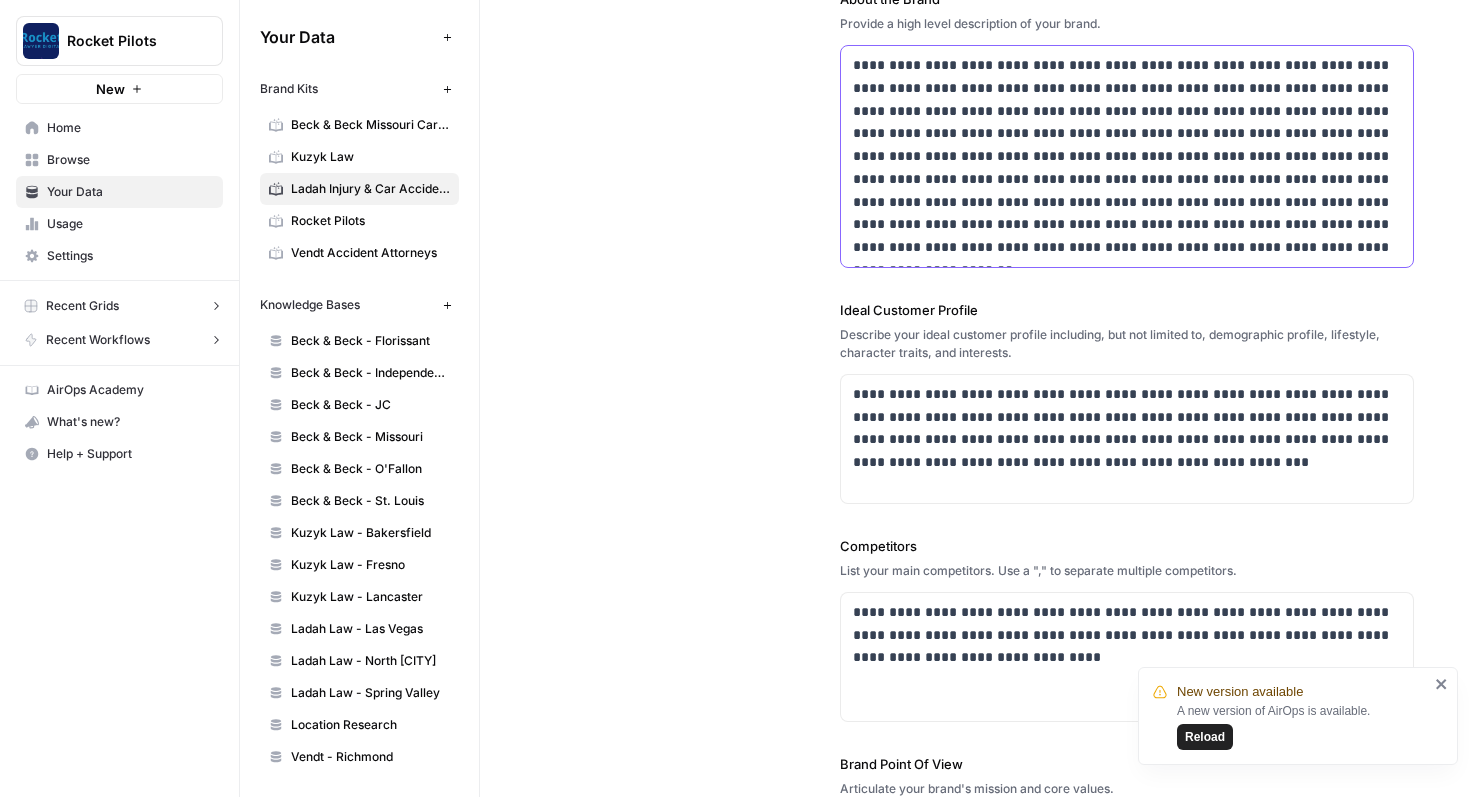 click on "**********" at bounding box center (1127, 156) 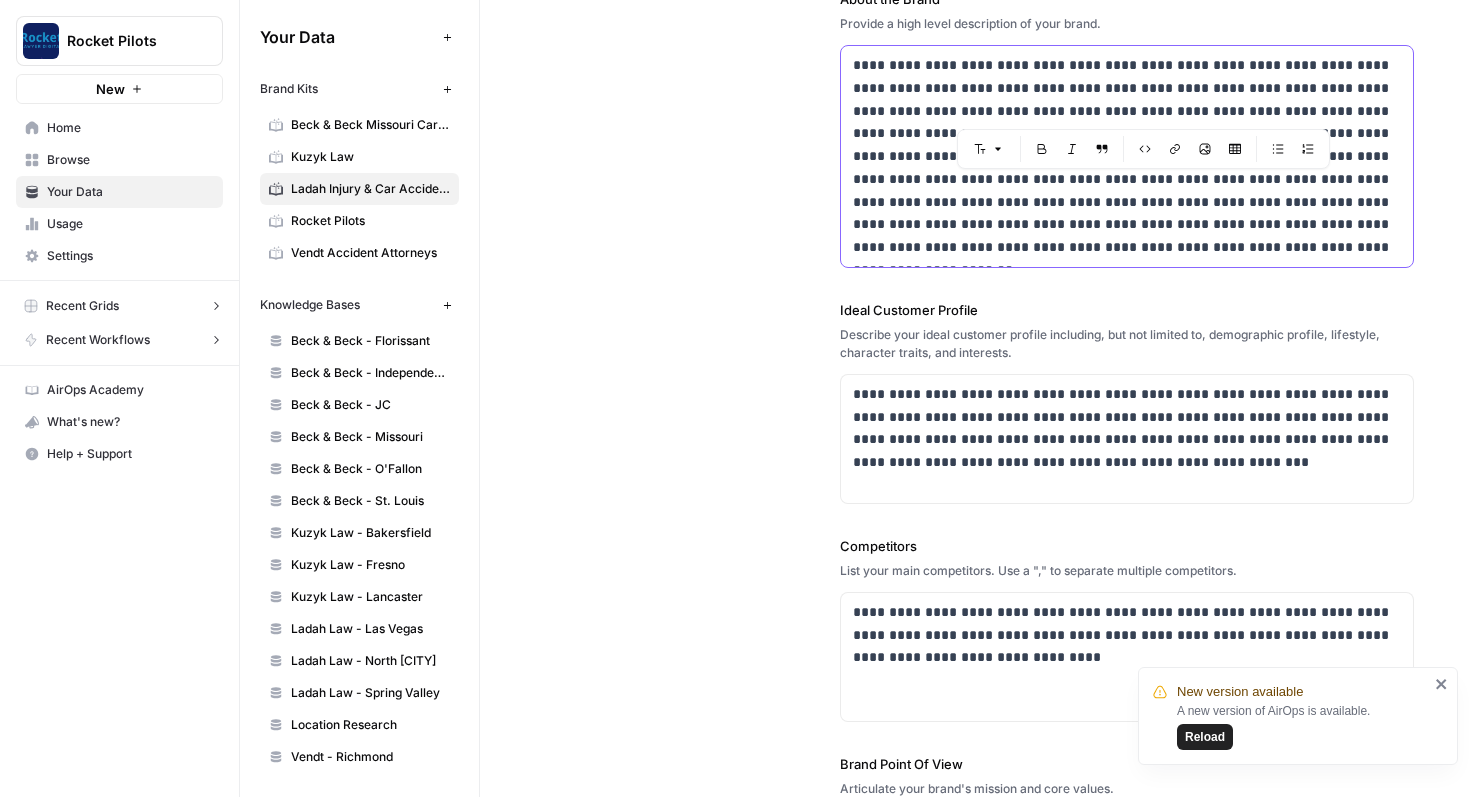 drag, startPoint x: 1320, startPoint y: 90, endPoint x: 942, endPoint y: 105, distance: 378.29752 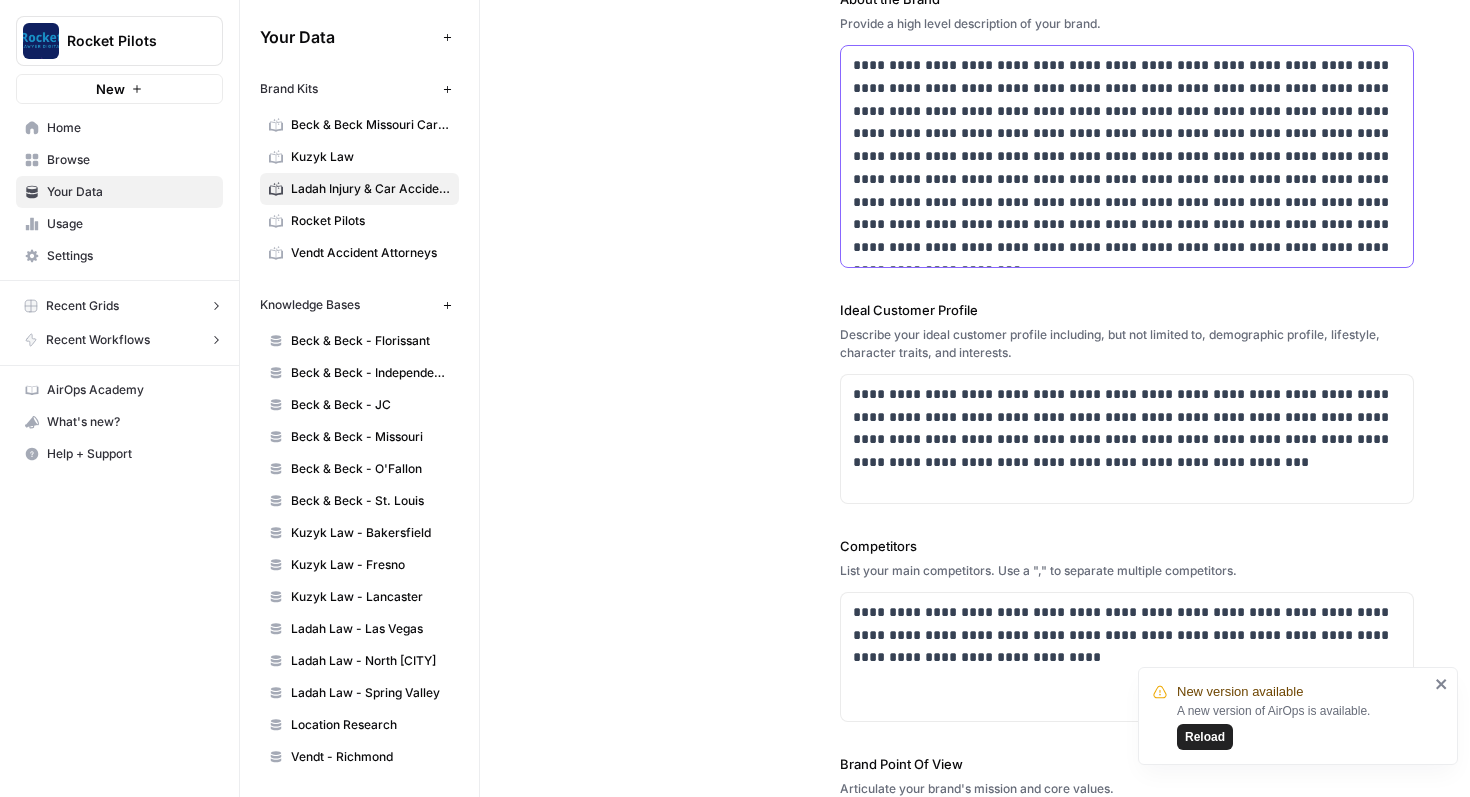 click on "**********" at bounding box center [1127, 156] 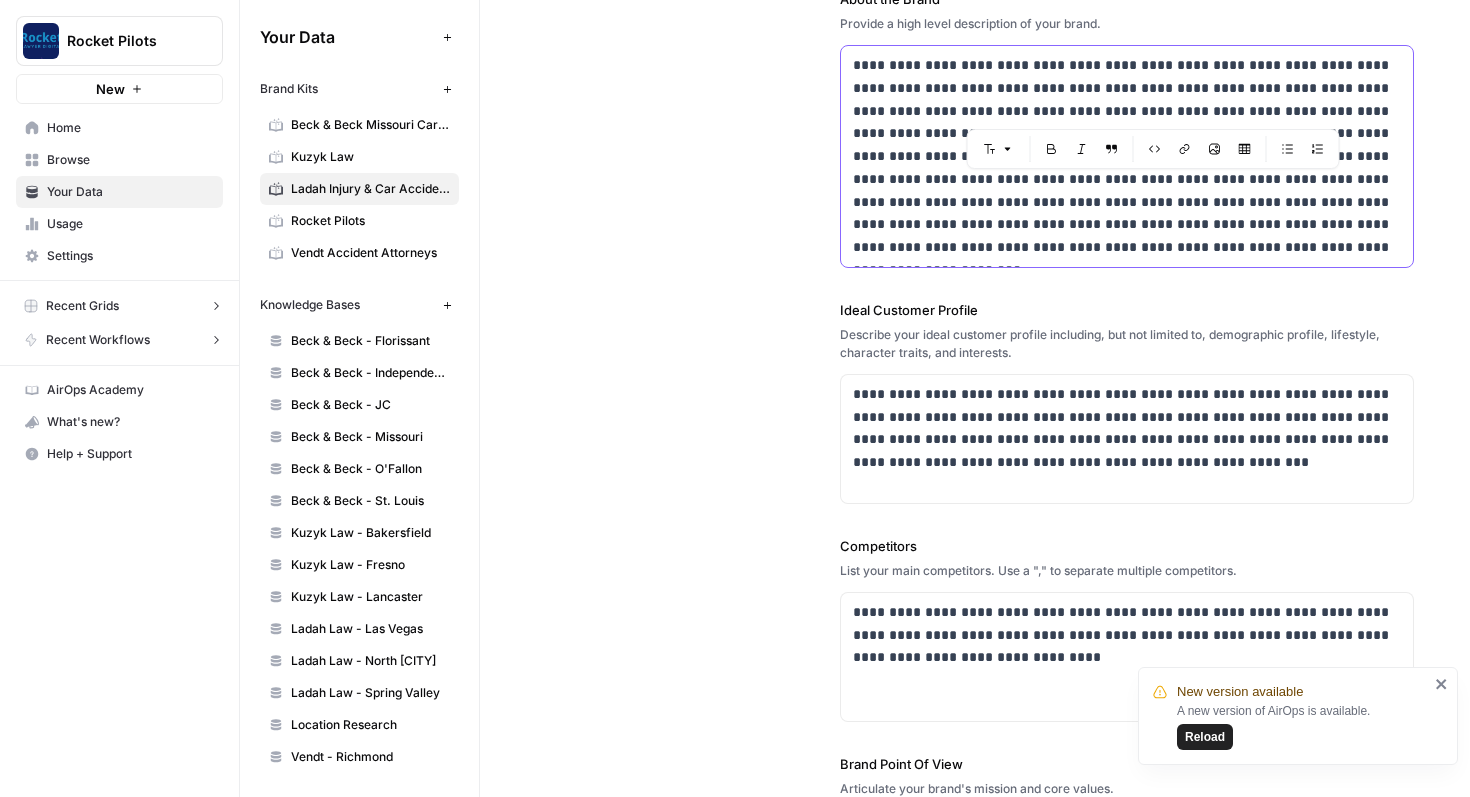 drag, startPoint x: 1327, startPoint y: 86, endPoint x: 965, endPoint y: 110, distance: 362.7947 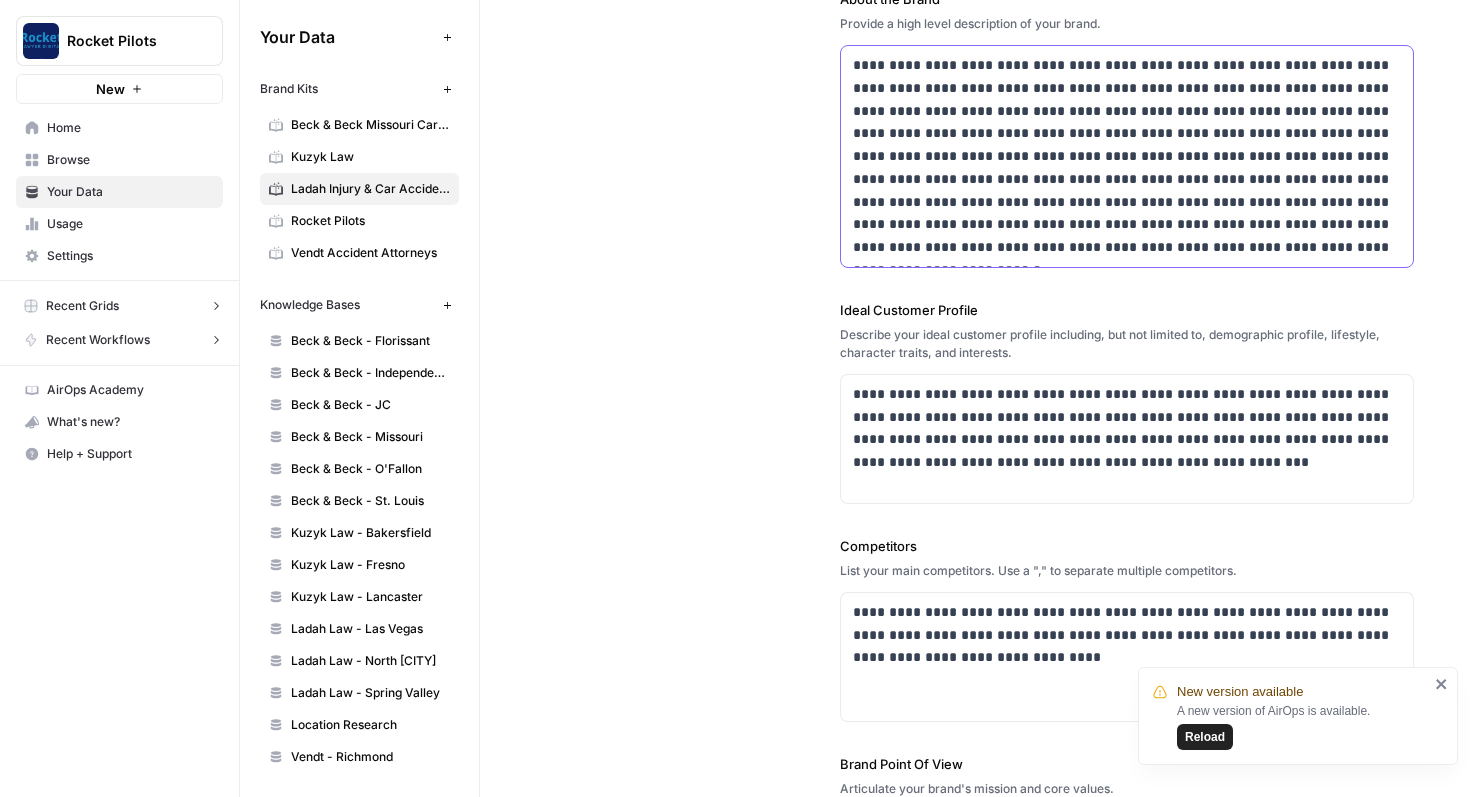 click on "**********" at bounding box center (1127, 156) 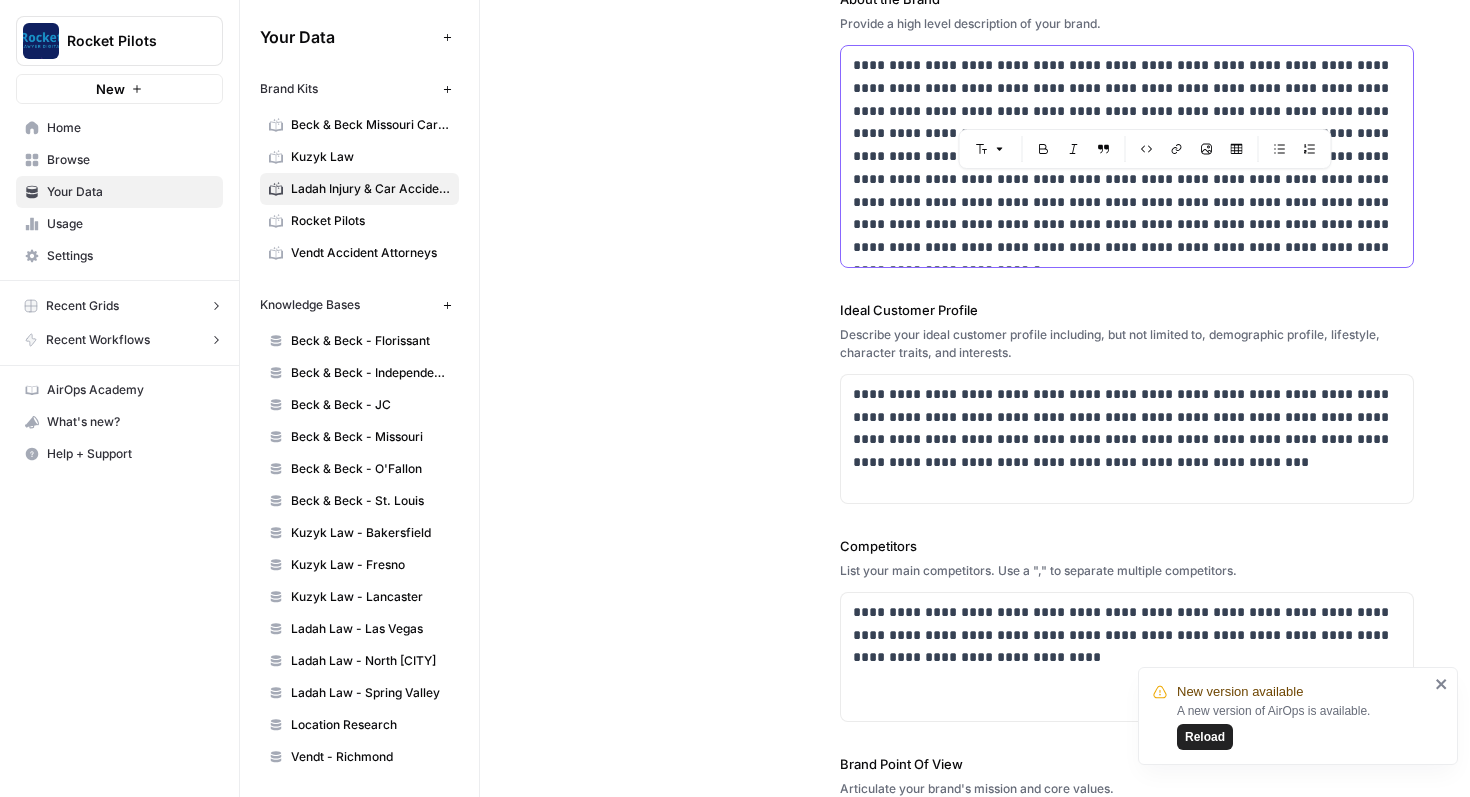 drag, startPoint x: 1287, startPoint y: 87, endPoint x: 987, endPoint y: 112, distance: 301.03986 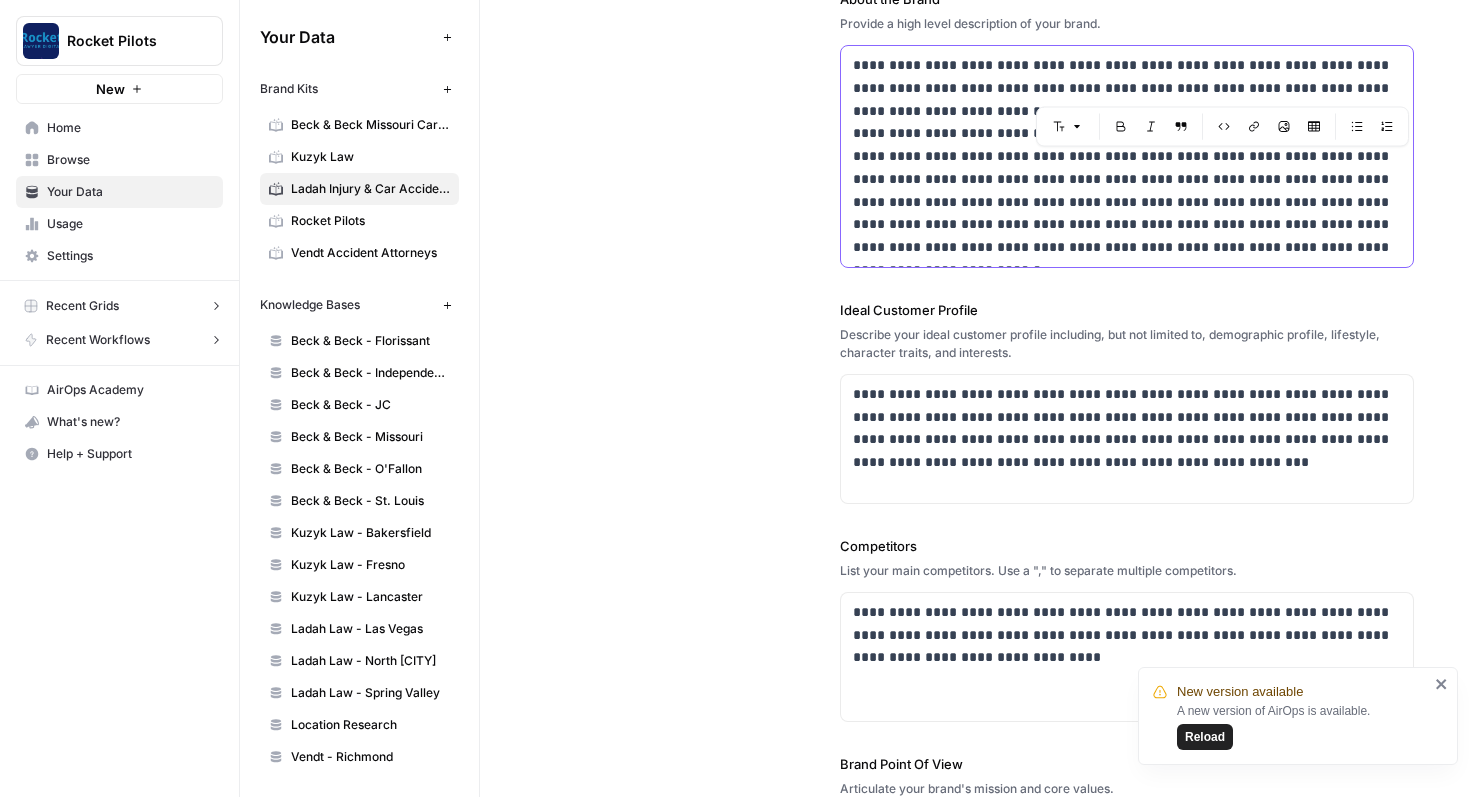 drag, startPoint x: 1288, startPoint y: 87, endPoint x: 1184, endPoint y: 83, distance: 104.0769 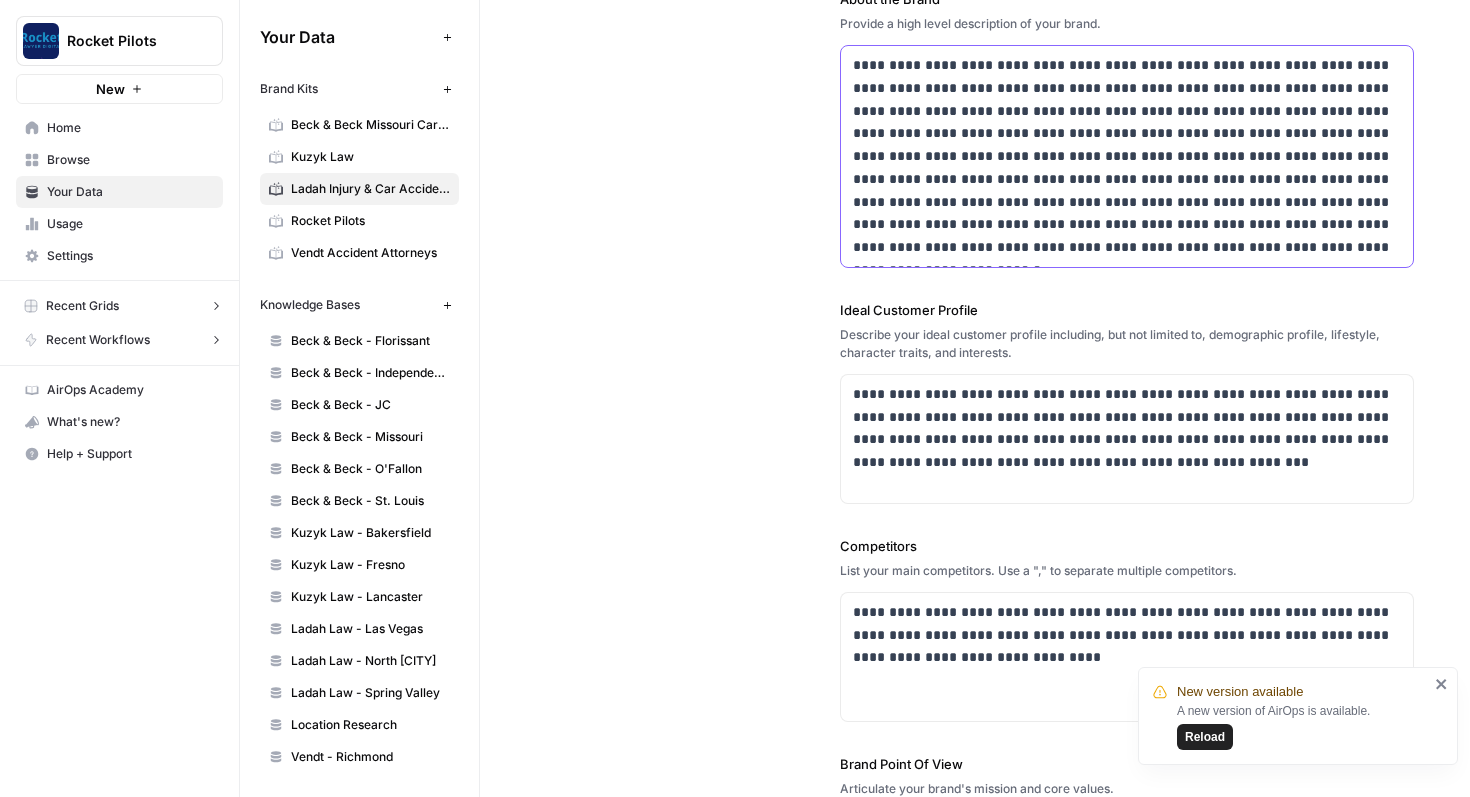 click on "**********" at bounding box center [1127, 156] 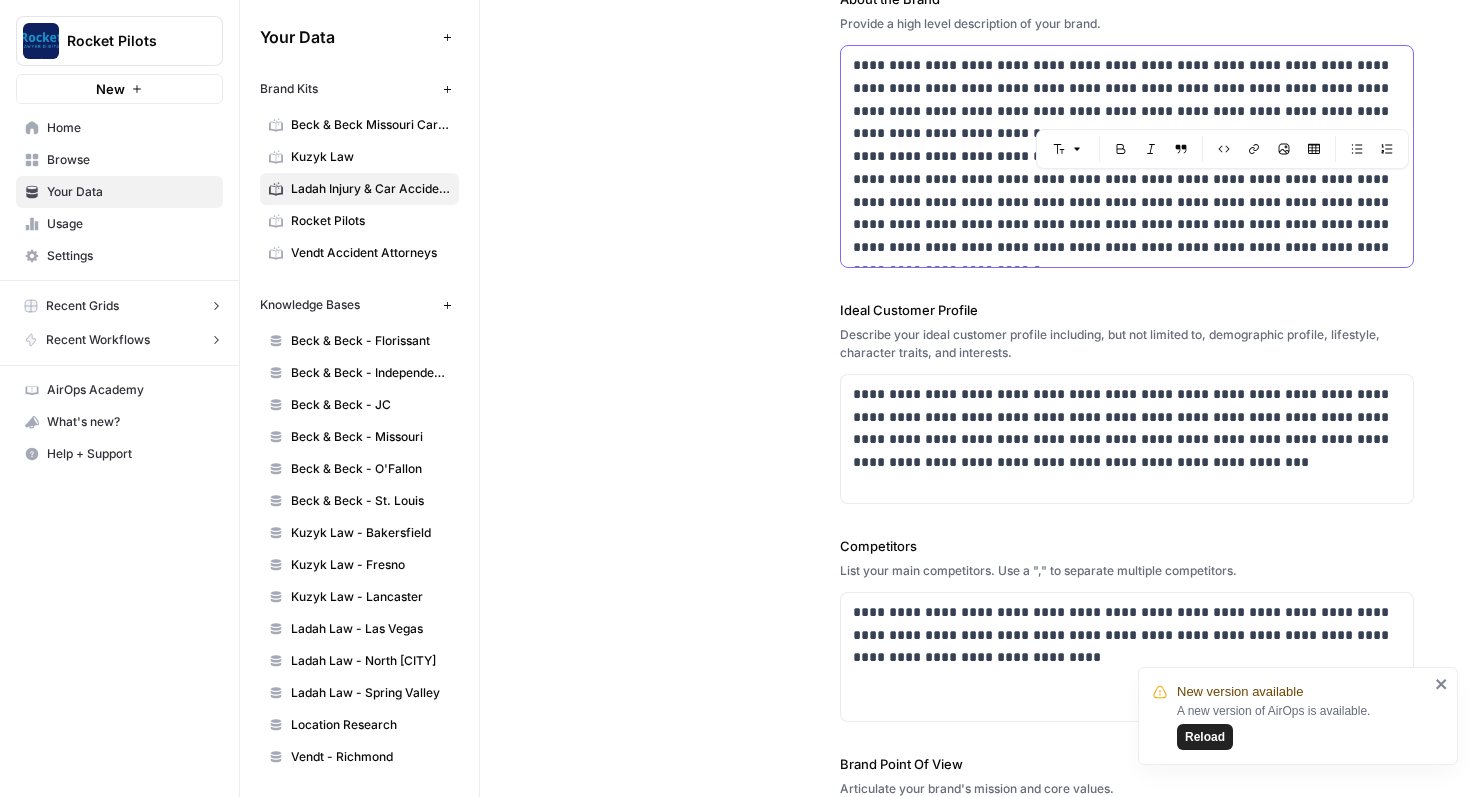 drag, startPoint x: 1226, startPoint y: 110, endPoint x: 1337, endPoint y: 94, distance: 112.147224 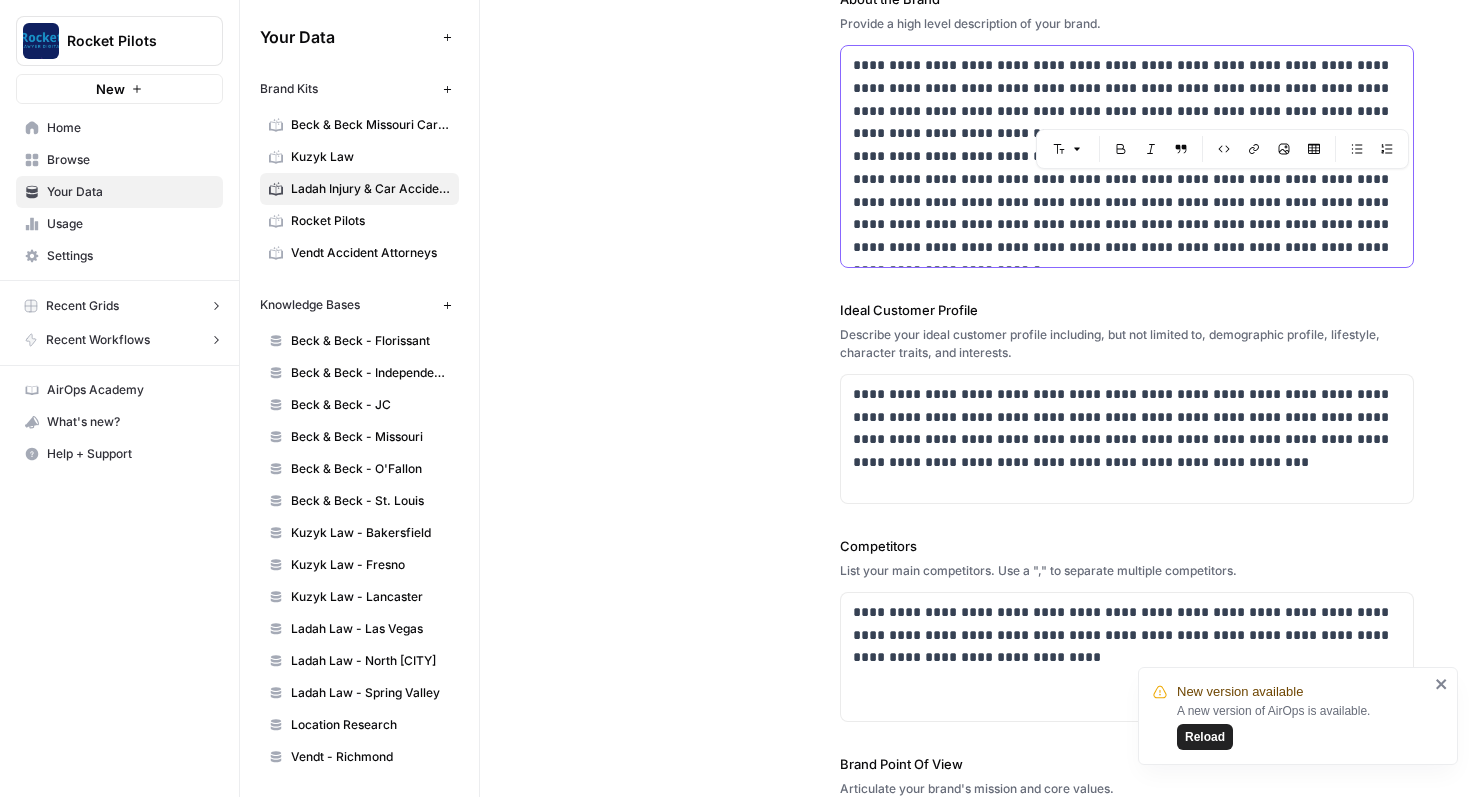 scroll, scrollTop: 244, scrollLeft: 0, axis: vertical 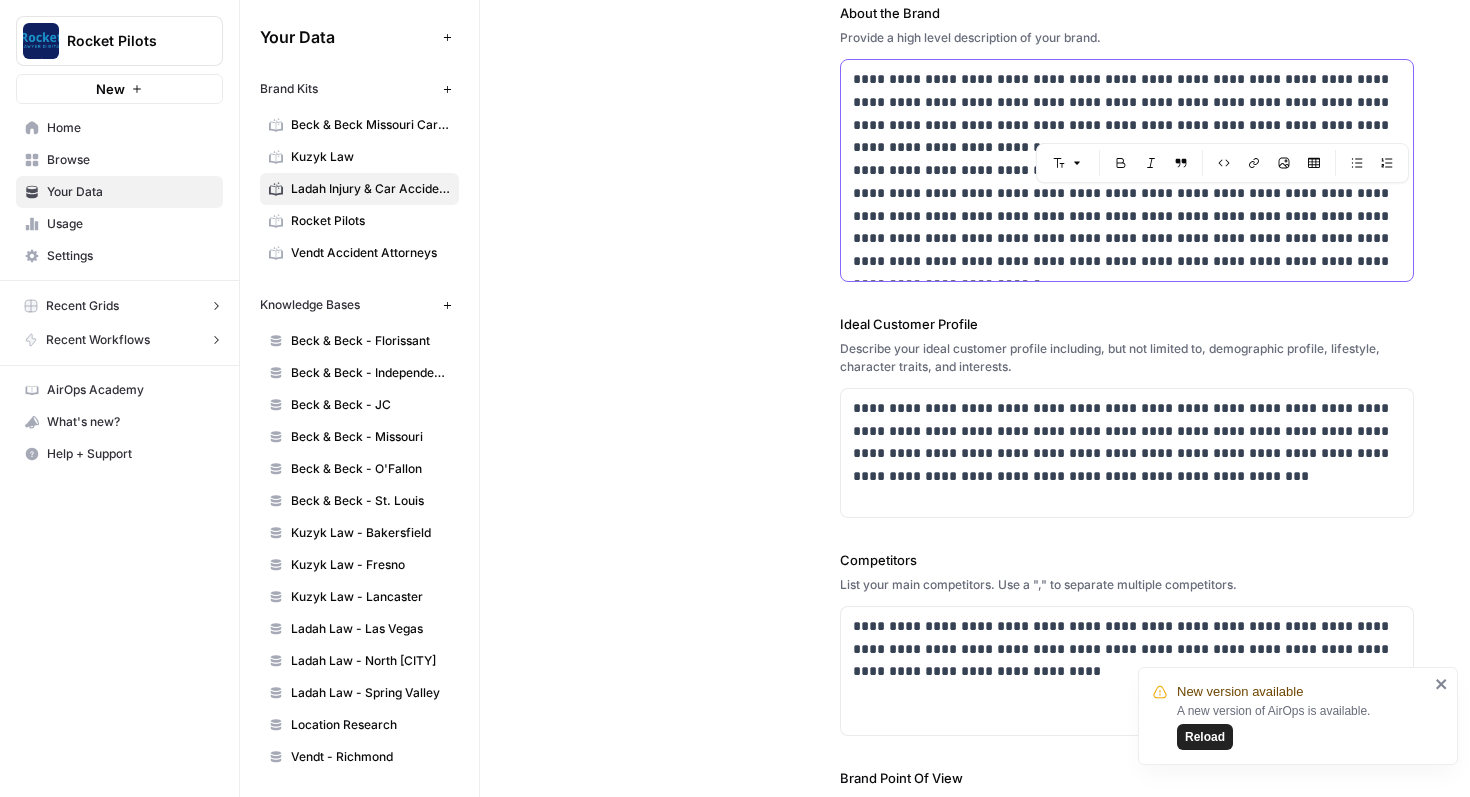 click on "**********" at bounding box center [1127, 170] 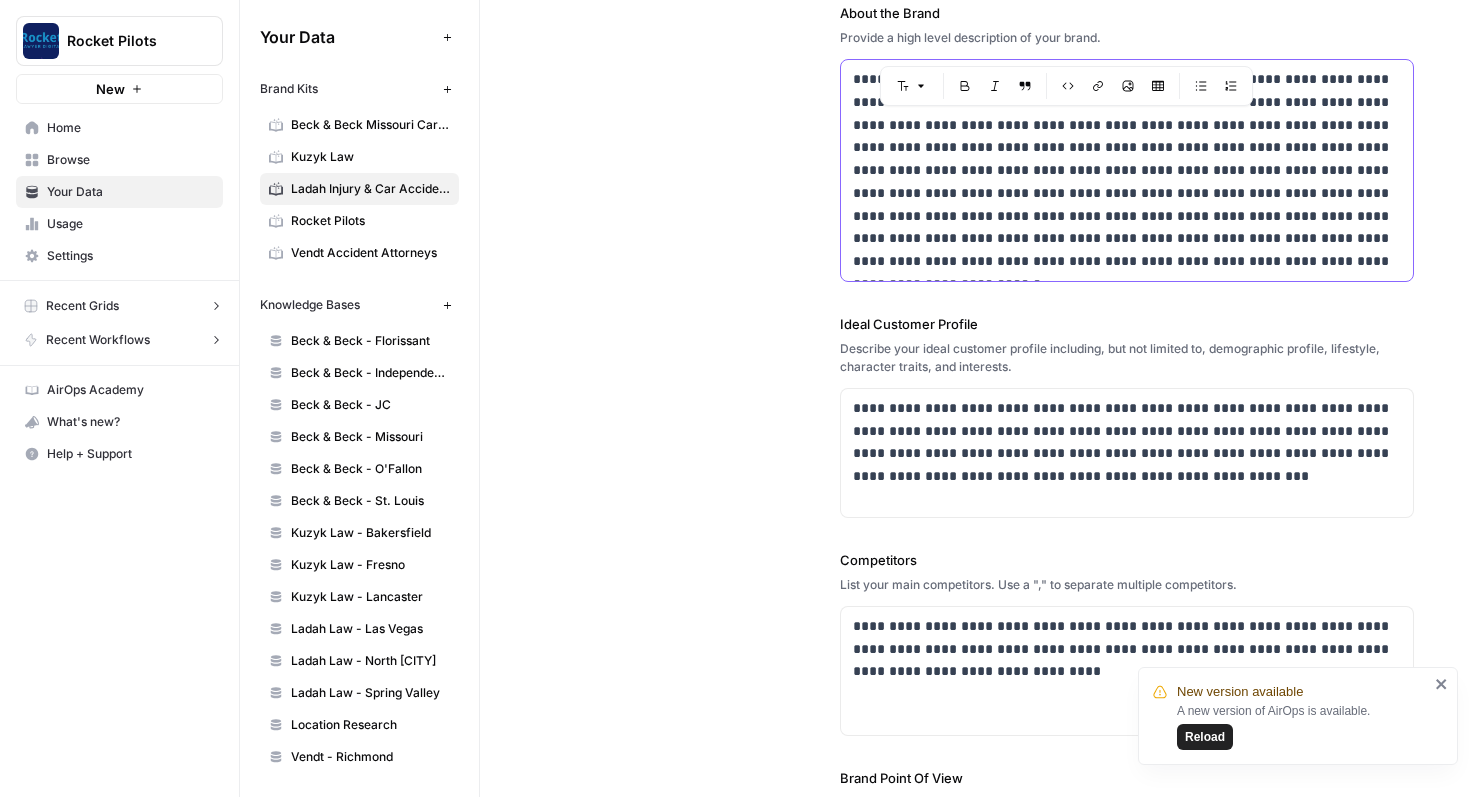 drag, startPoint x: 1025, startPoint y: 124, endPoint x: 1108, endPoint y: 119, distance: 83.15047 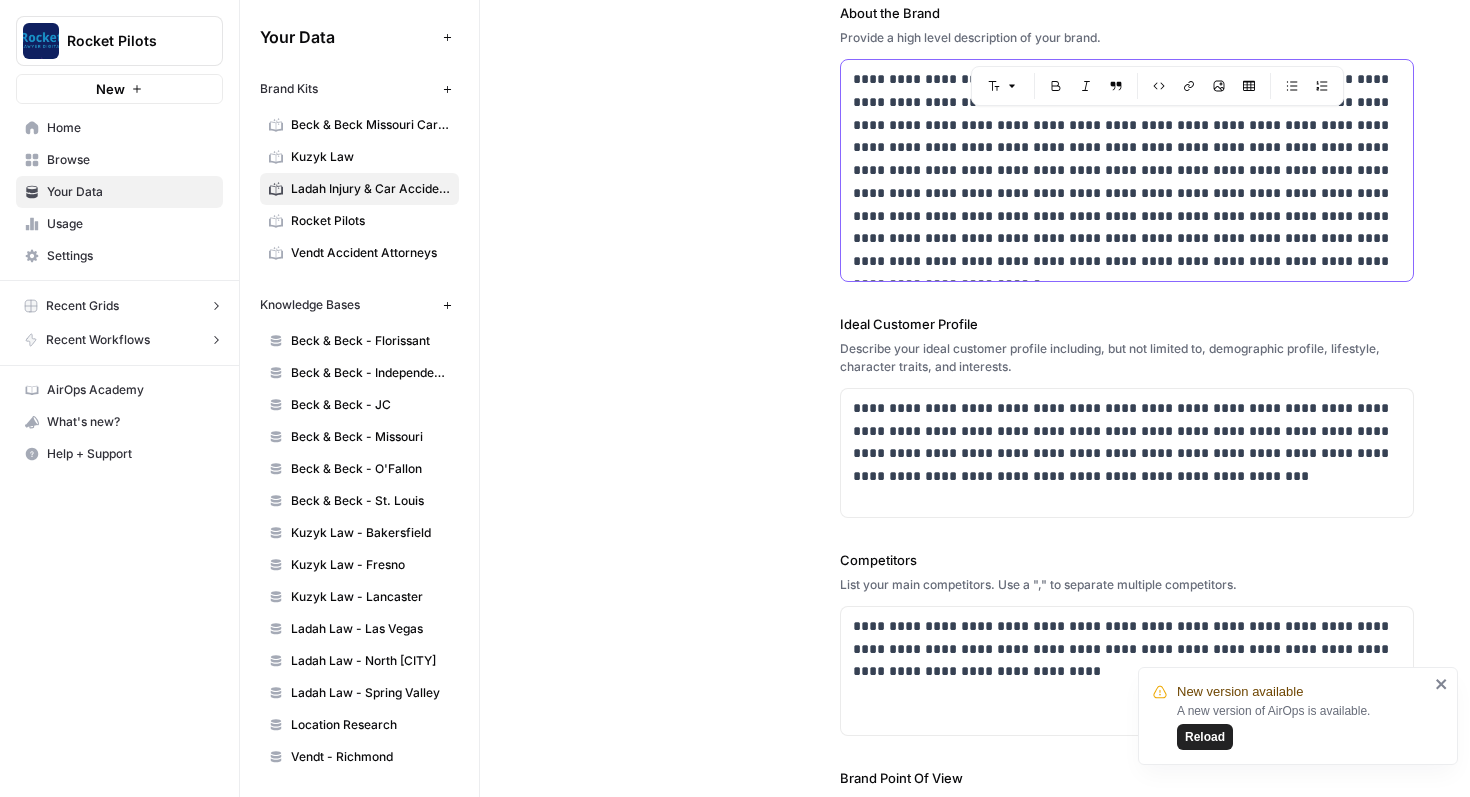 drag, startPoint x: 1009, startPoint y: 126, endPoint x: 1302, endPoint y: 122, distance: 293.0273 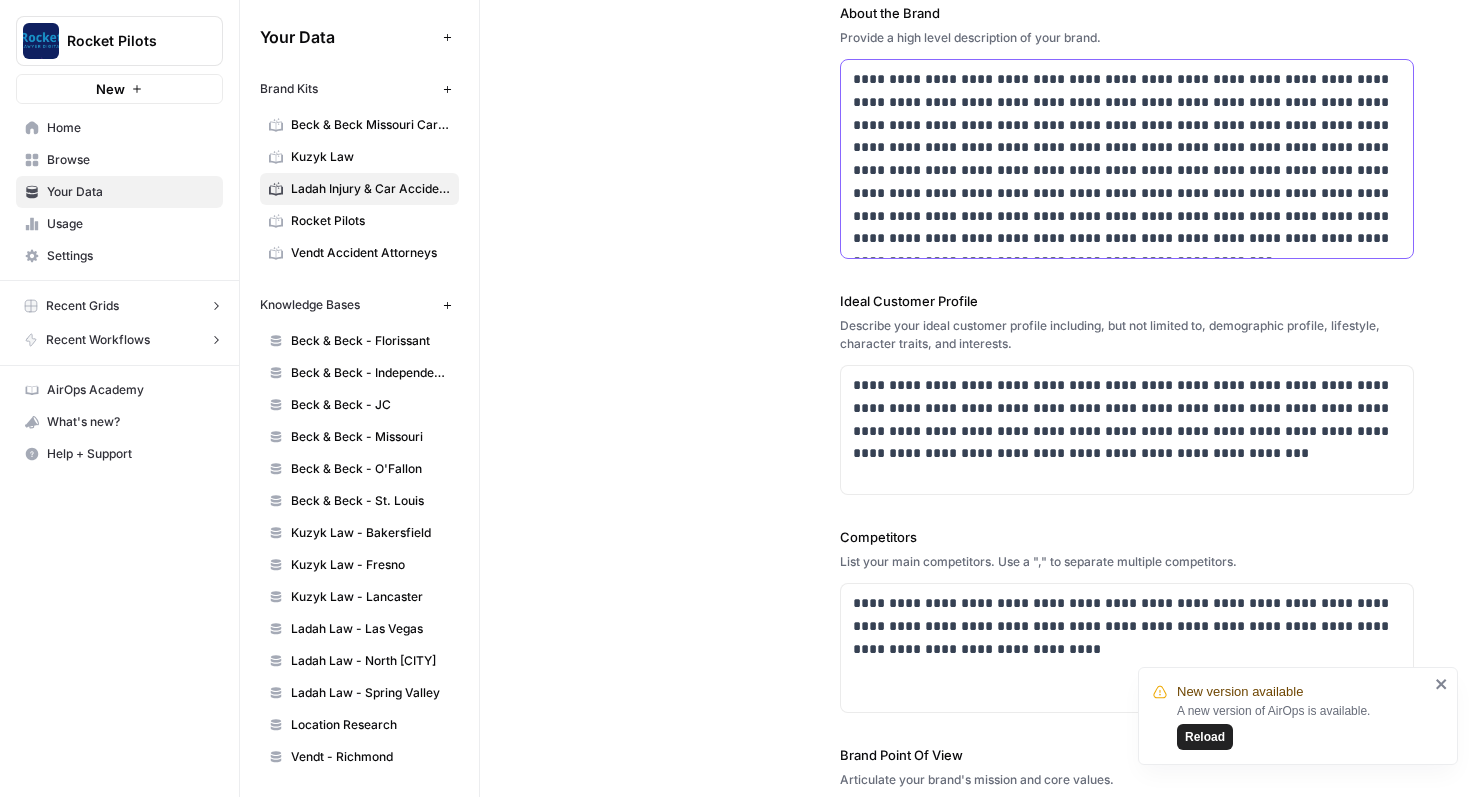 click on "**********" at bounding box center (1127, 159) 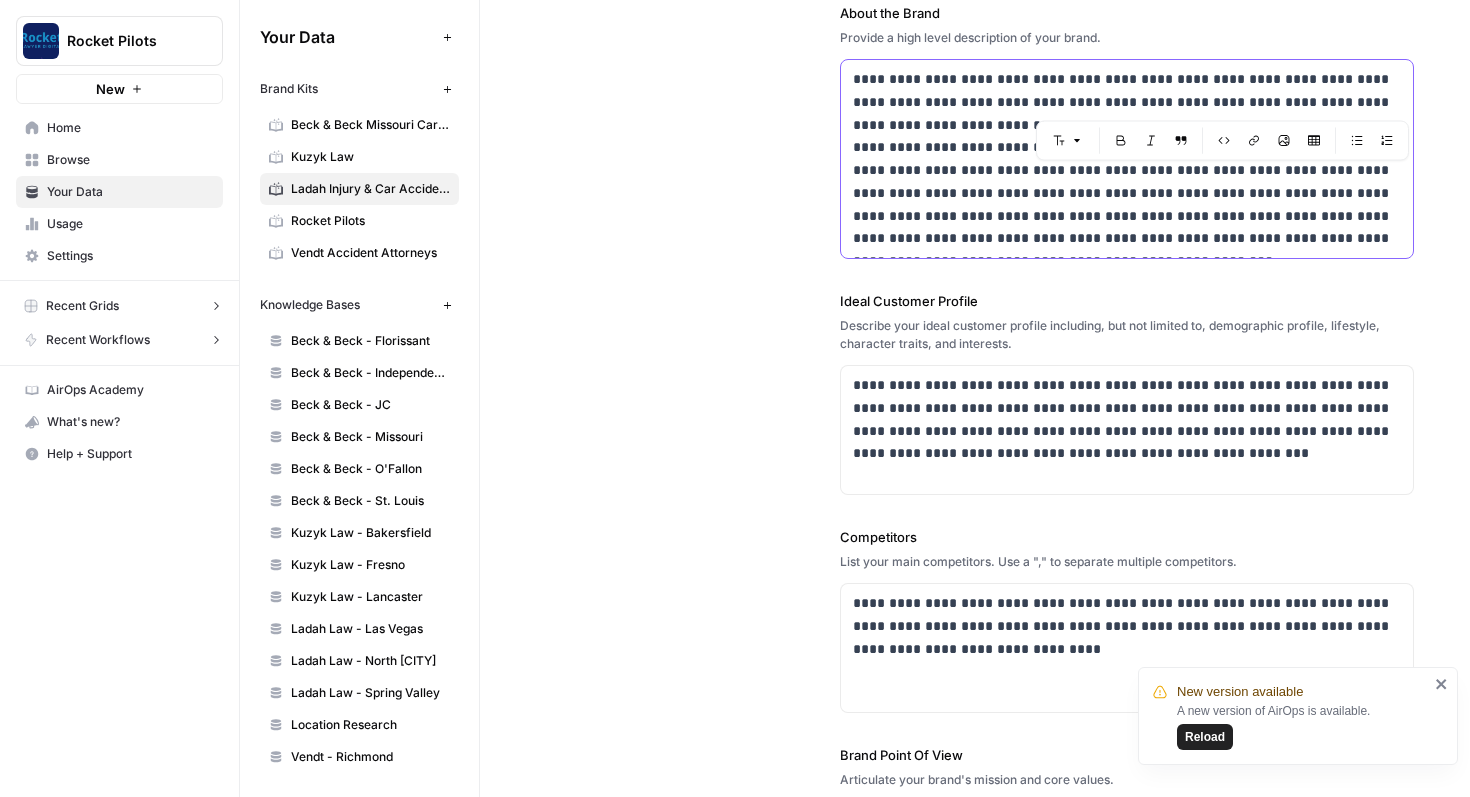 drag, startPoint x: 1233, startPoint y: 101, endPoint x: 1341, endPoint y: 97, distance: 108.07405 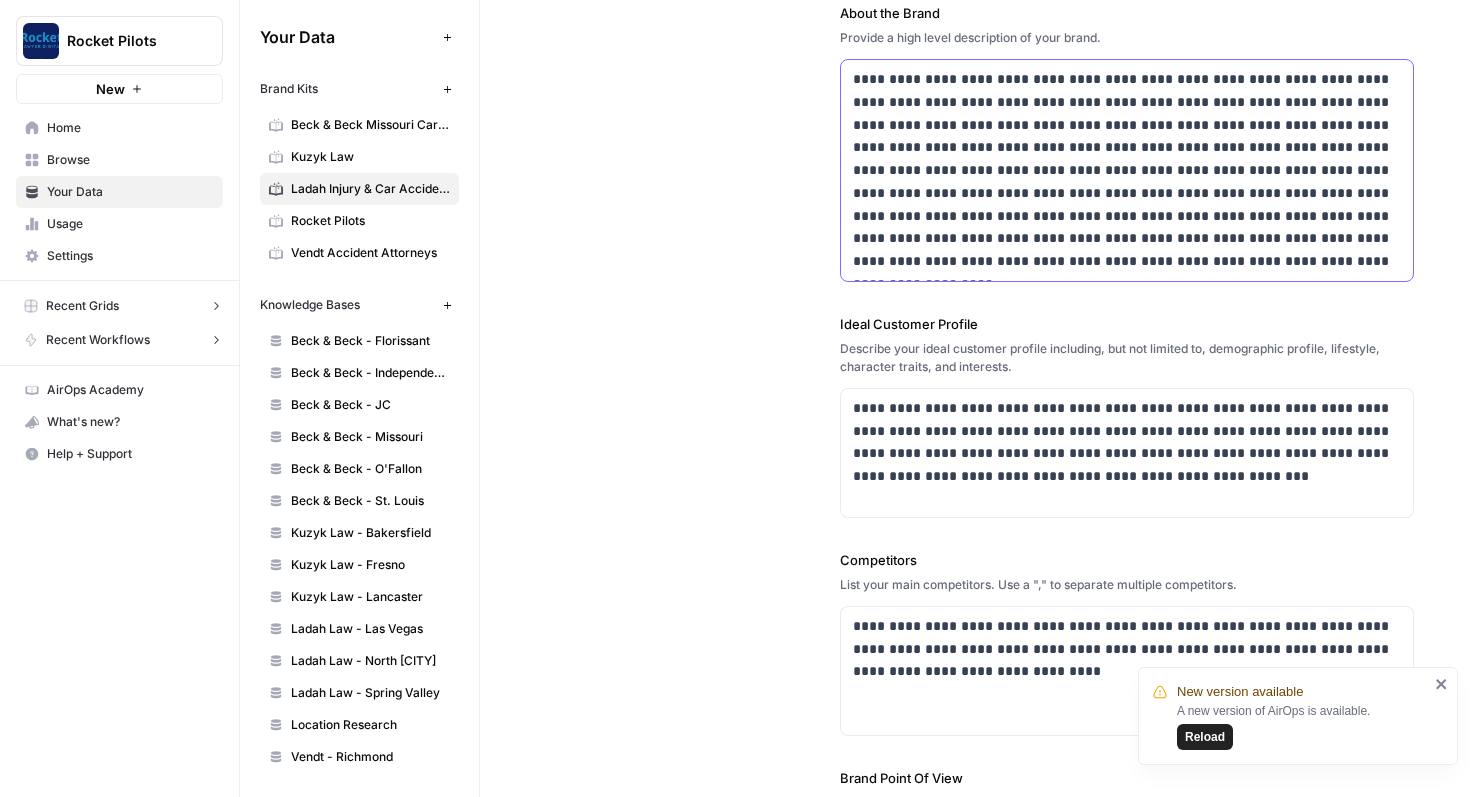 click on "**********" at bounding box center (1127, 170) 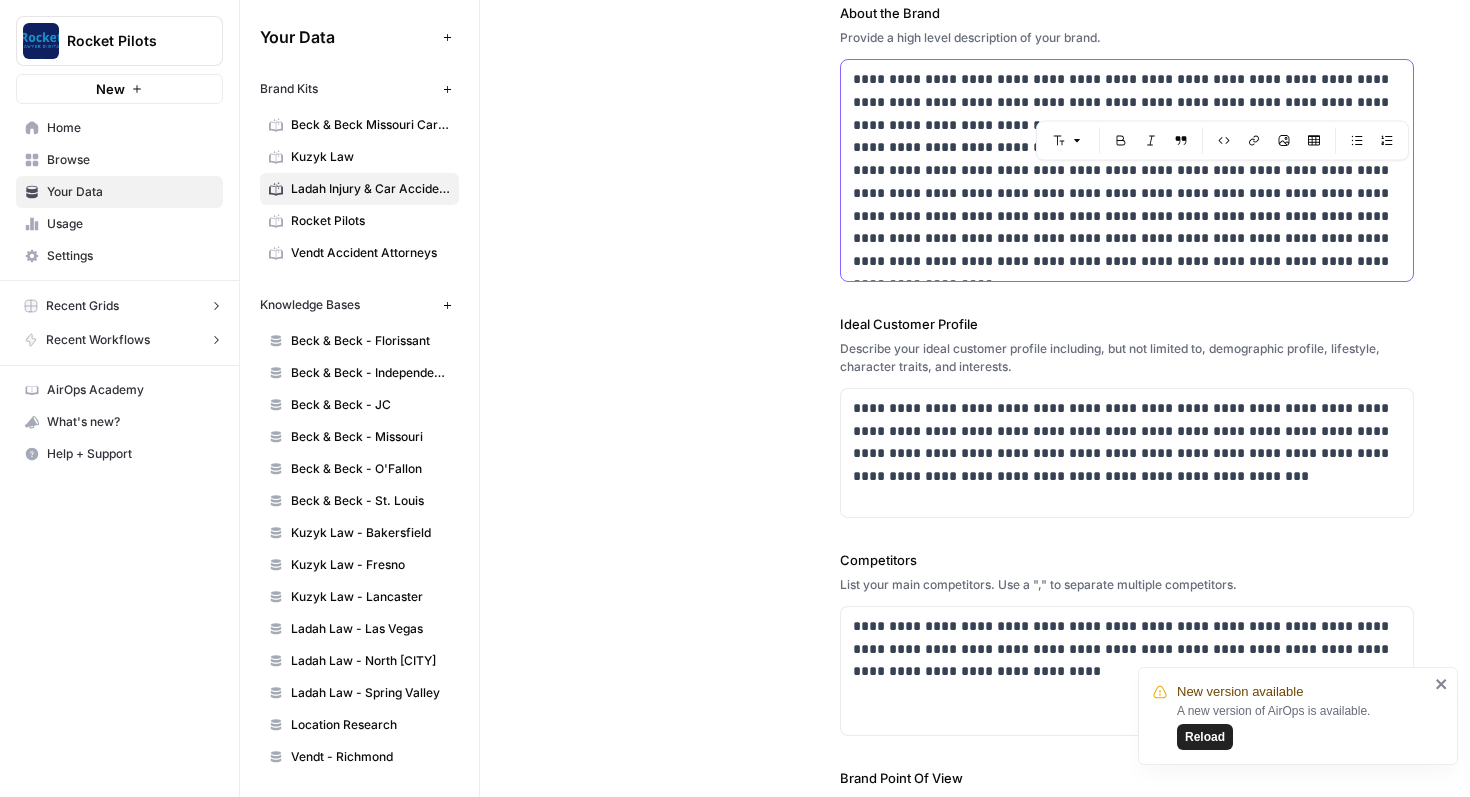 drag, startPoint x: 1205, startPoint y: 101, endPoint x: 1341, endPoint y: 99, distance: 136.01471 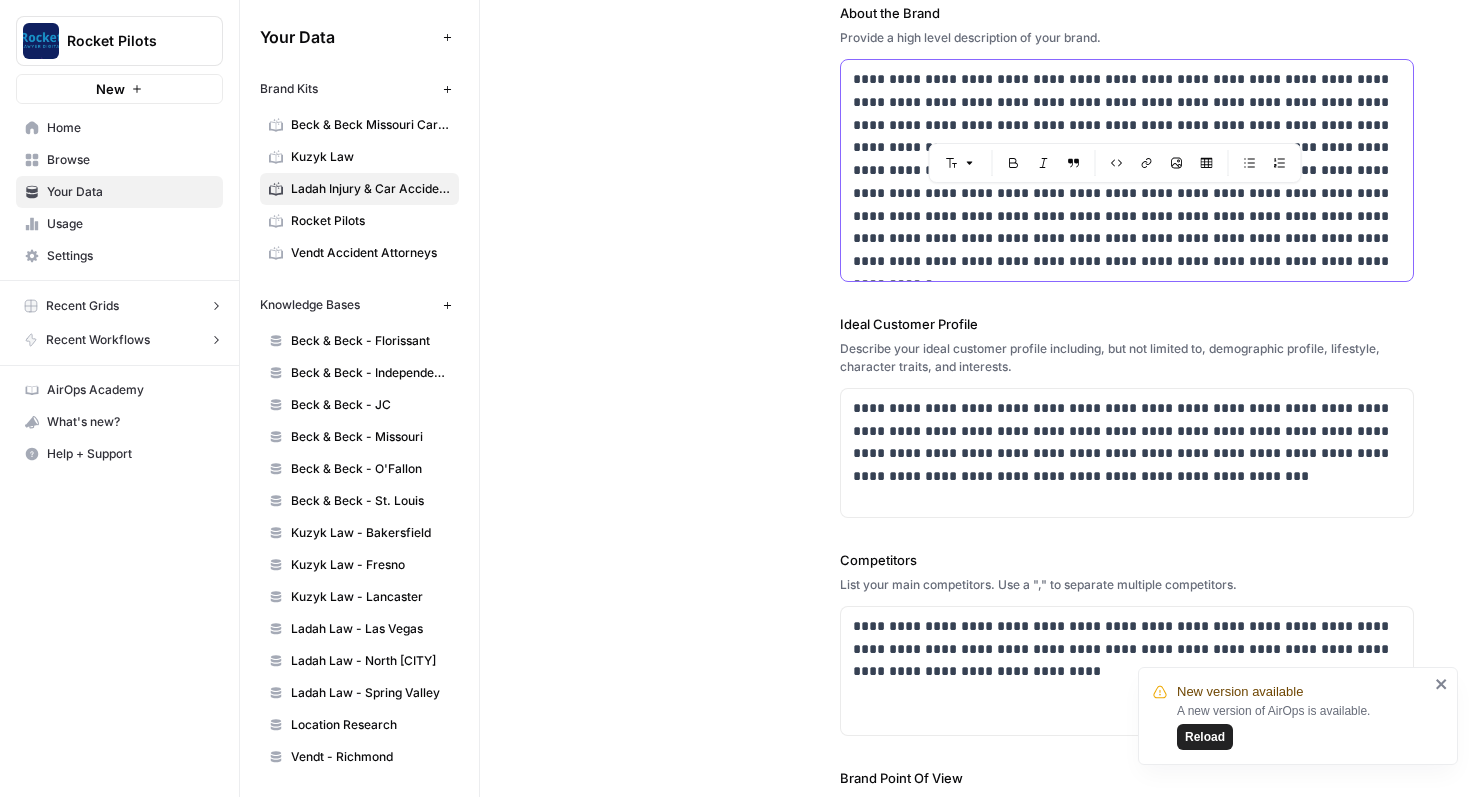 drag, startPoint x: 1188, startPoint y: 103, endPoint x: 1045, endPoint y: 128, distance: 145.16887 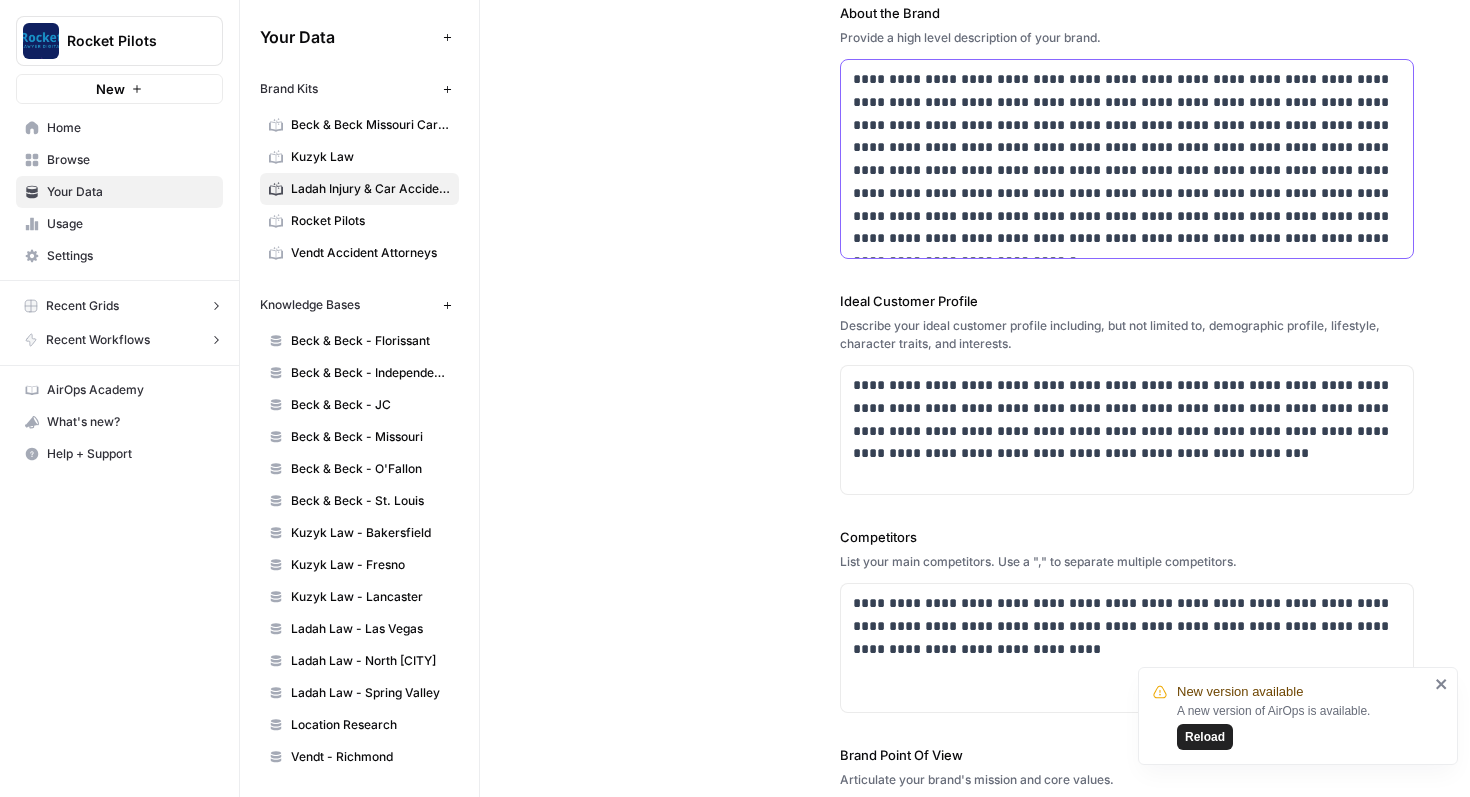 click on "**********" at bounding box center [1127, 159] 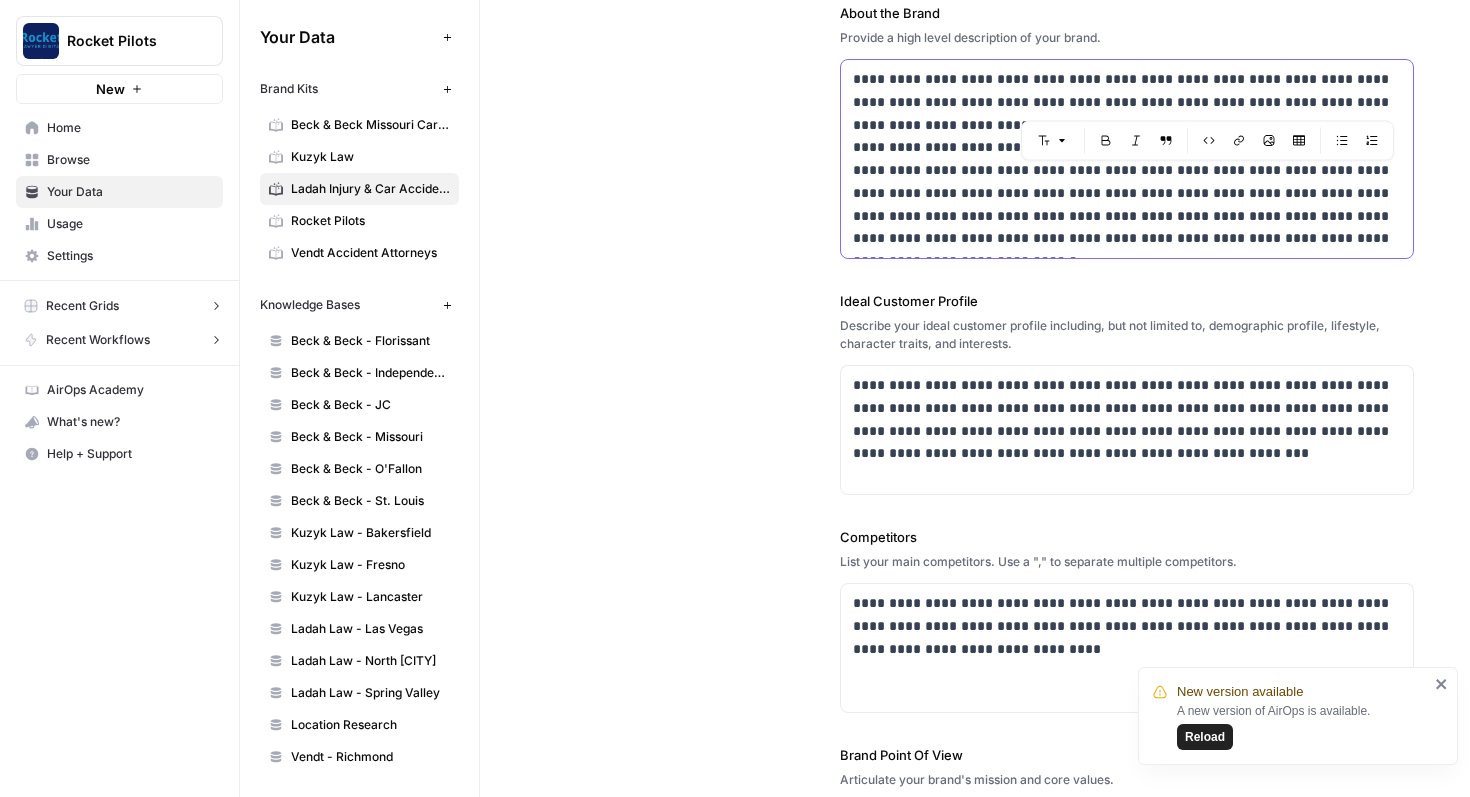 drag, startPoint x: 1197, startPoint y: 102, endPoint x: 1211, endPoint y: 101, distance: 14.035668 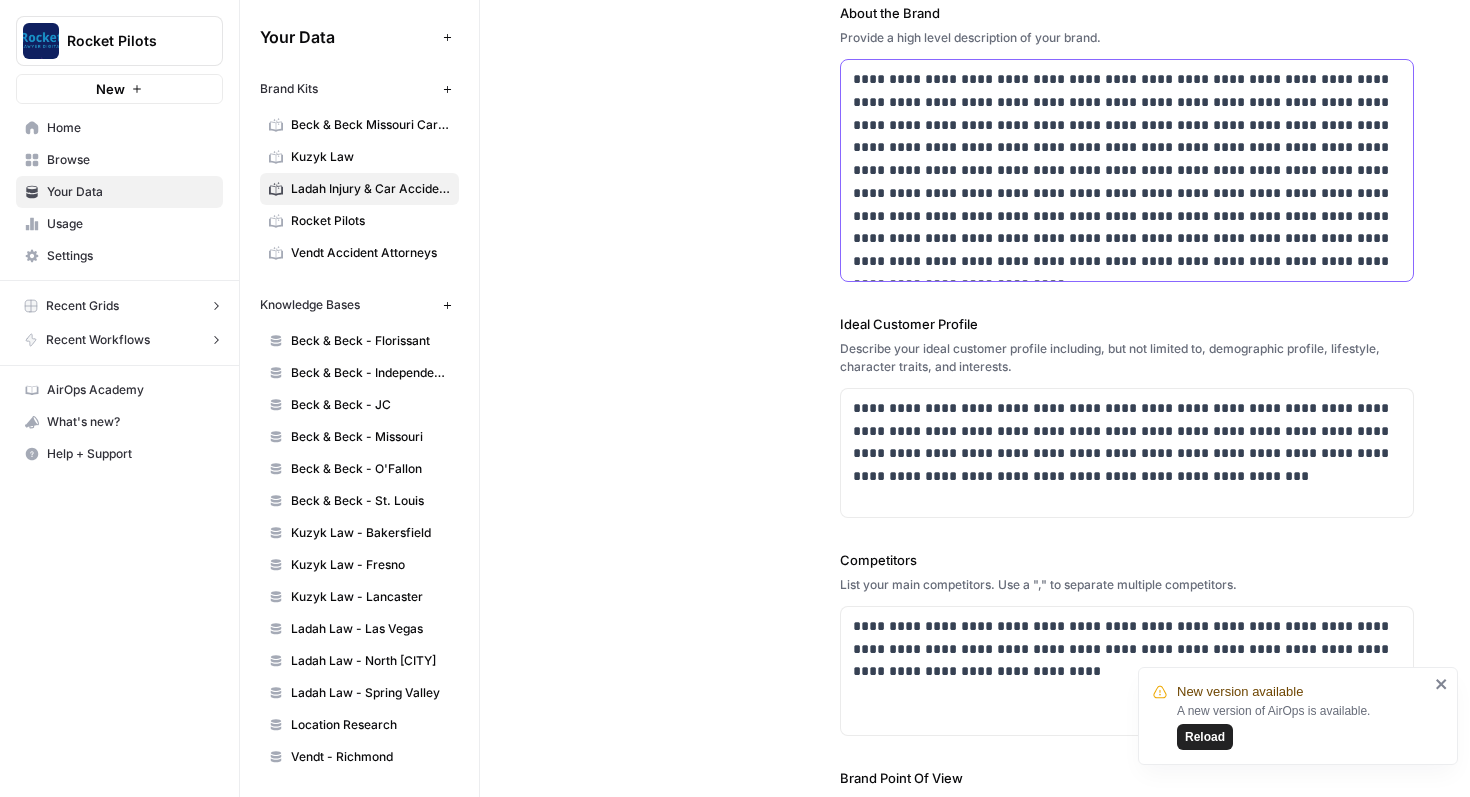 click on "**********" at bounding box center [1127, 170] 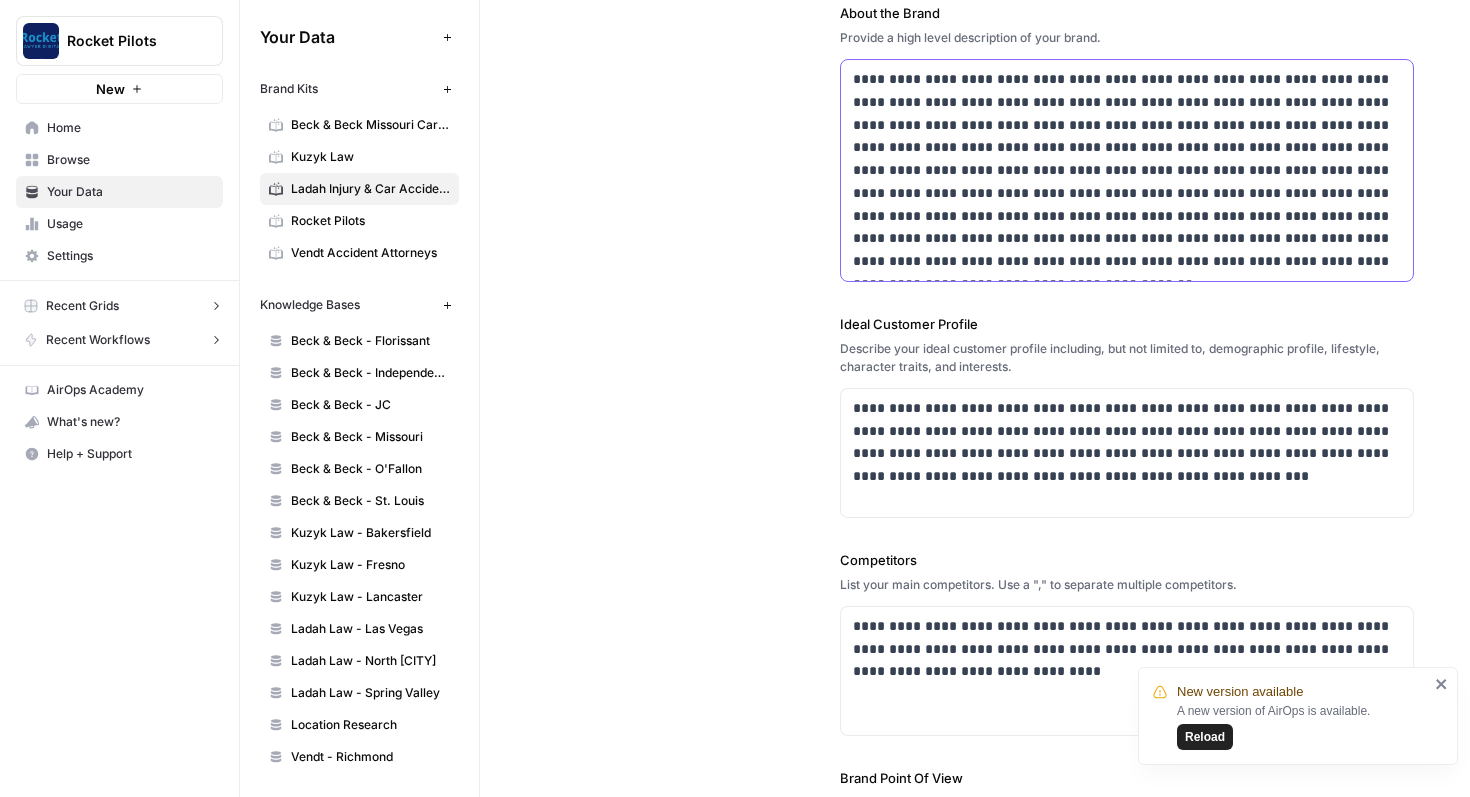 click on "**********" at bounding box center [1127, 170] 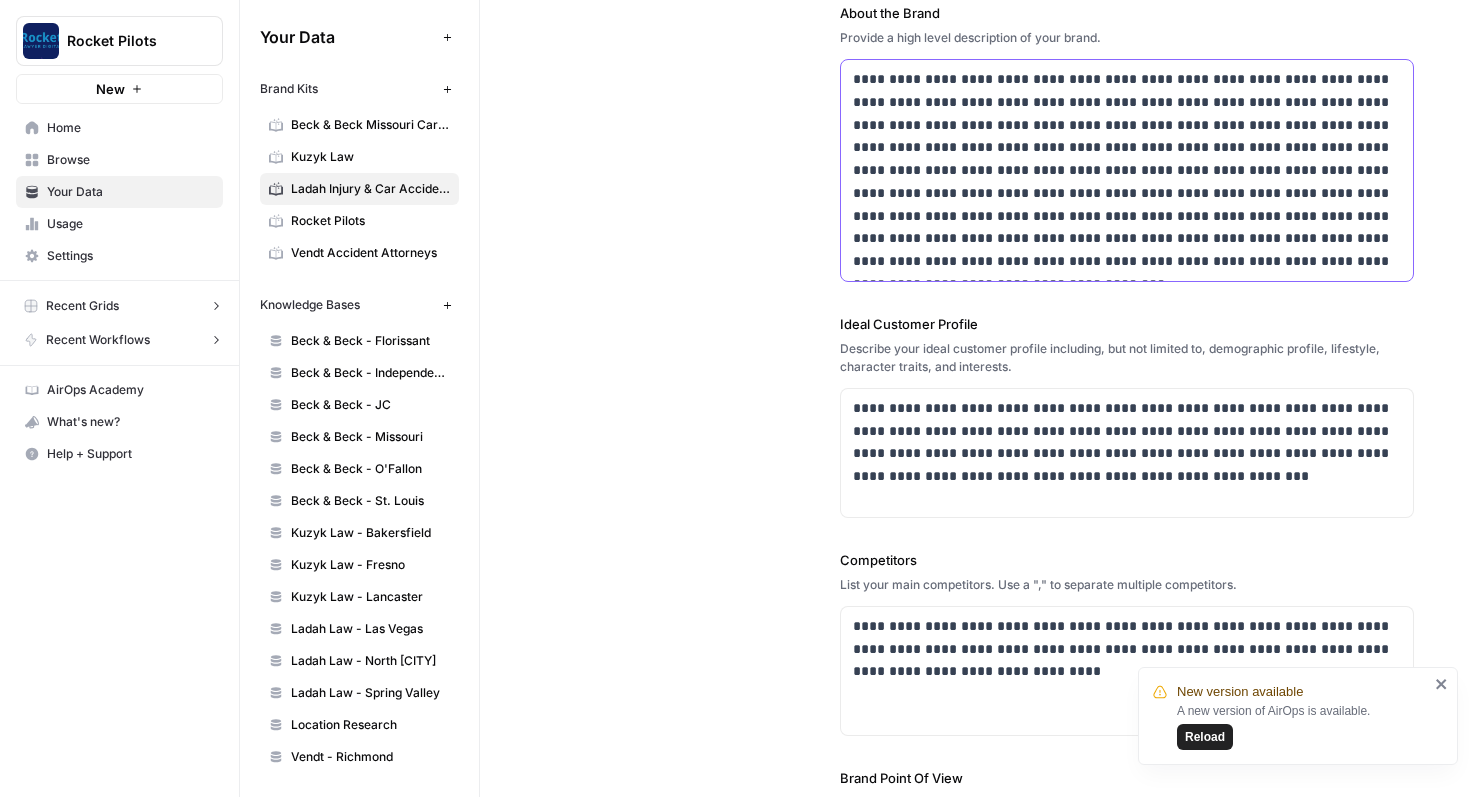 click on "**********" at bounding box center [1127, 170] 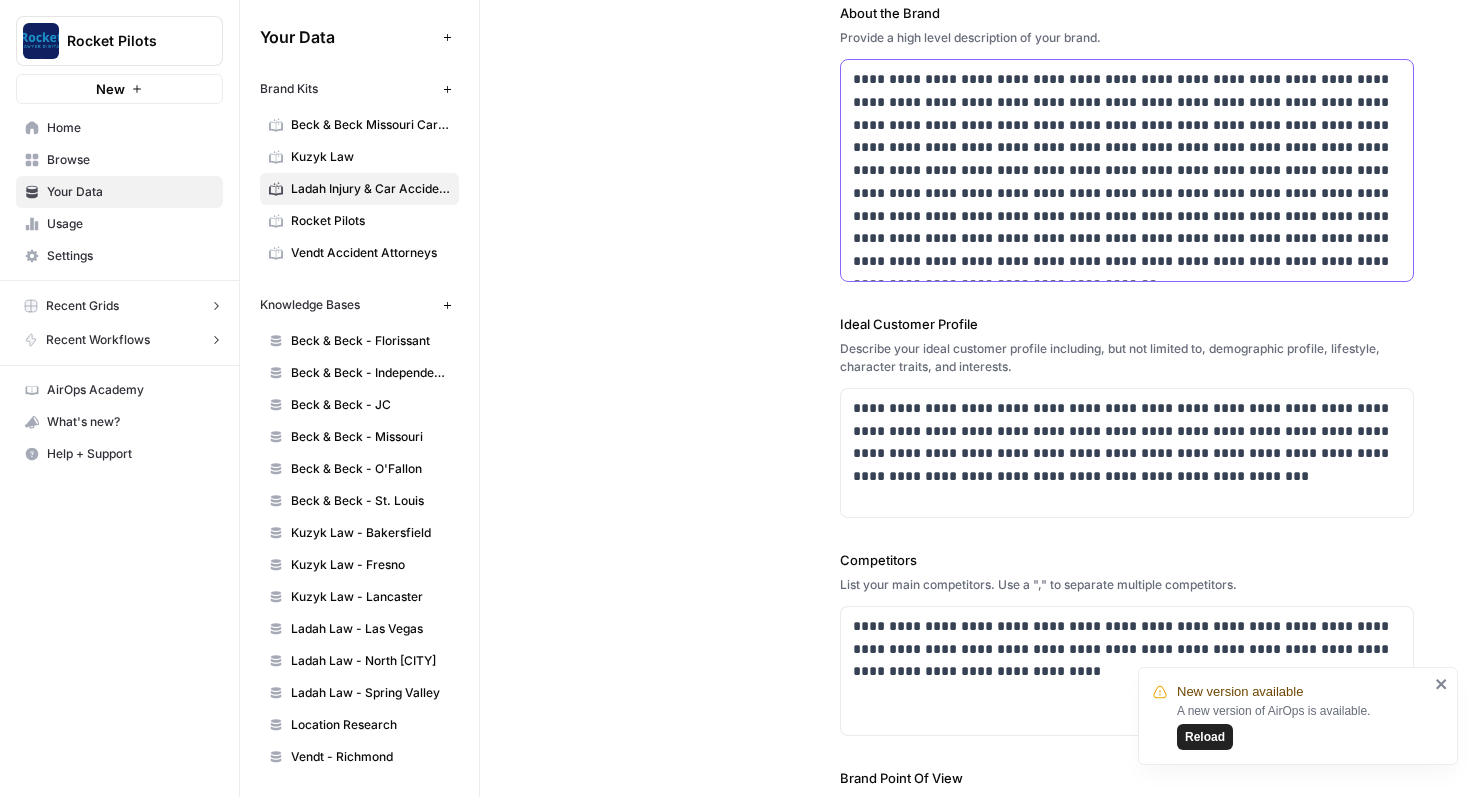 click on "**********" at bounding box center [1127, 170] 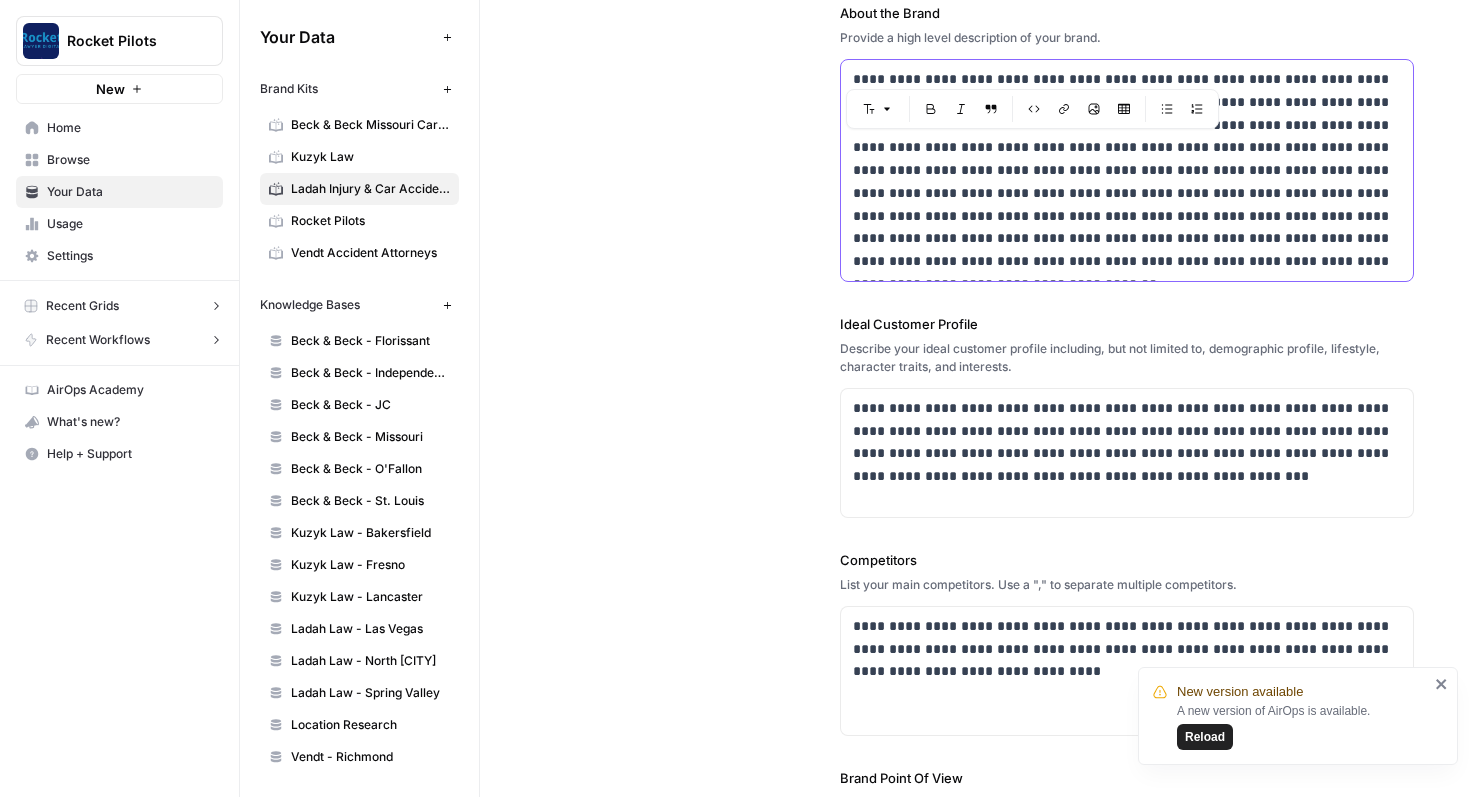 click on "**********" at bounding box center (1127, 170) 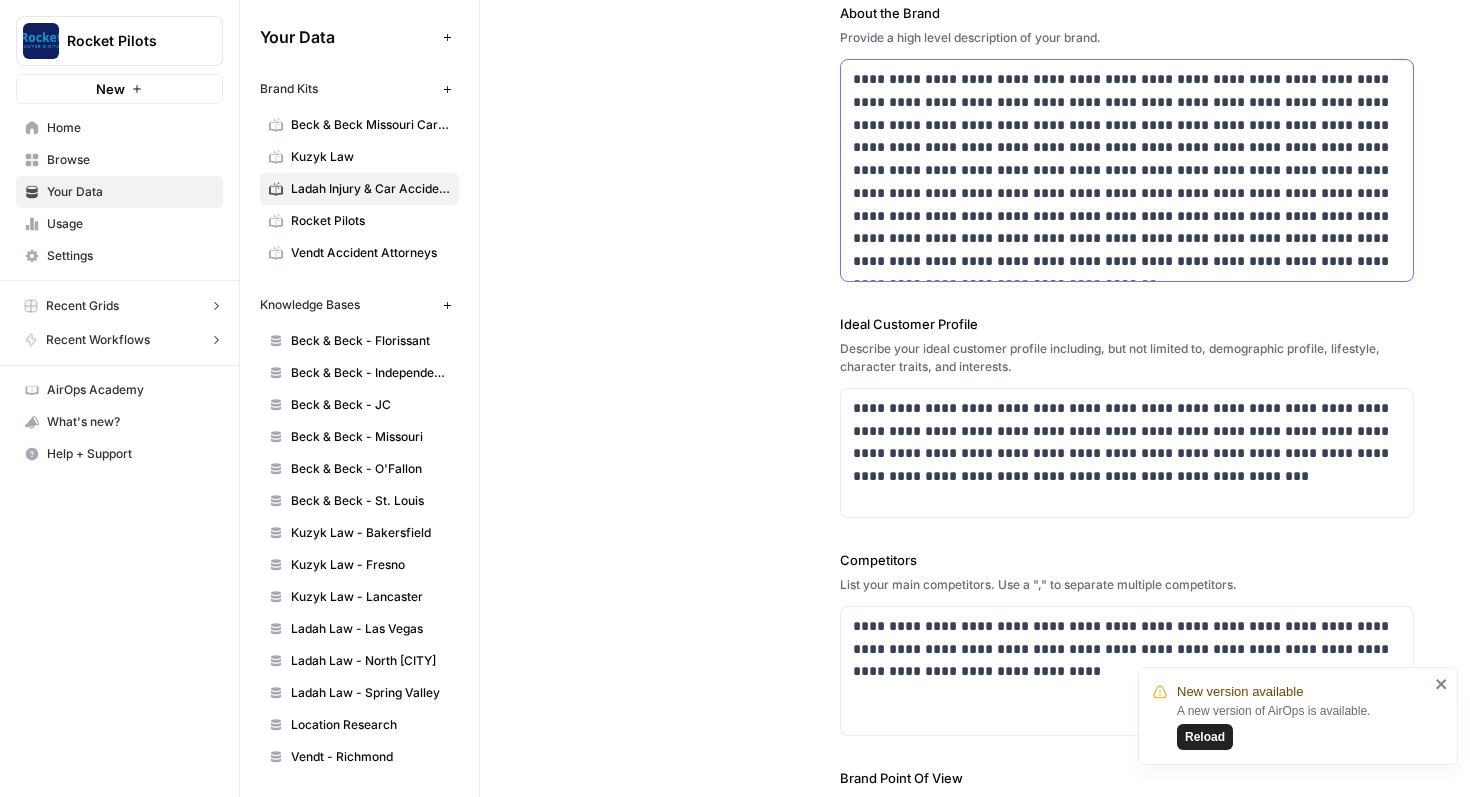 click on "**********" at bounding box center [1127, 170] 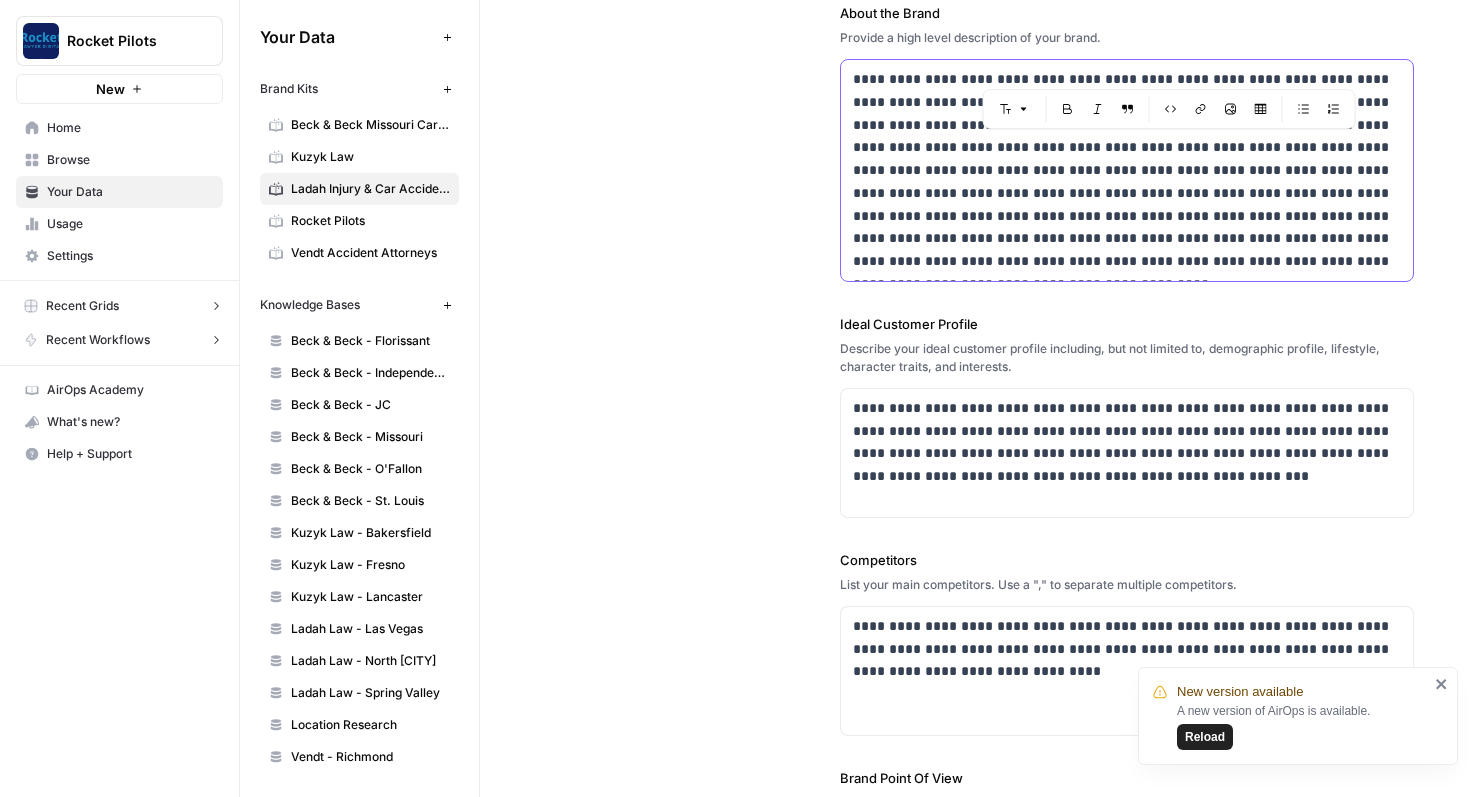 drag, startPoint x: 999, startPoint y: 175, endPoint x: 1339, endPoint y: 153, distance: 340.71103 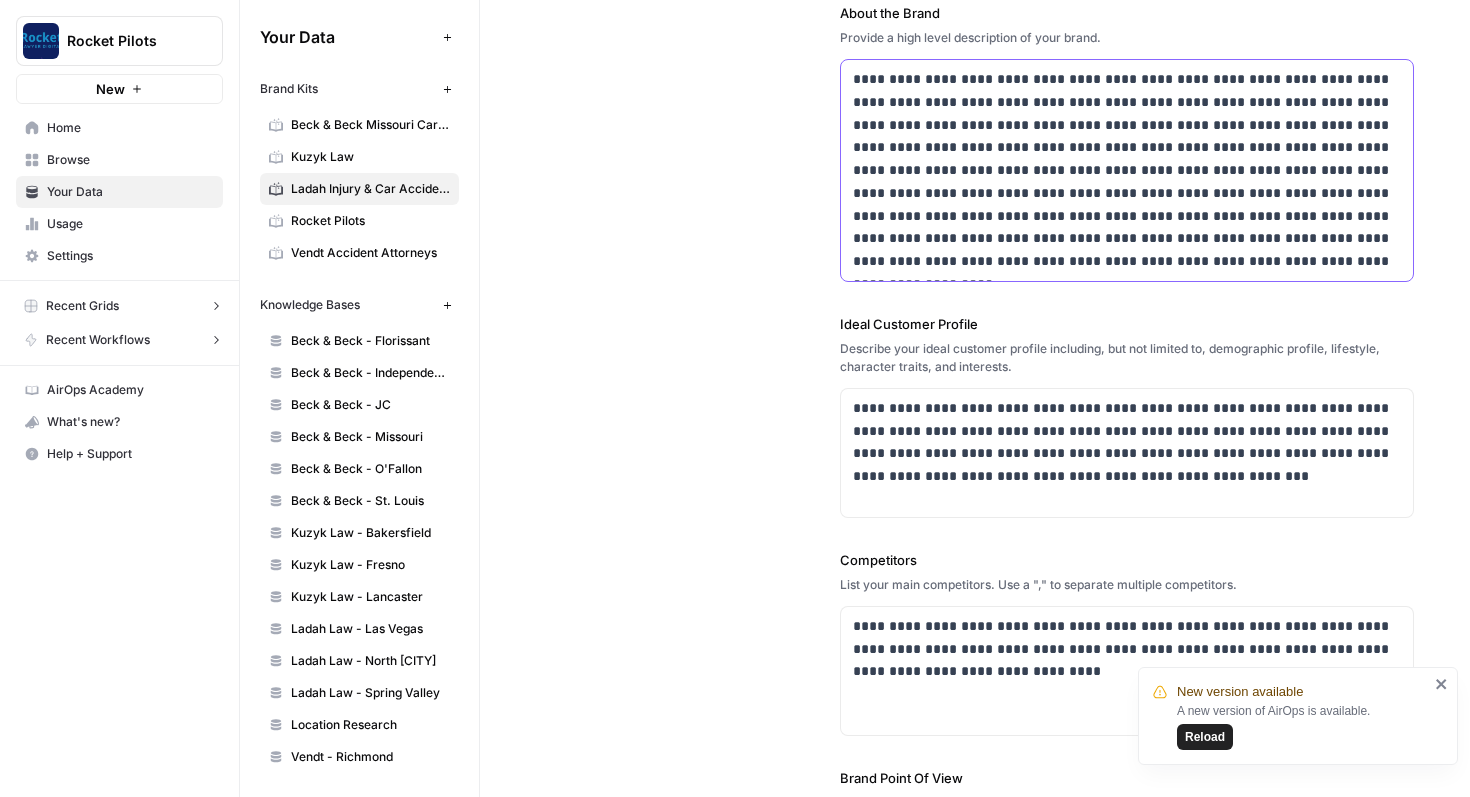 click on "**********" at bounding box center (1127, 170) 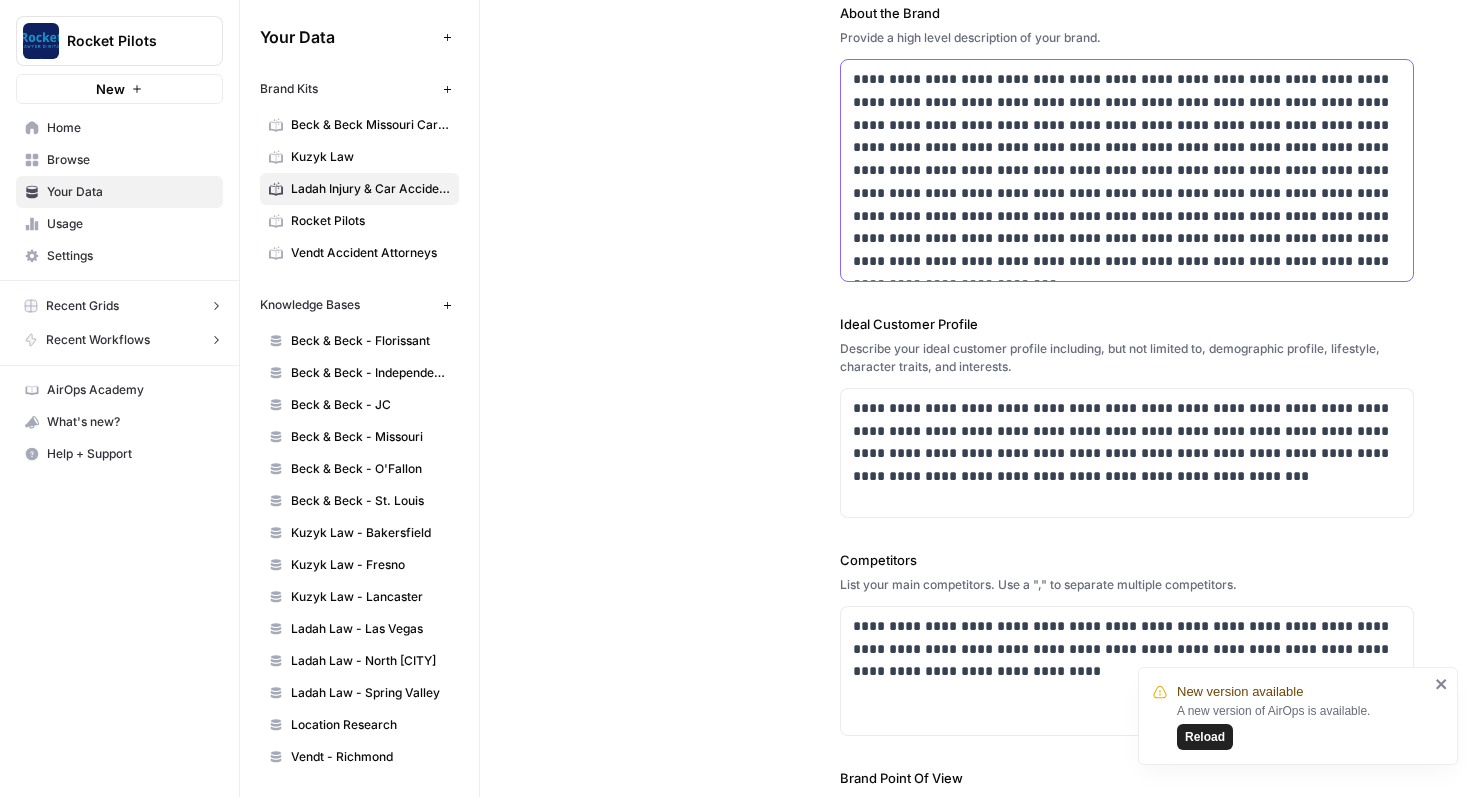 click on "**********" at bounding box center [1127, 170] 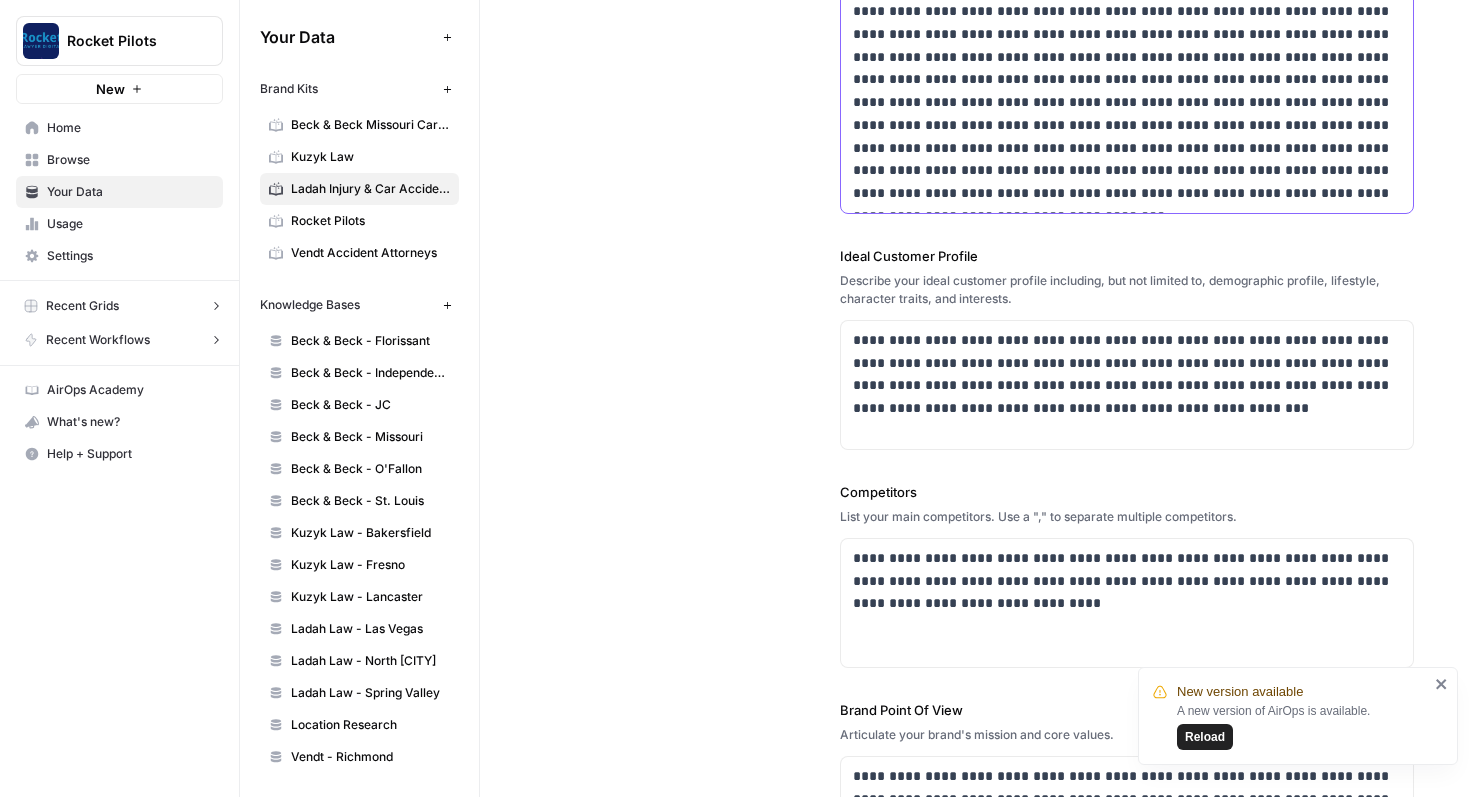 scroll, scrollTop: 313, scrollLeft: 0, axis: vertical 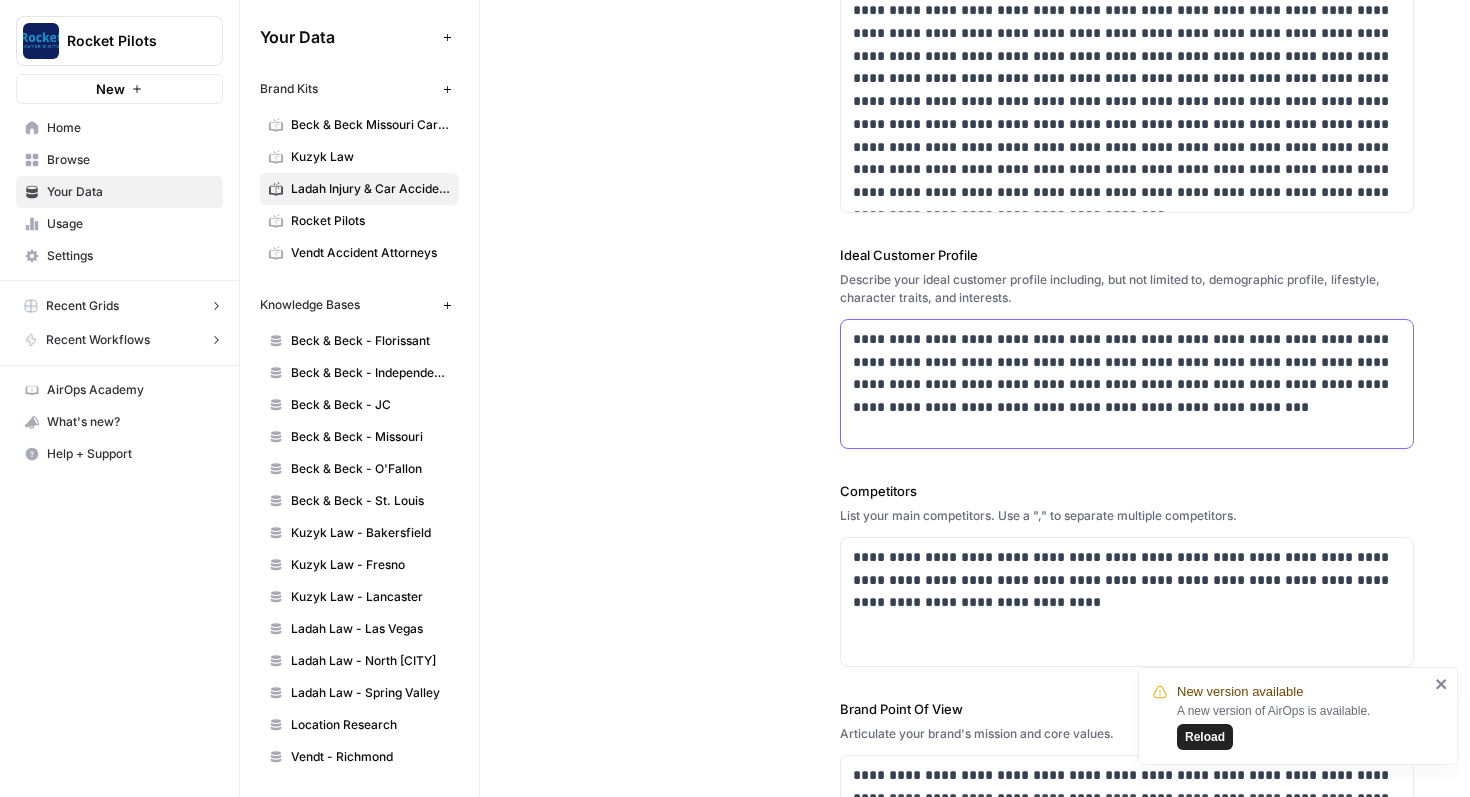 click on "**********" at bounding box center [1127, 373] 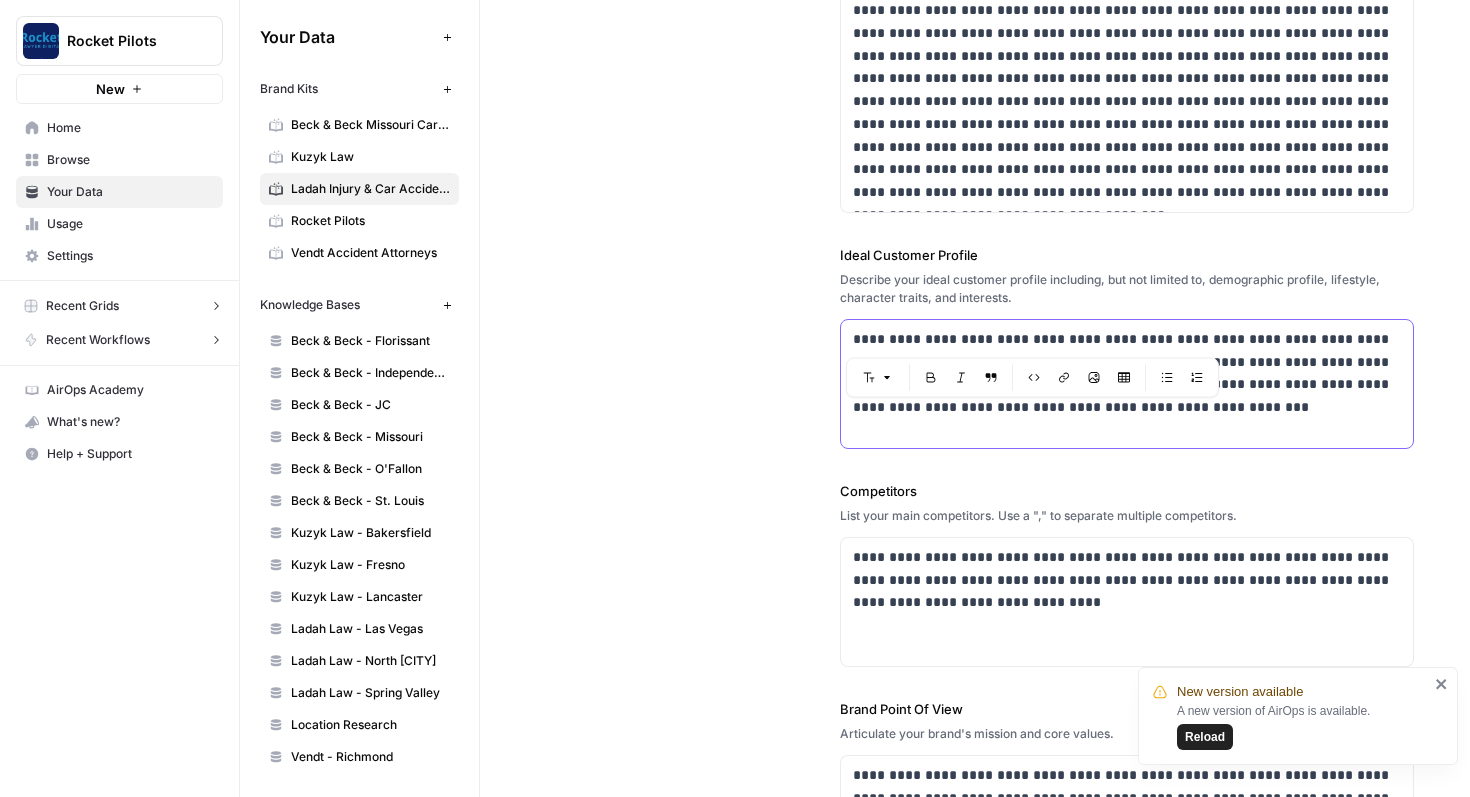 drag, startPoint x: 890, startPoint y: 340, endPoint x: 858, endPoint y: 344, distance: 32.24903 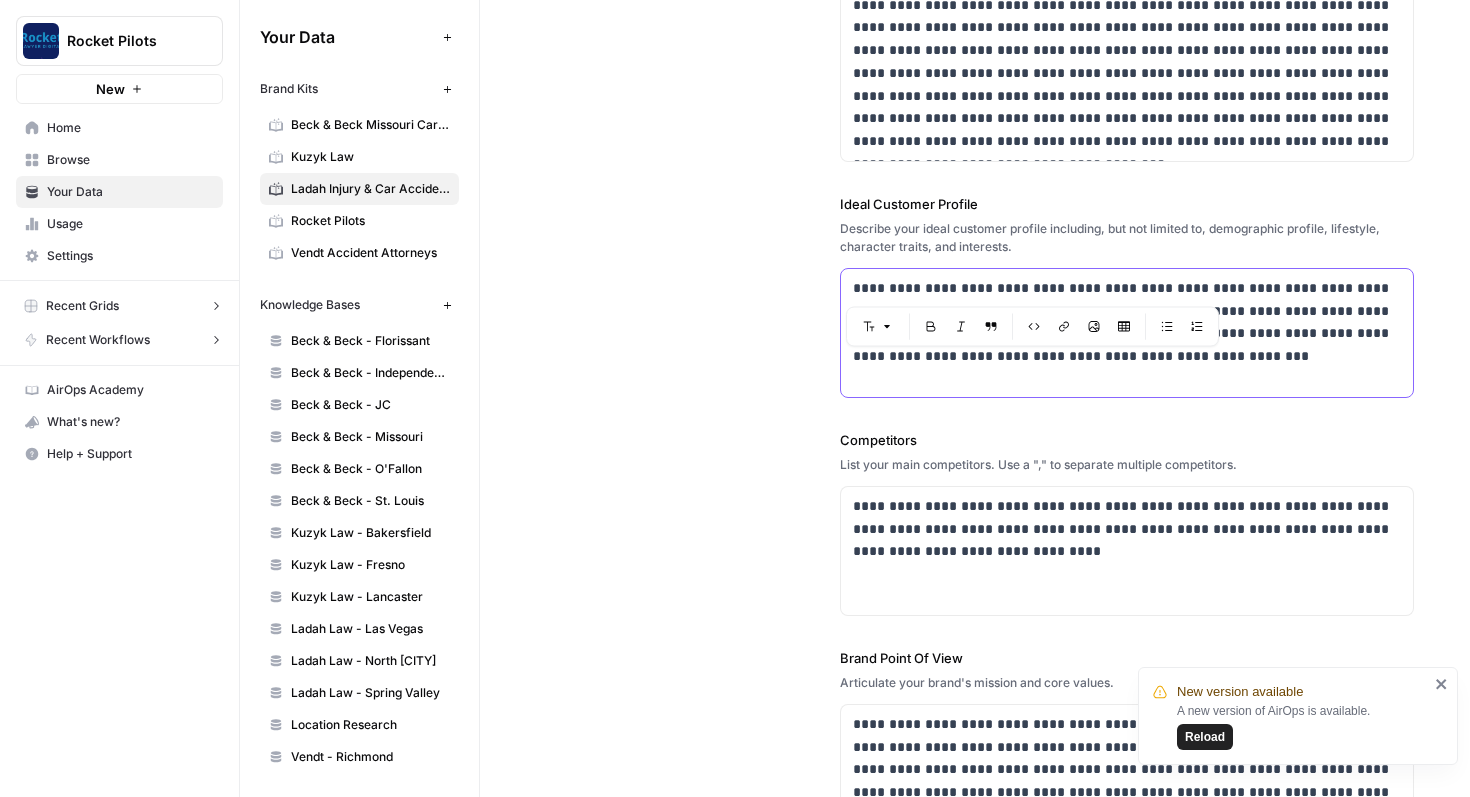 scroll, scrollTop: 369, scrollLeft: 0, axis: vertical 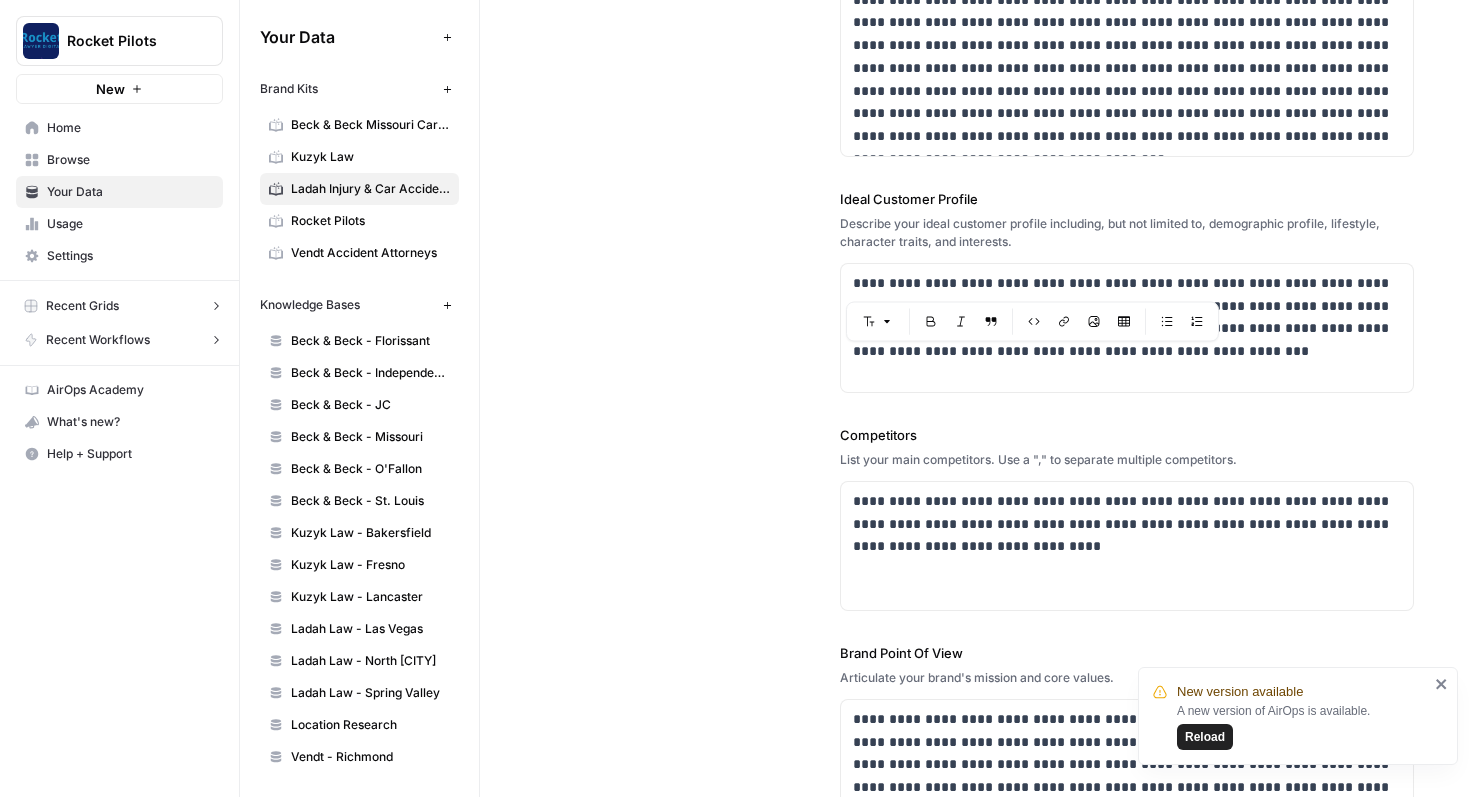 click on "**********" at bounding box center [975, 303] 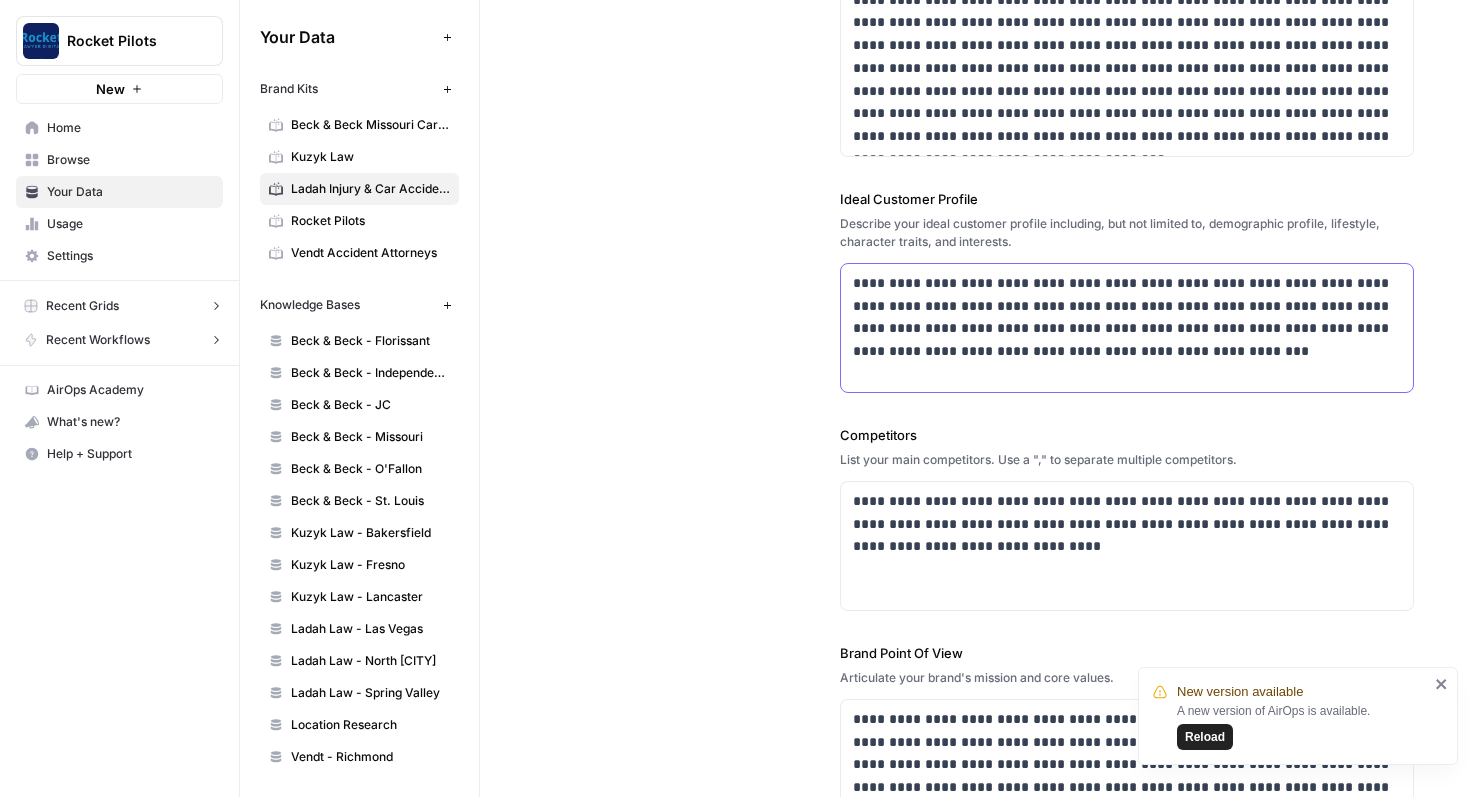 click on "**********" at bounding box center [1127, 317] 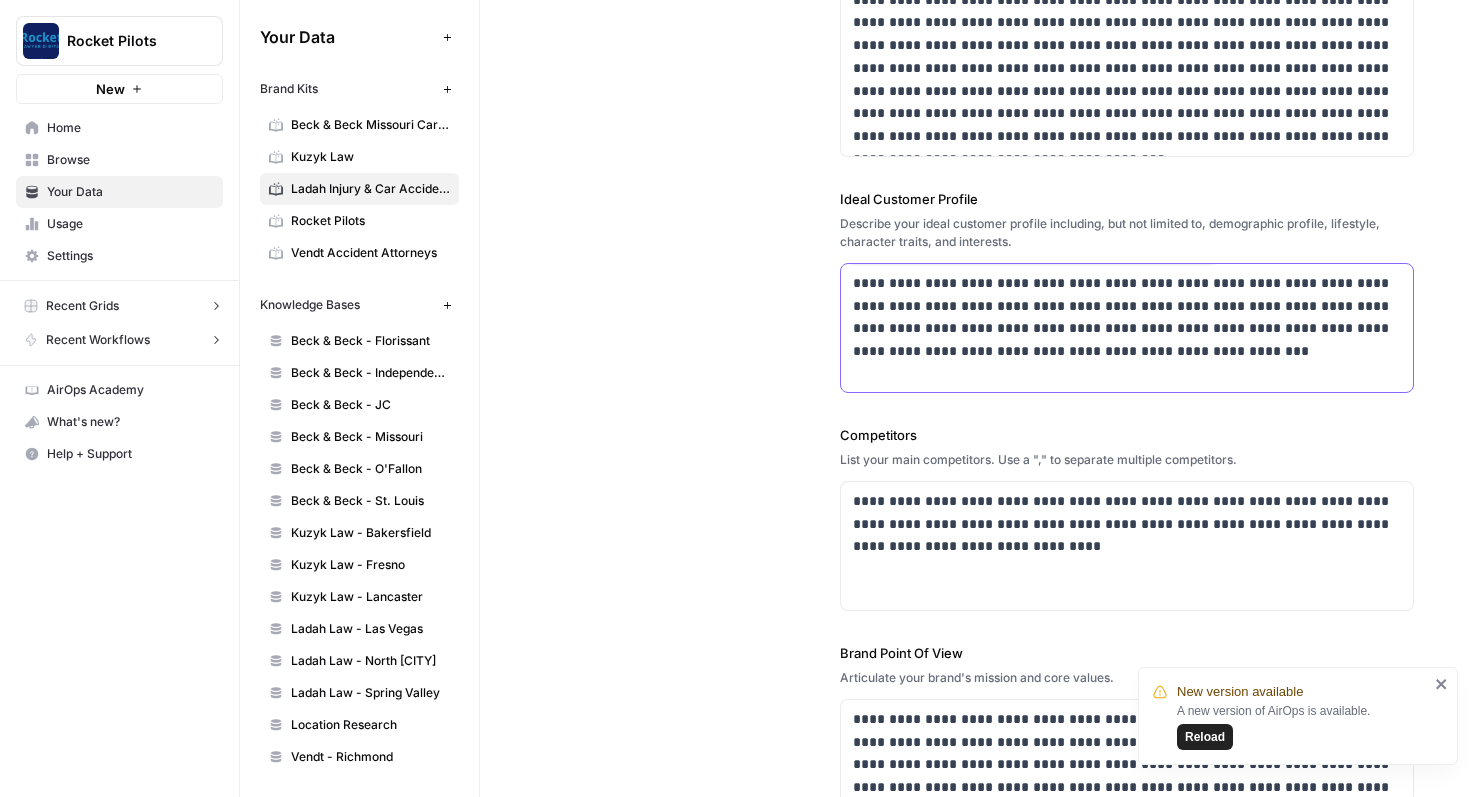 click on "**********" at bounding box center [1127, 317] 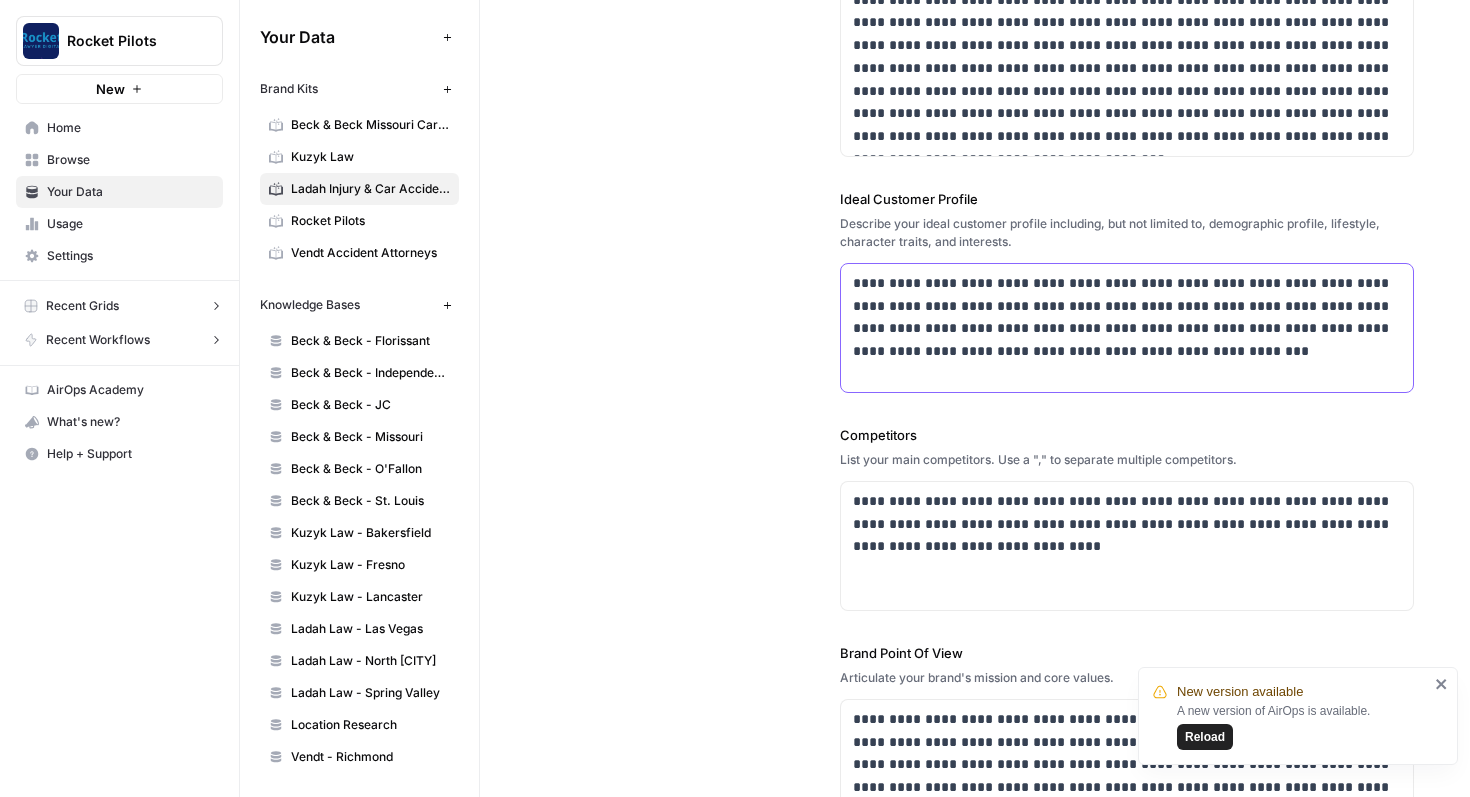 click on "**********" at bounding box center (1127, 317) 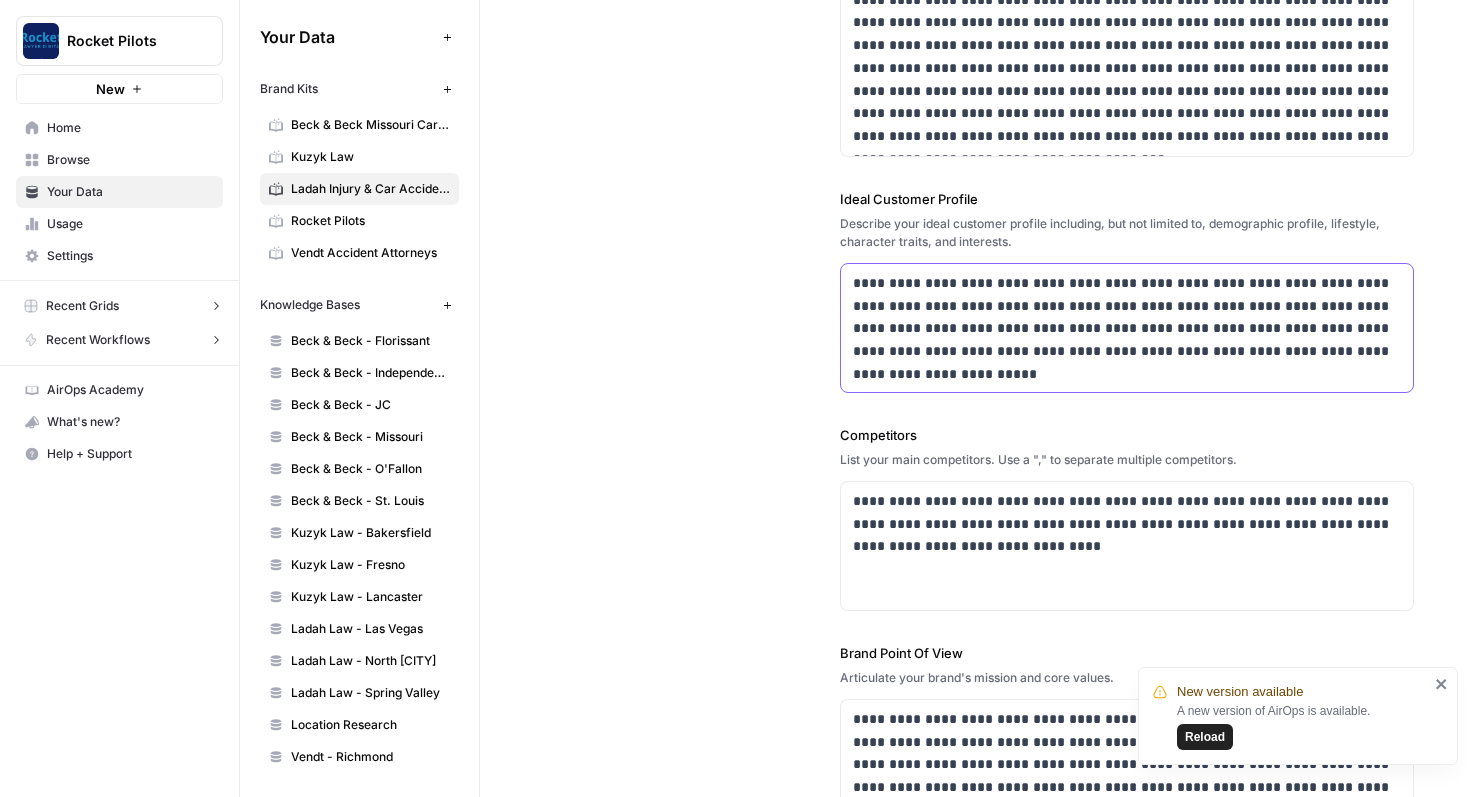 click on "**********" at bounding box center (1127, 317) 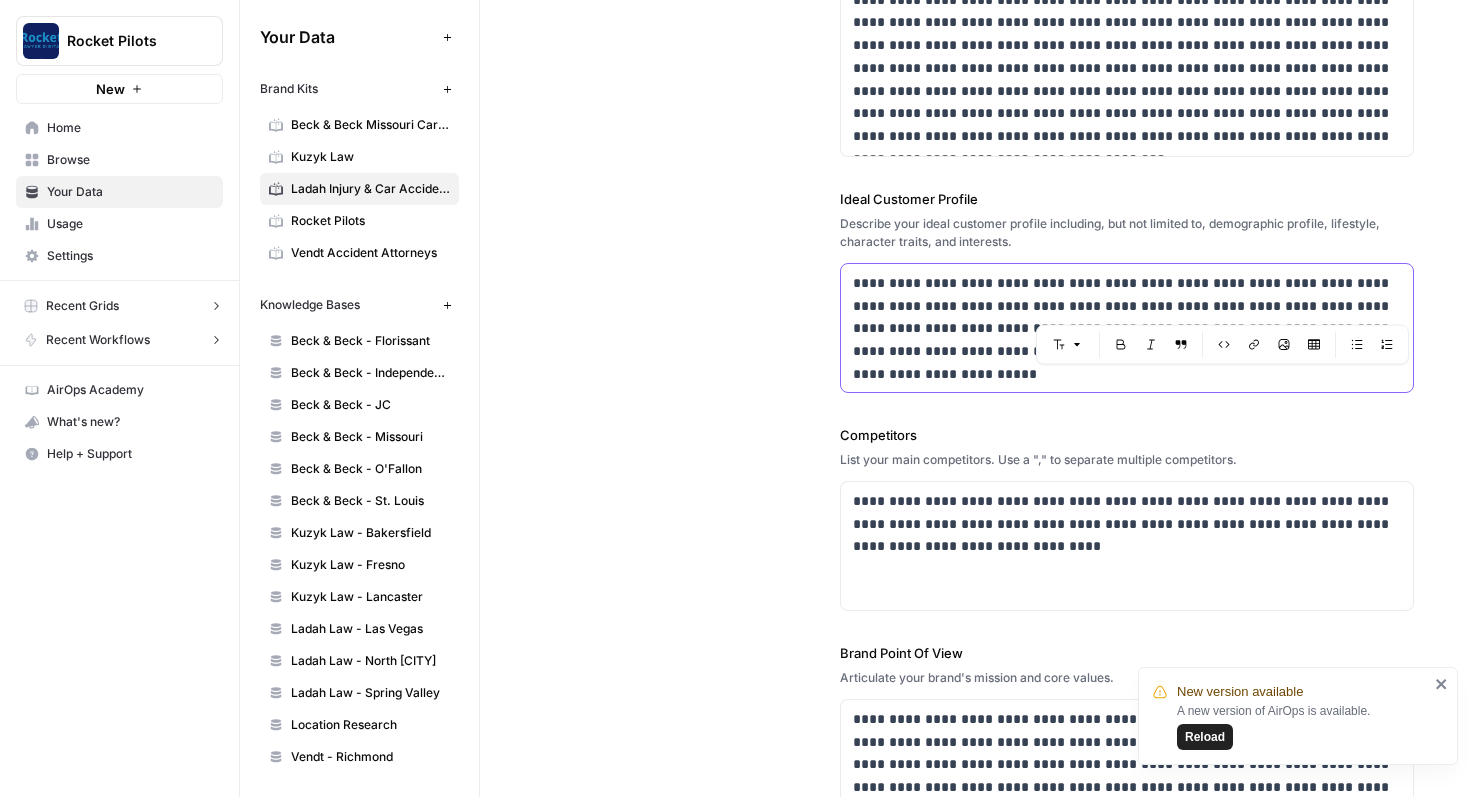 drag, startPoint x: 1293, startPoint y: 302, endPoint x: 1180, endPoint y: 305, distance: 113.03982 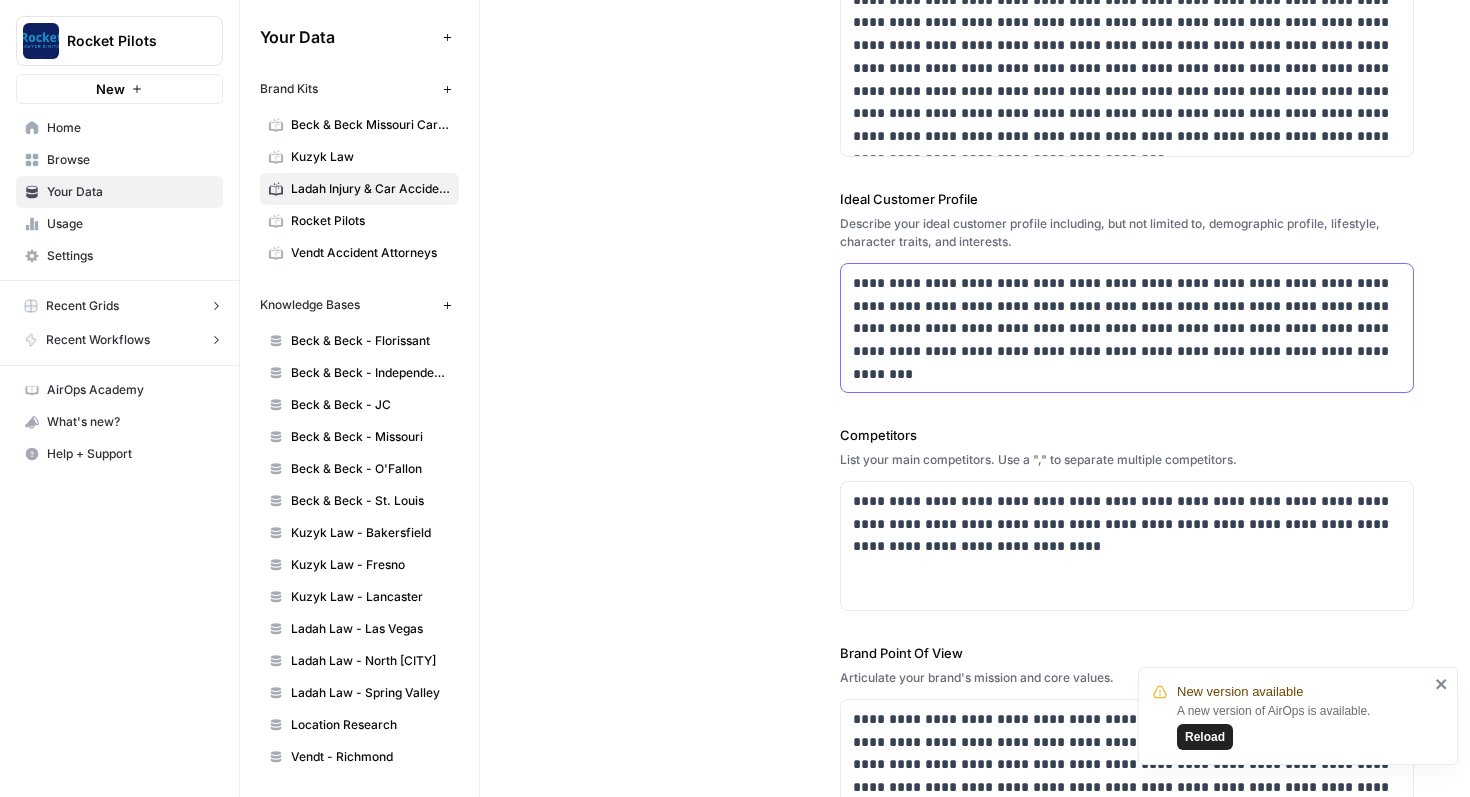 type 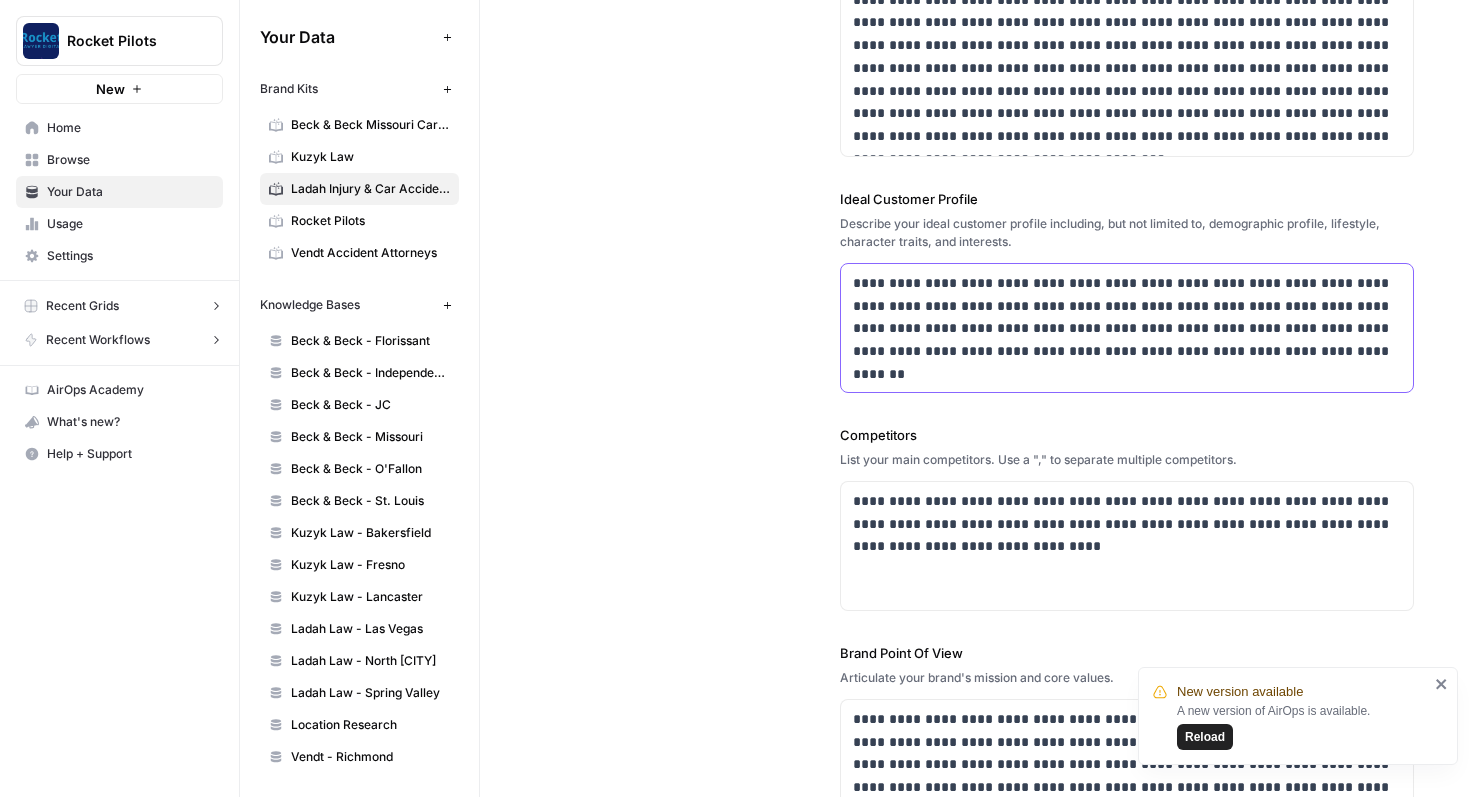 click on "**********" at bounding box center (1127, 317) 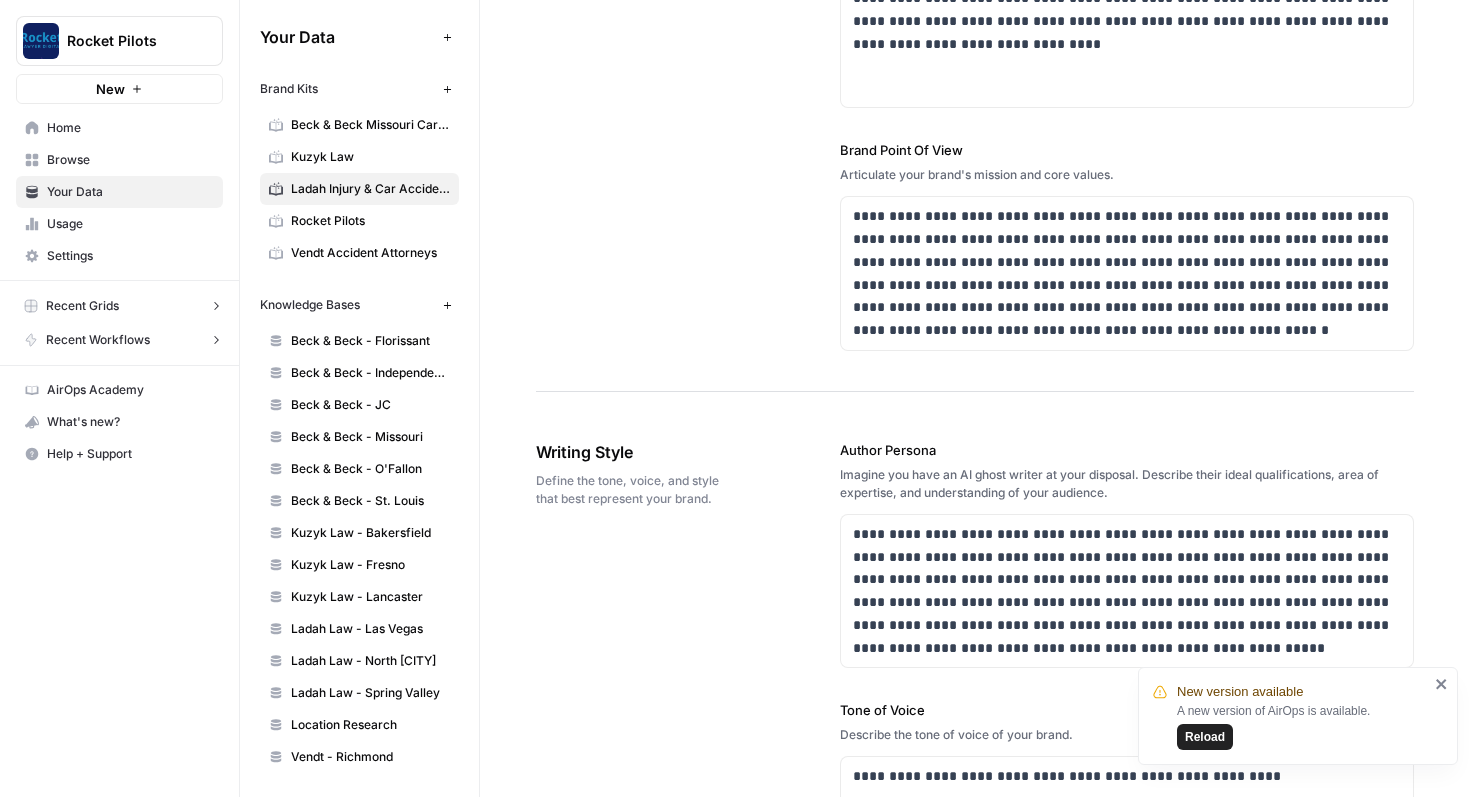 scroll, scrollTop: 900, scrollLeft: 0, axis: vertical 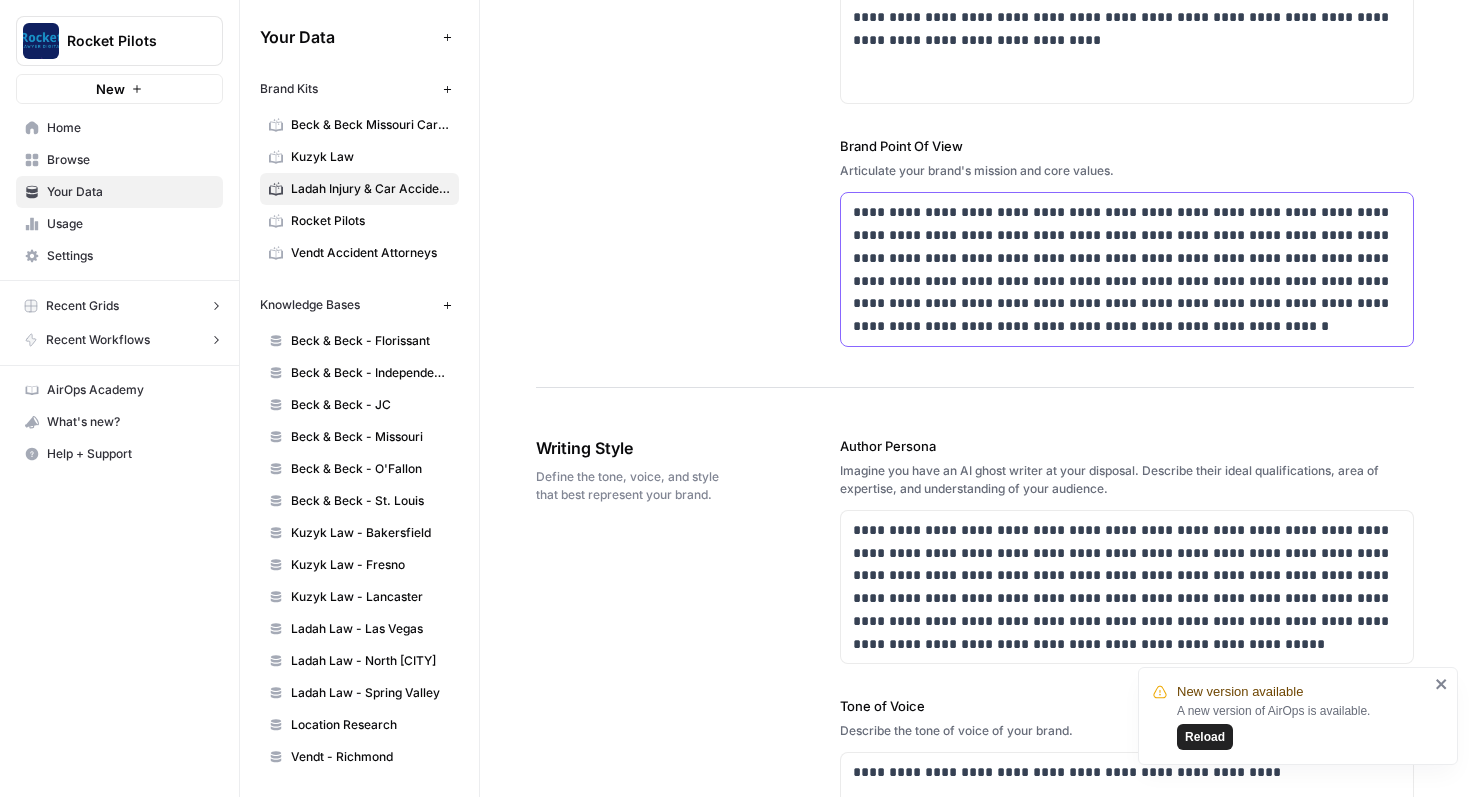 click on "**********" at bounding box center (1127, 269) 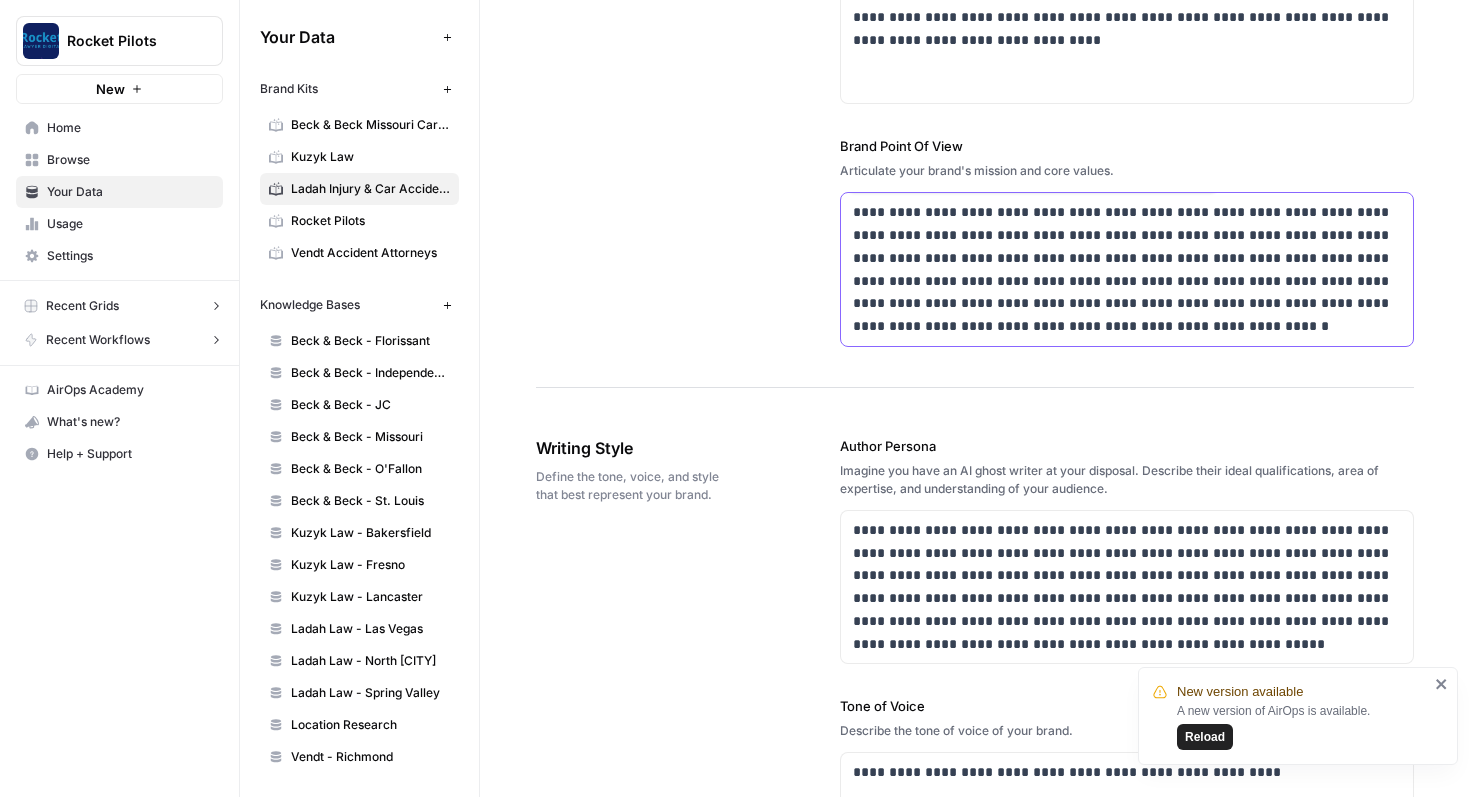 type 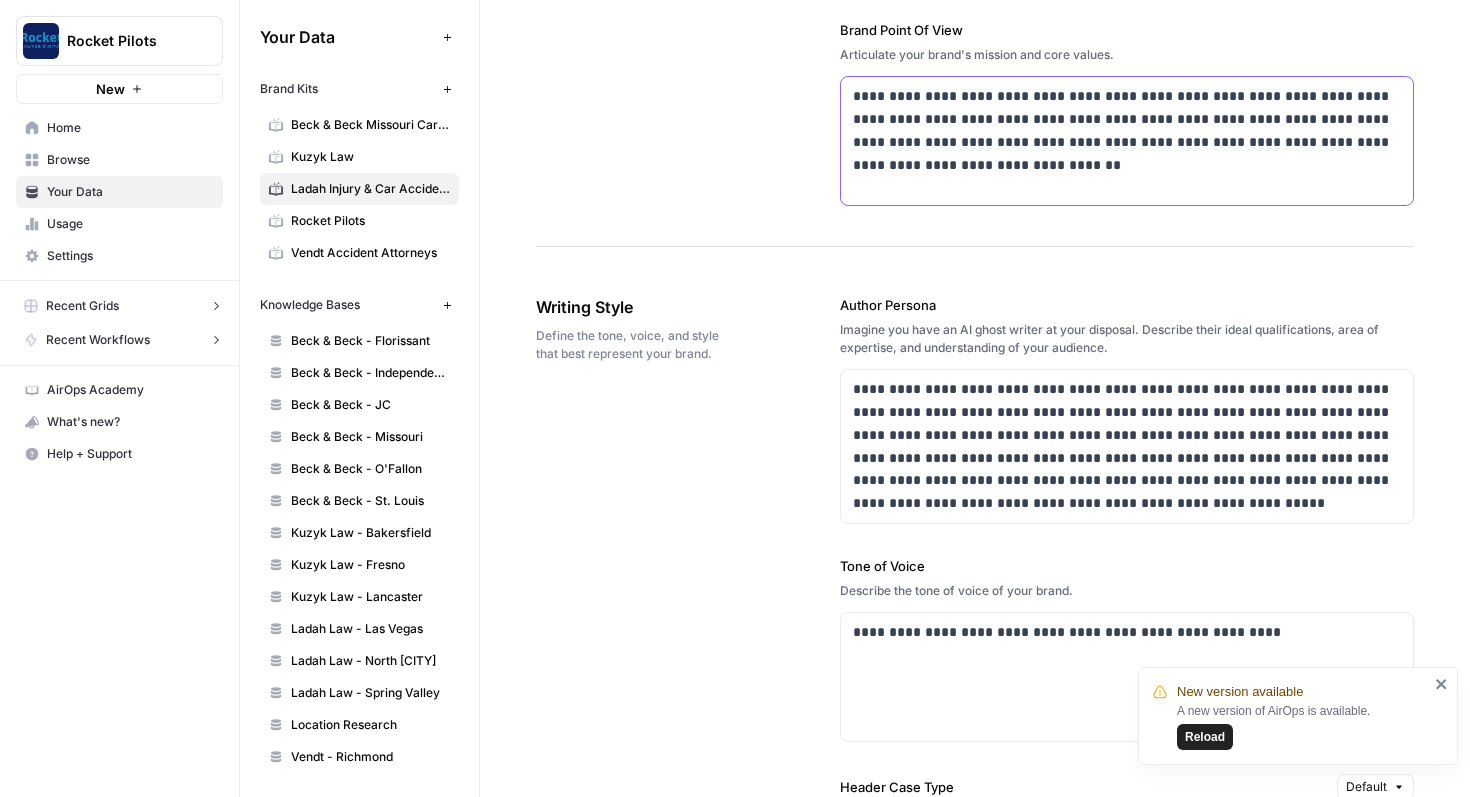 scroll, scrollTop: 1018, scrollLeft: 0, axis: vertical 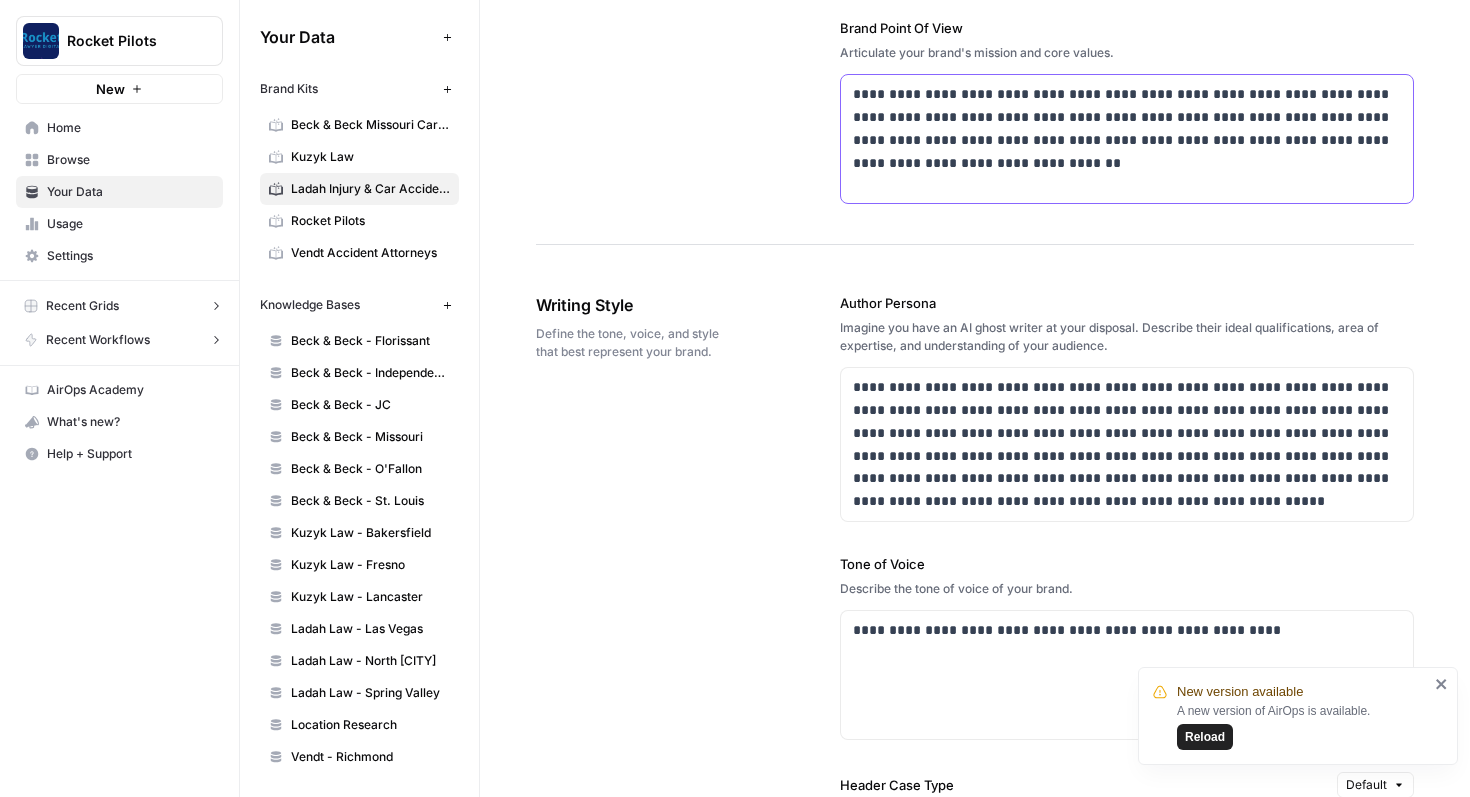 click on "**********" at bounding box center [1127, 128] 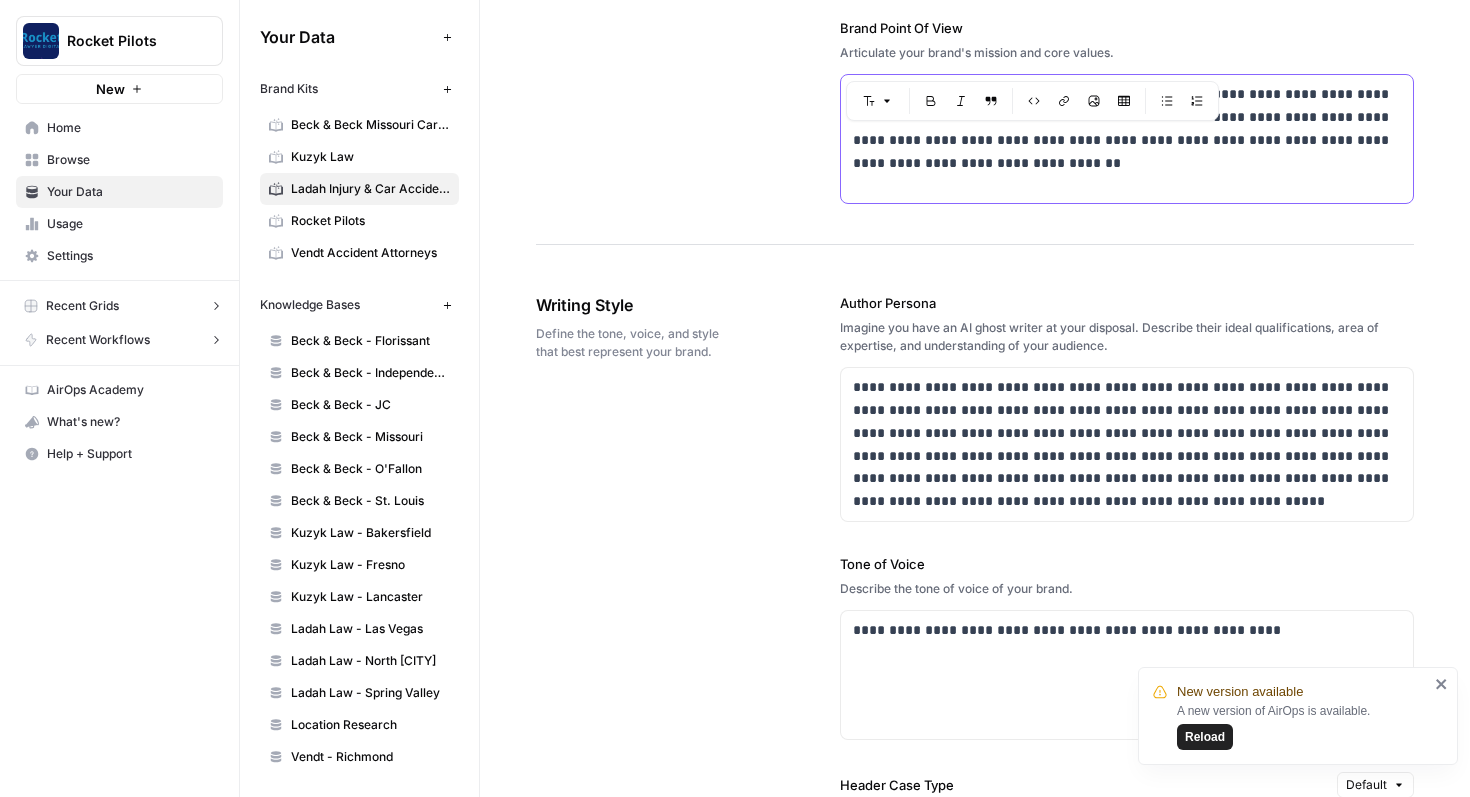 drag, startPoint x: 976, startPoint y: 141, endPoint x: 1058, endPoint y: 135, distance: 82.219215 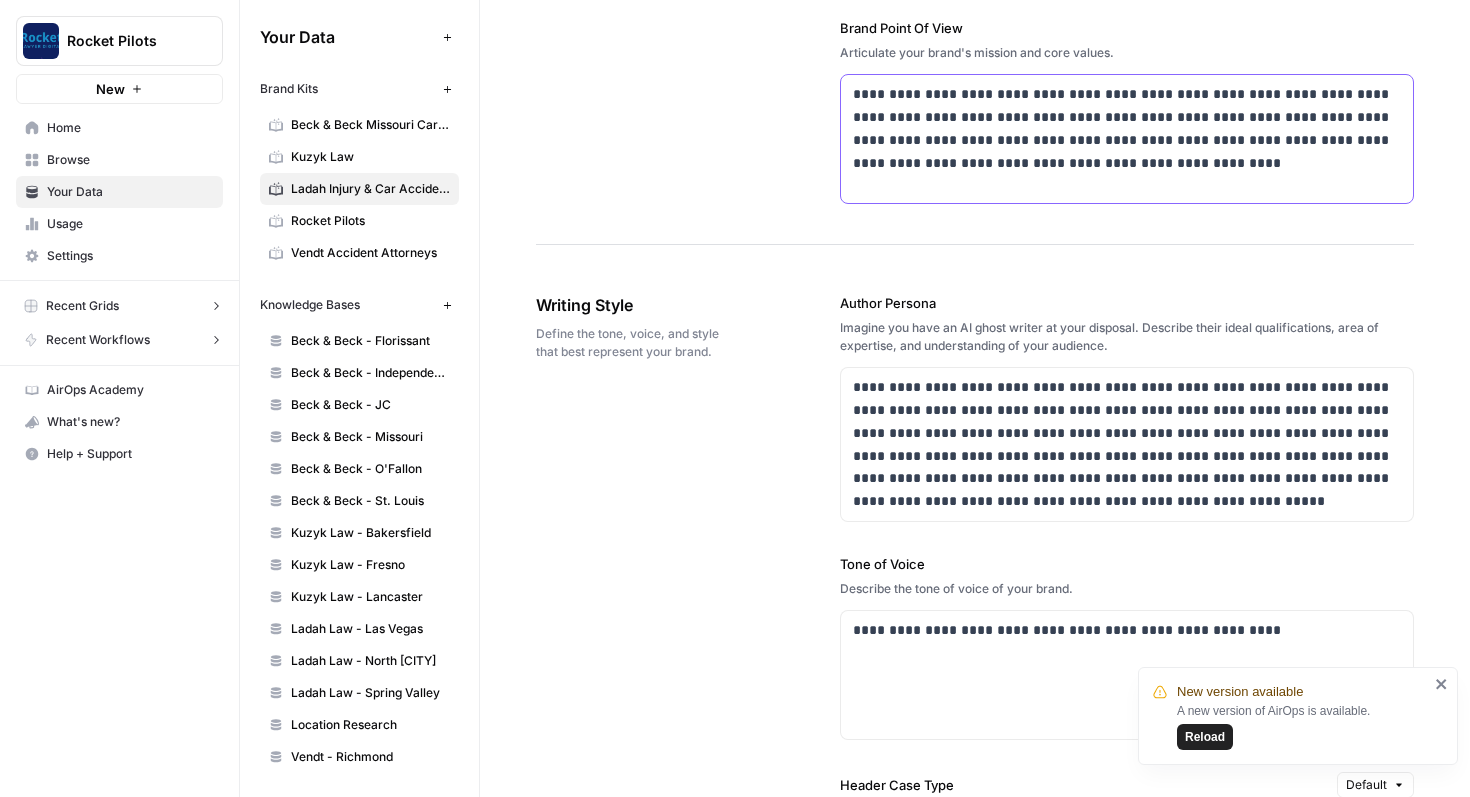 click on "**********" at bounding box center (1127, 128) 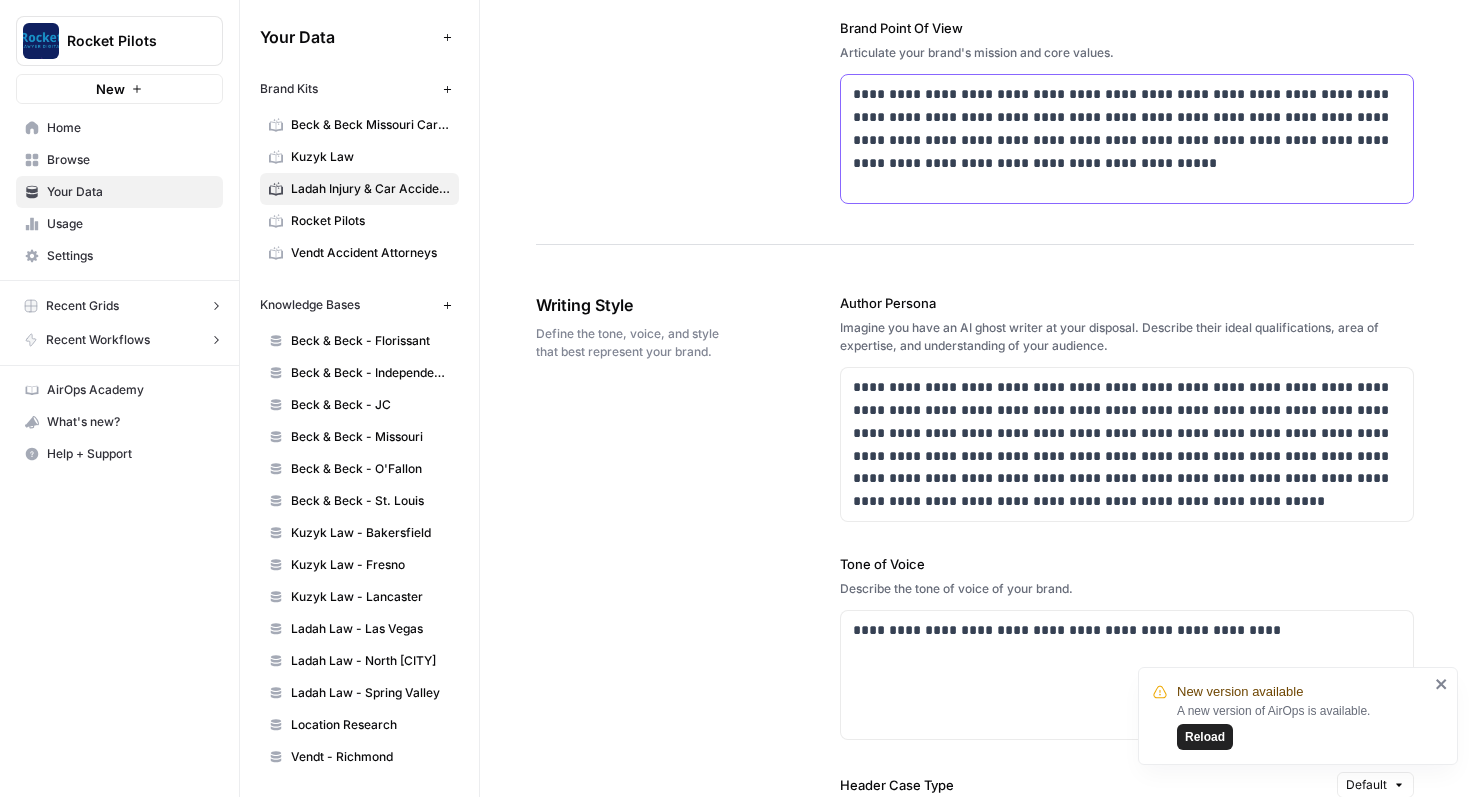 click on "**********" at bounding box center [1127, 128] 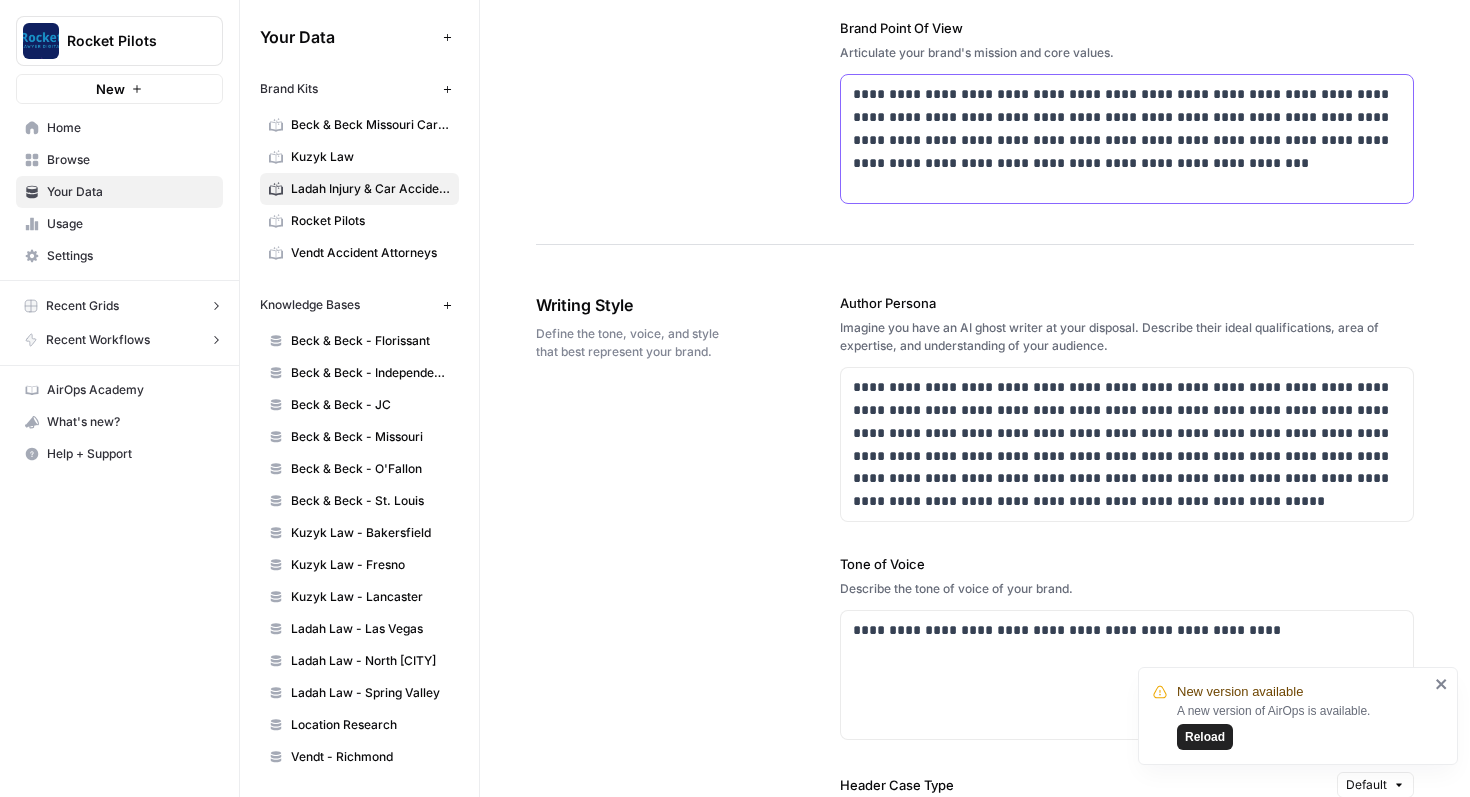 click on "**********" at bounding box center (1127, 128) 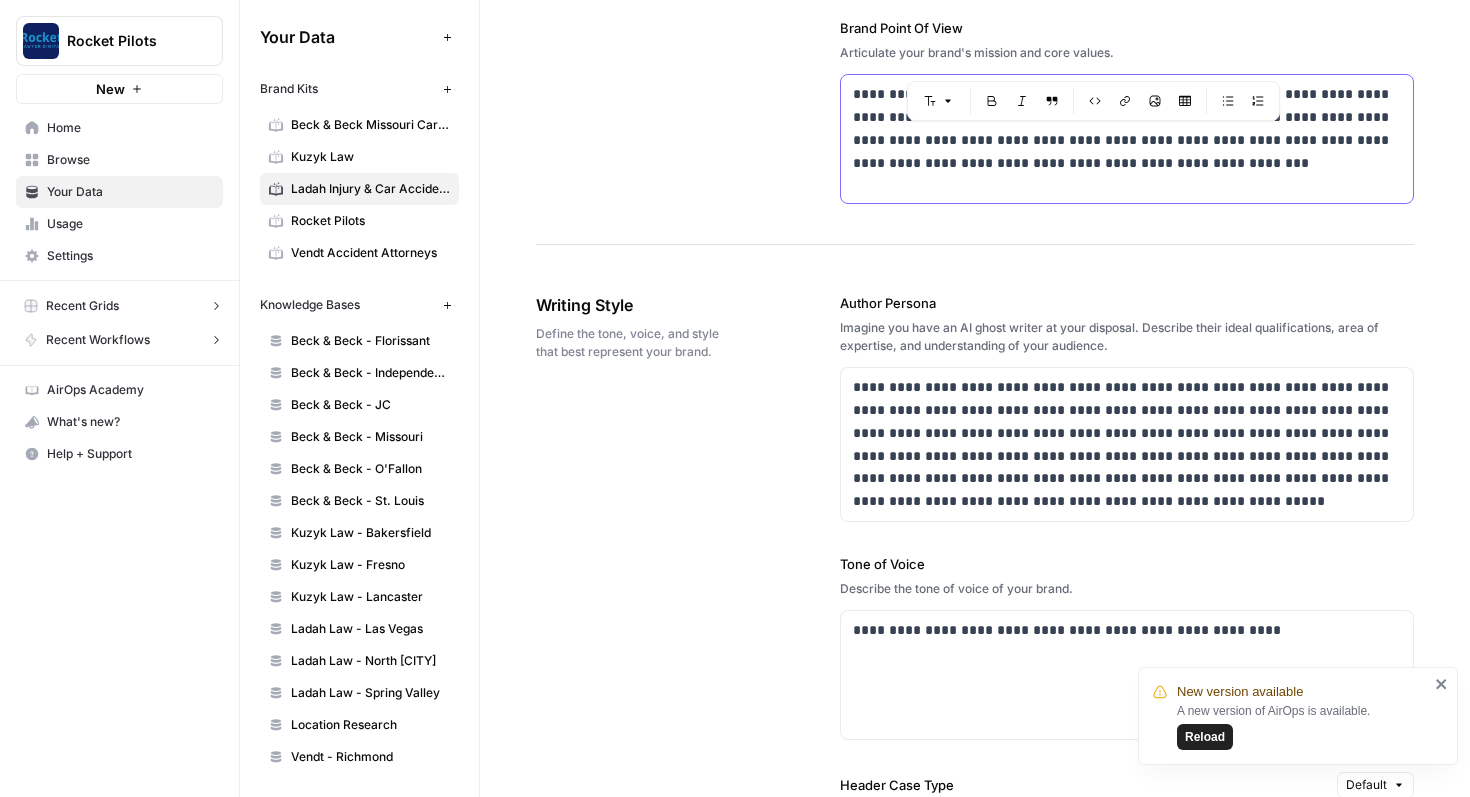 drag, startPoint x: 1314, startPoint y: 142, endPoint x: 868, endPoint y: 172, distance: 447.00784 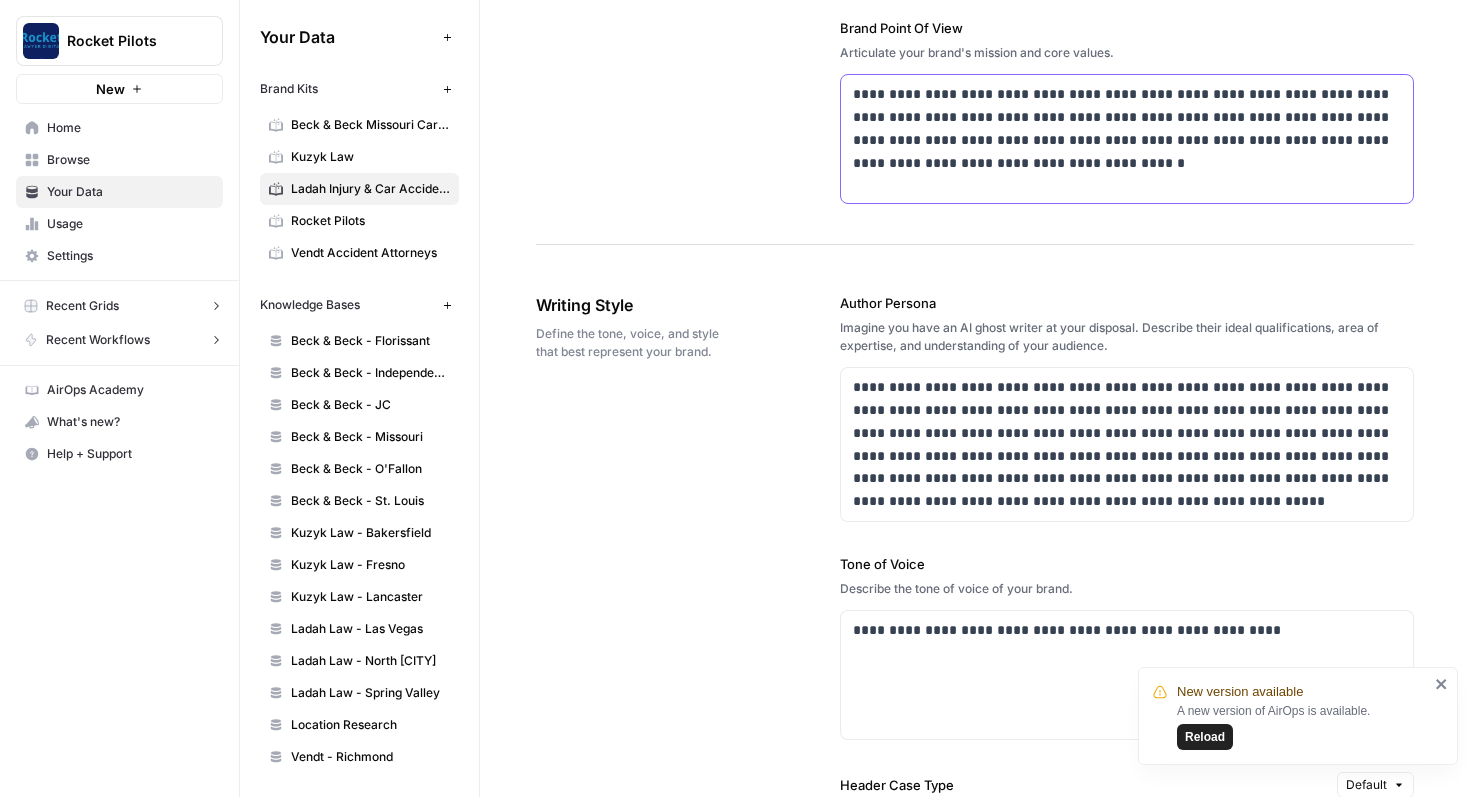 click on "**********" at bounding box center (1127, 128) 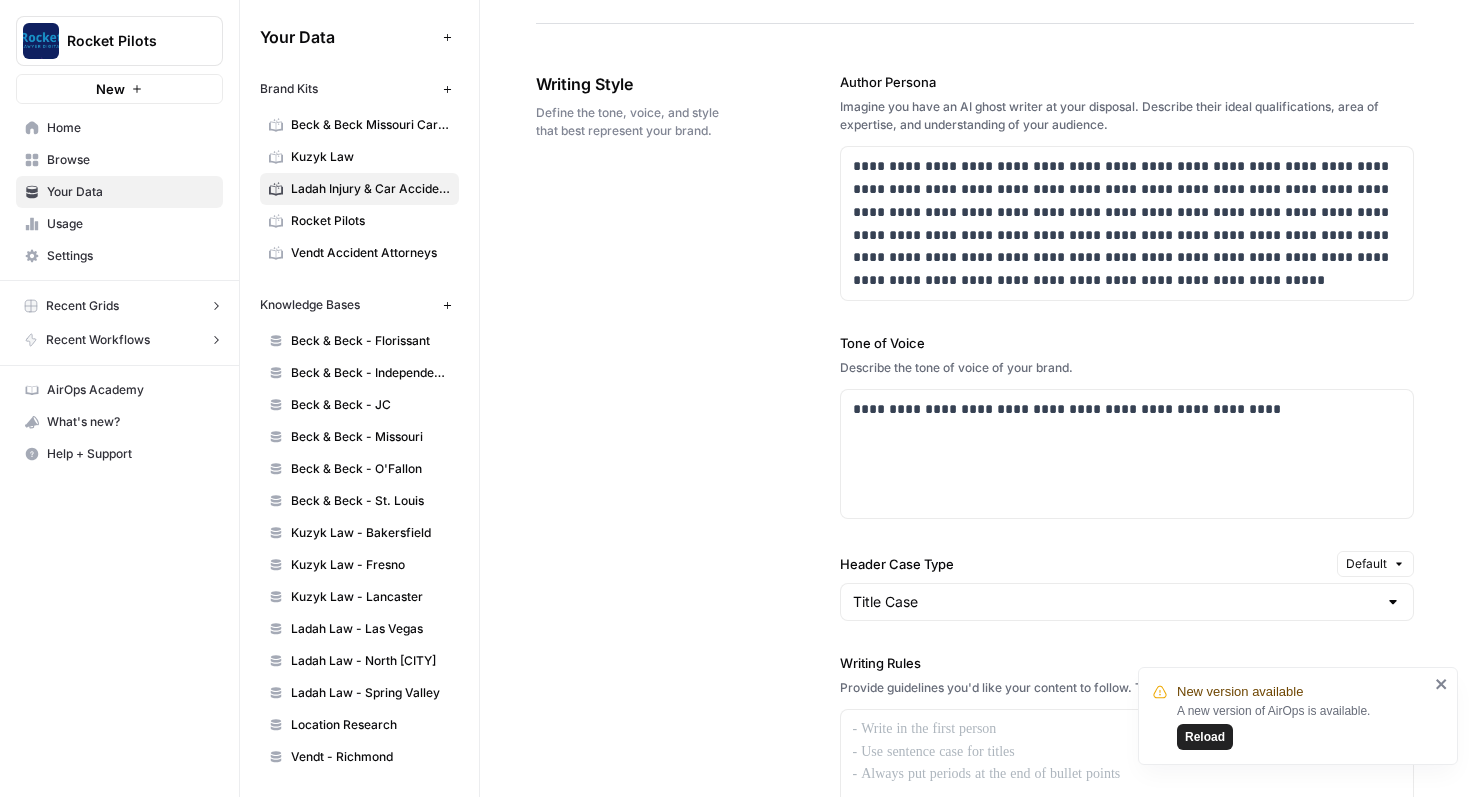 scroll, scrollTop: 1240, scrollLeft: 0, axis: vertical 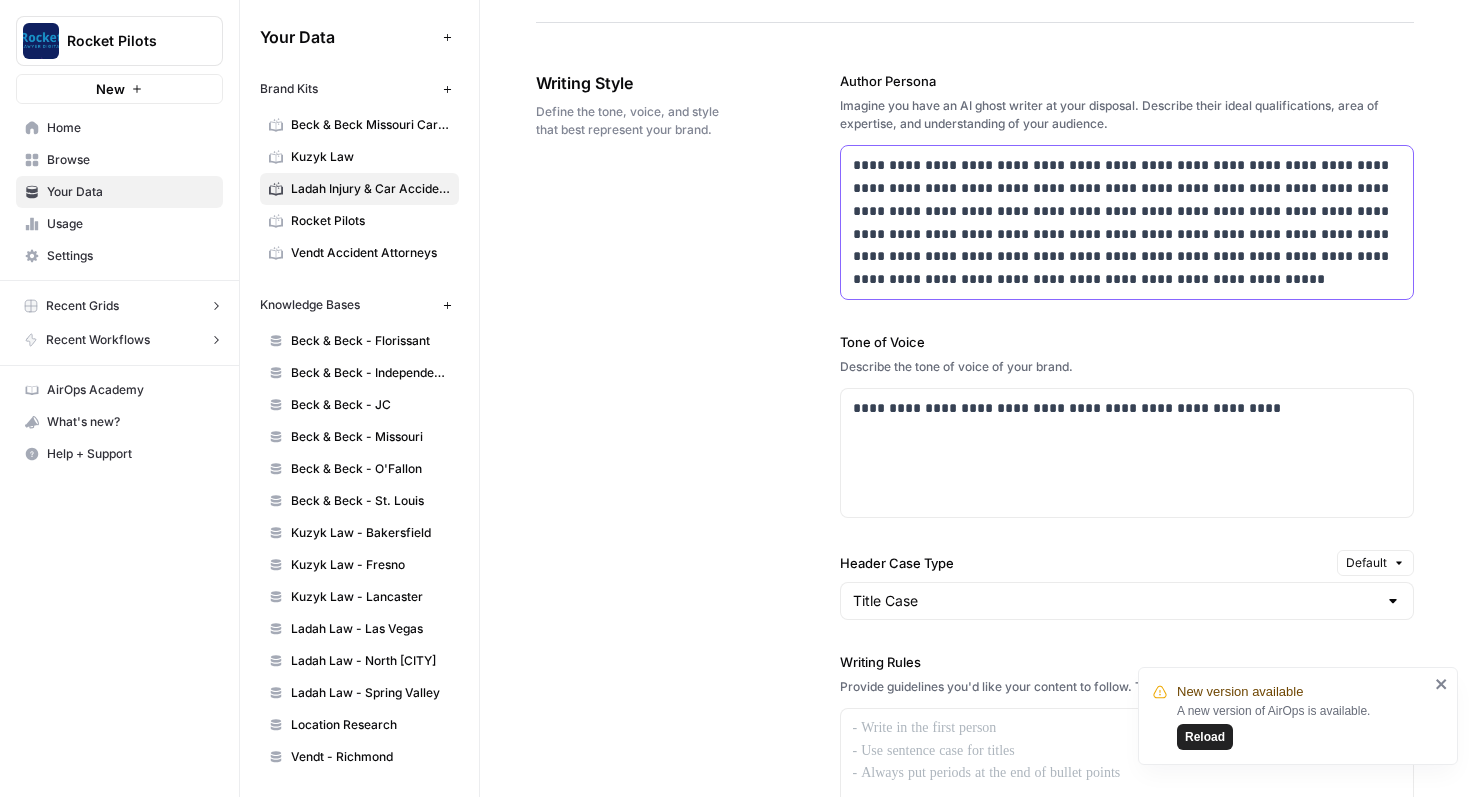 click on "**********" at bounding box center (1127, 222) 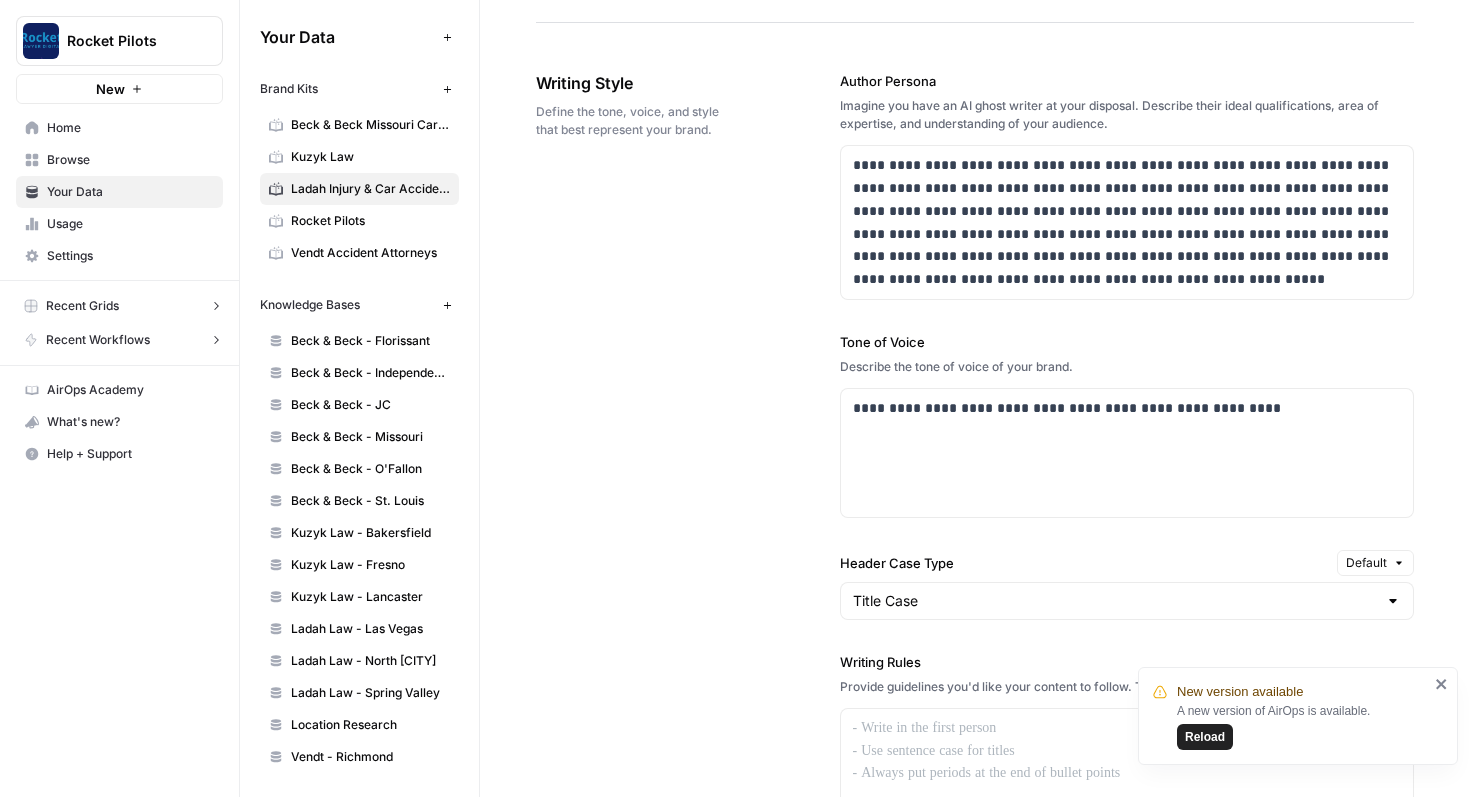 click on "Imagine you have an AI ghost writer at your disposal. Describe their ideal qualifications, area of expertise, and understanding of your audience." at bounding box center [1127, 115] 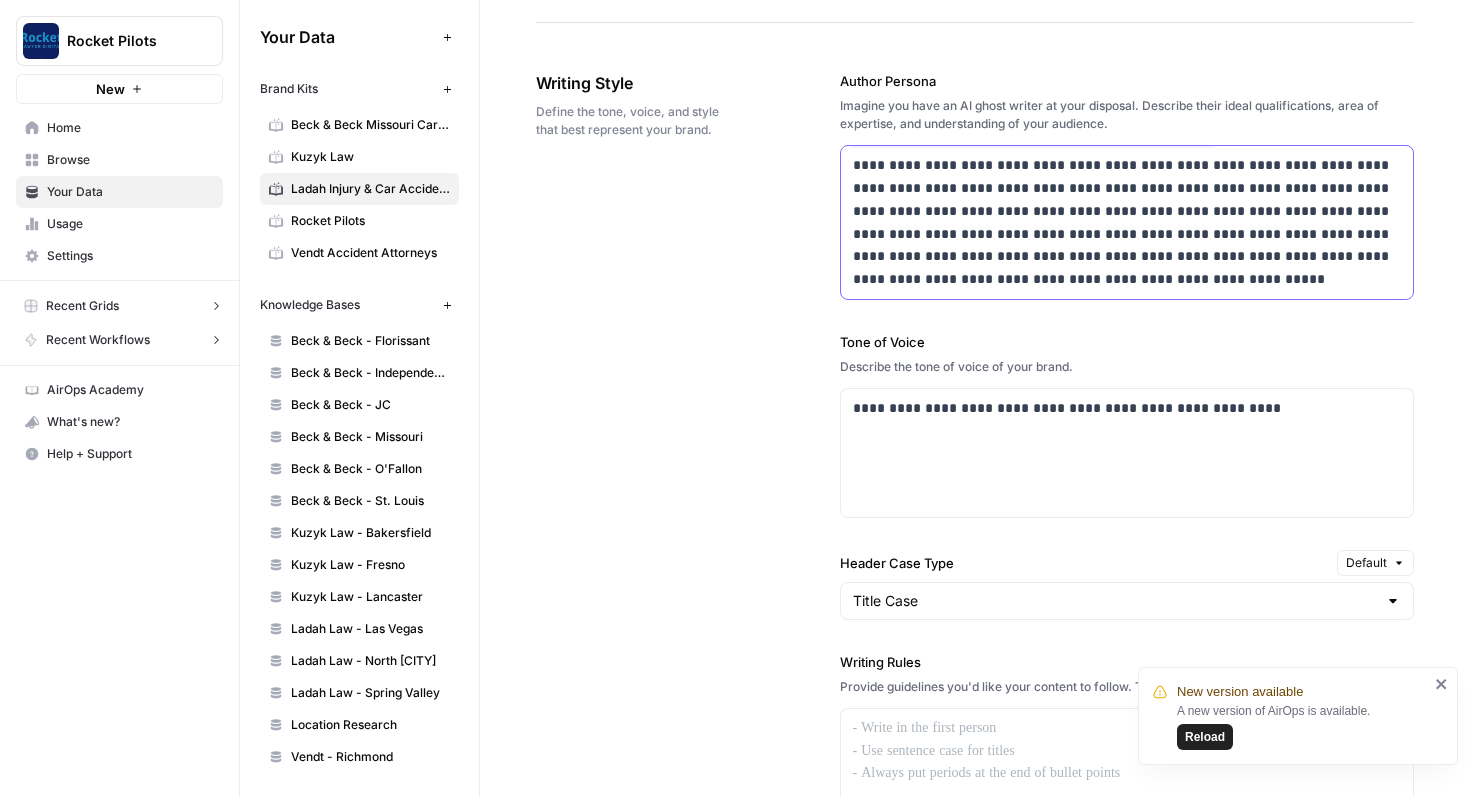 drag, startPoint x: 990, startPoint y: 112, endPoint x: 833, endPoint y: 81, distance: 160.03125 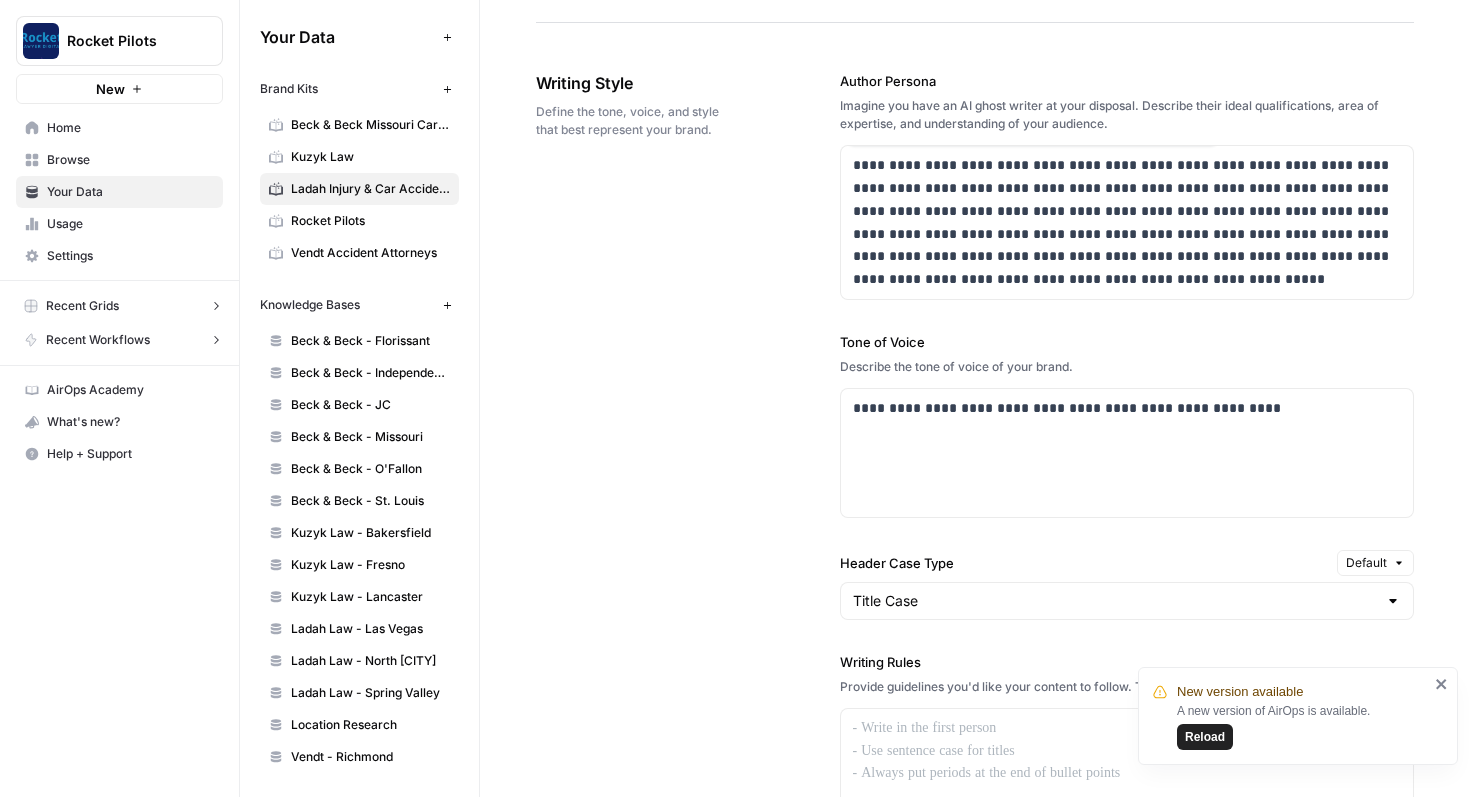 click on "Imagine you have an AI ghost writer at your disposal. Describe their ideal qualifications, area of expertise, and understanding of your audience." at bounding box center [1127, 115] 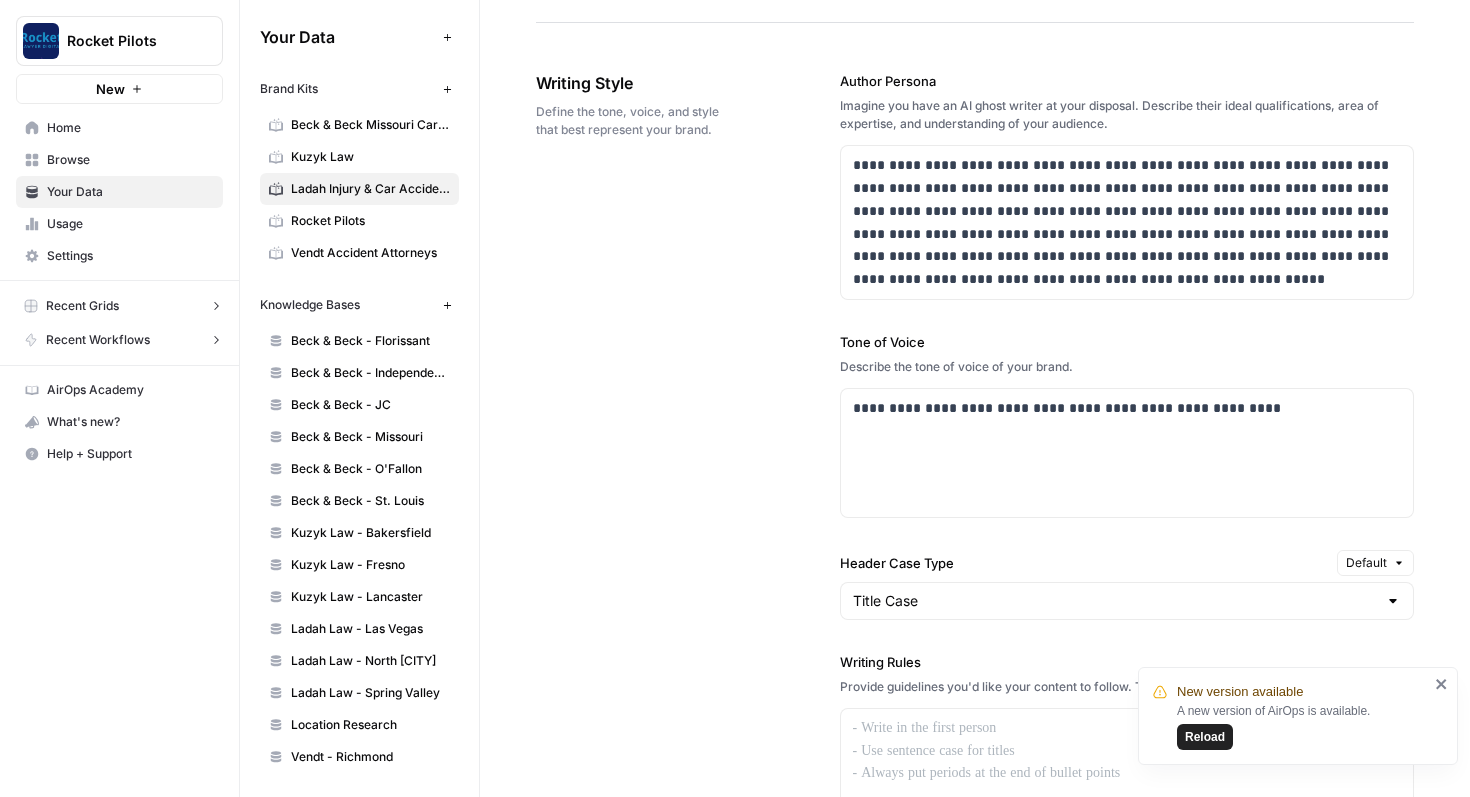click on "Imagine you have an AI ghost writer at your disposal. Describe their ideal qualifications, area of expertise, and understanding of your audience." at bounding box center (1127, 115) 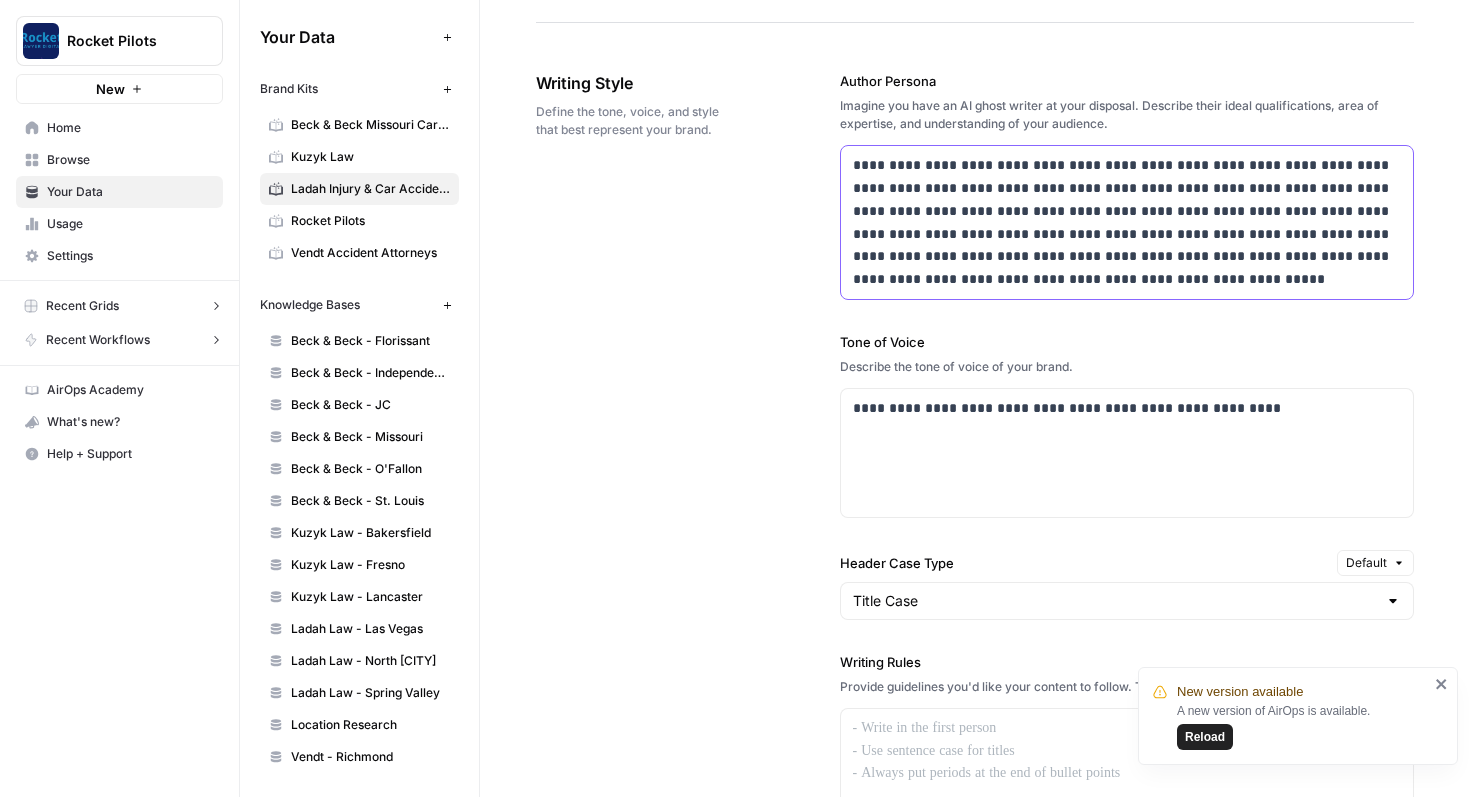 click on "**********" at bounding box center (1127, 222) 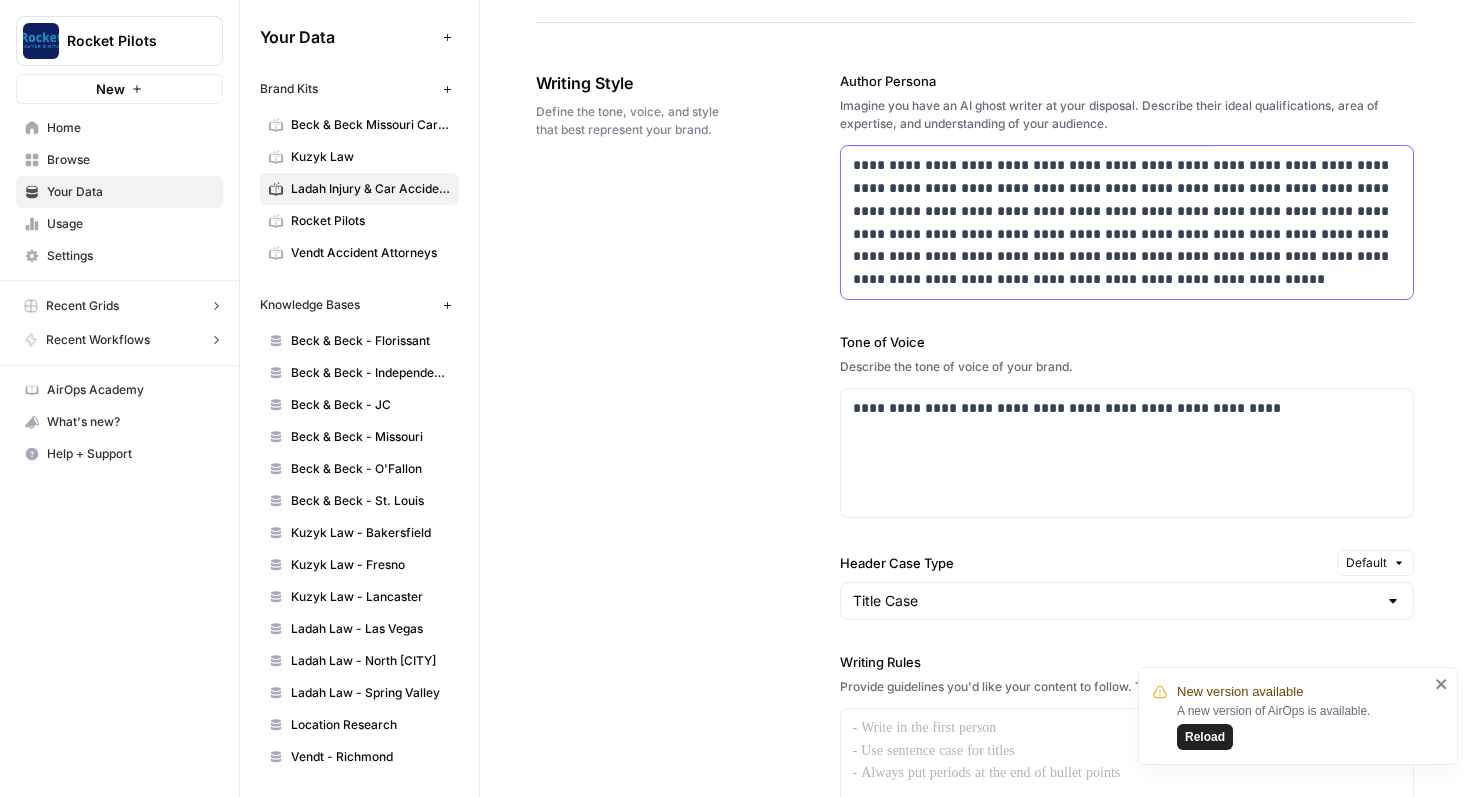 type 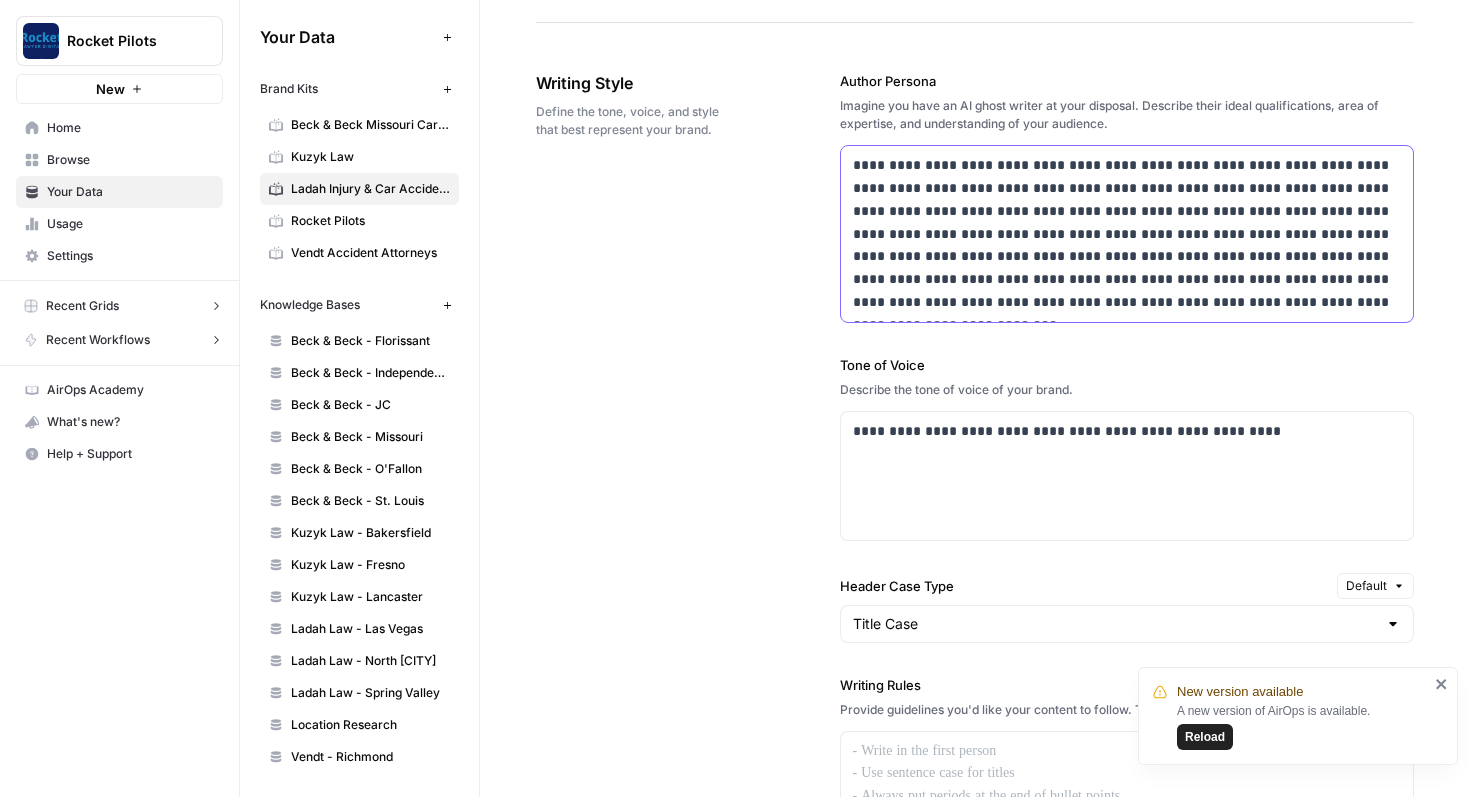 click on "**********" at bounding box center (1127, 233) 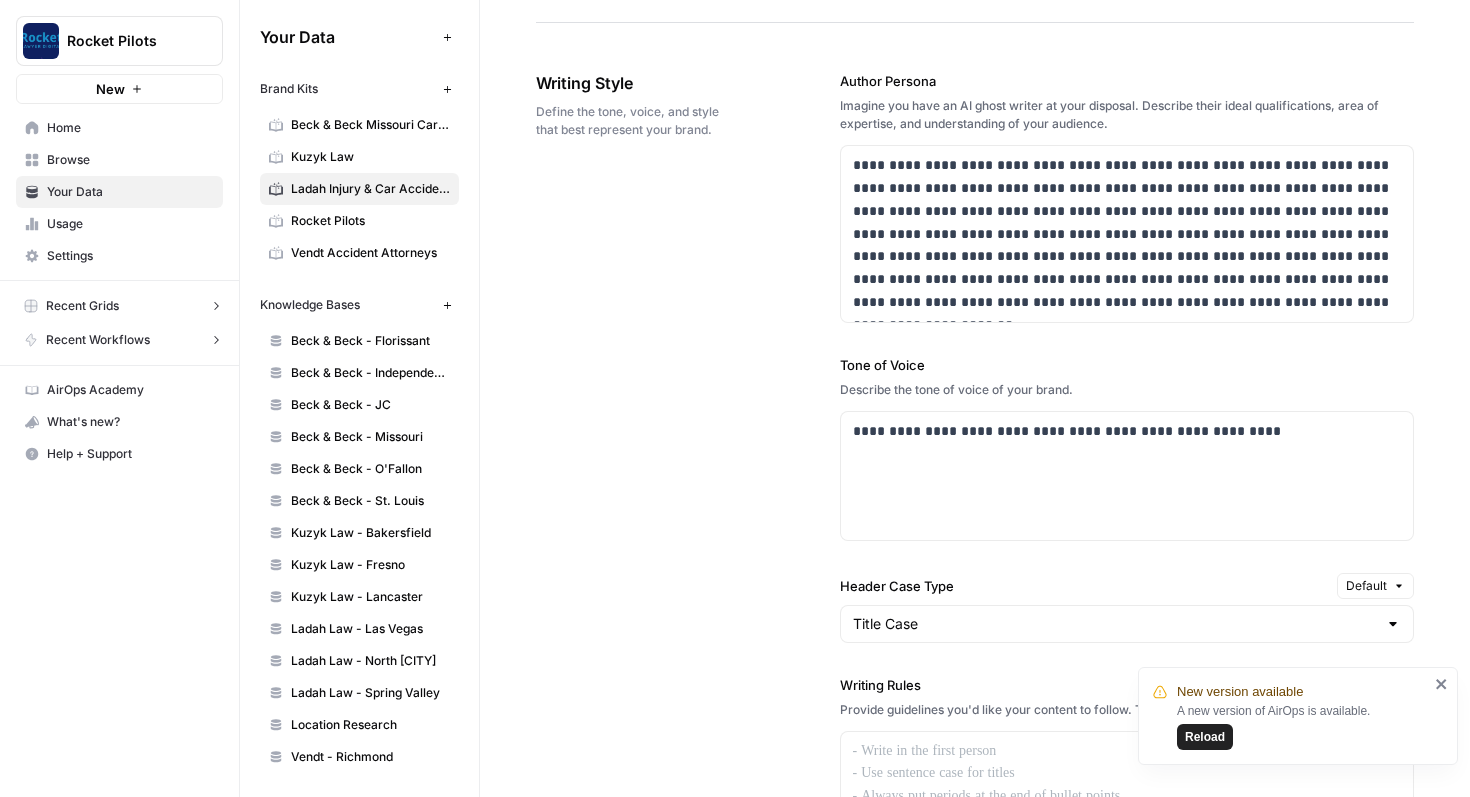 click on "**********" at bounding box center (975, 592) 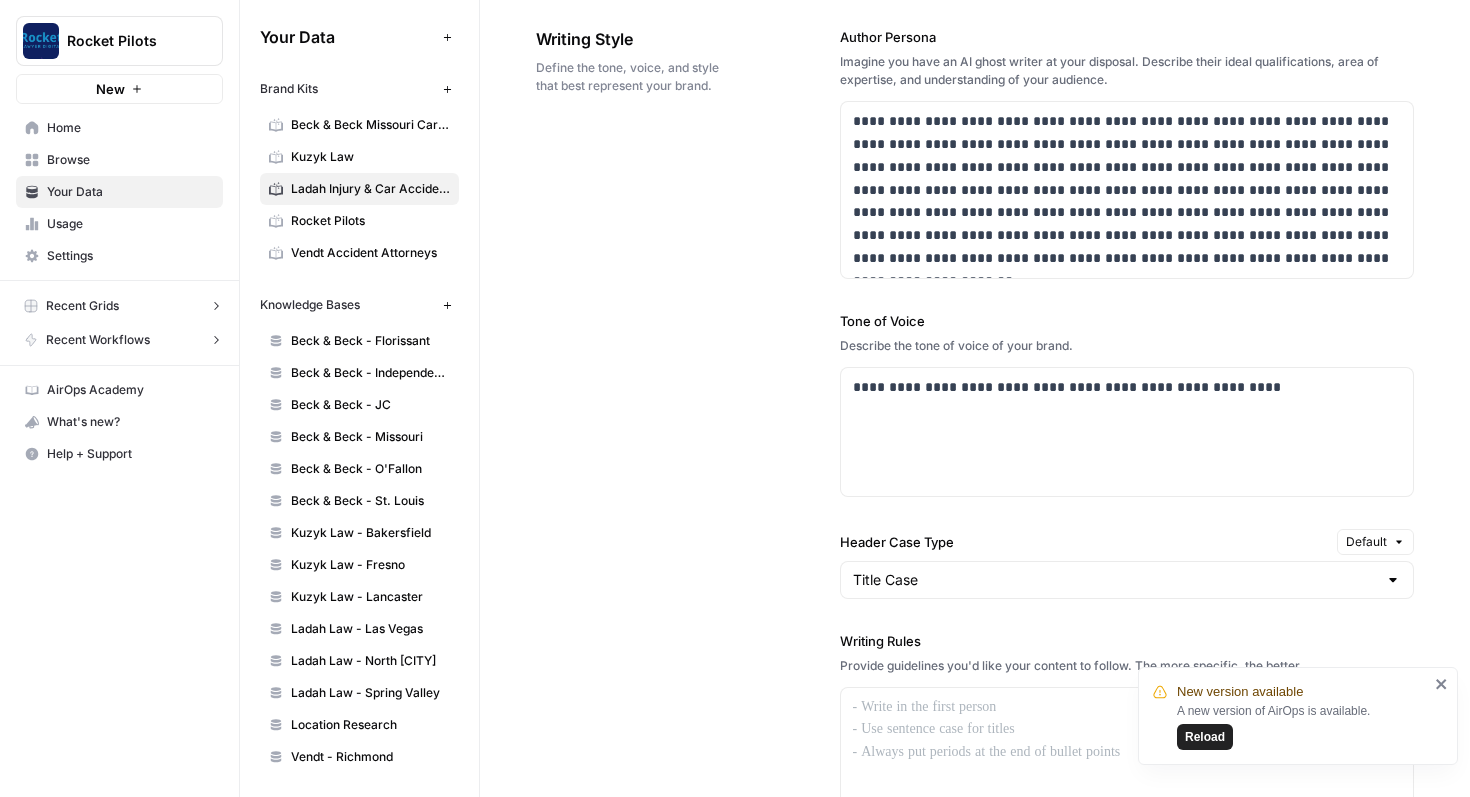 scroll, scrollTop: 1291, scrollLeft: 0, axis: vertical 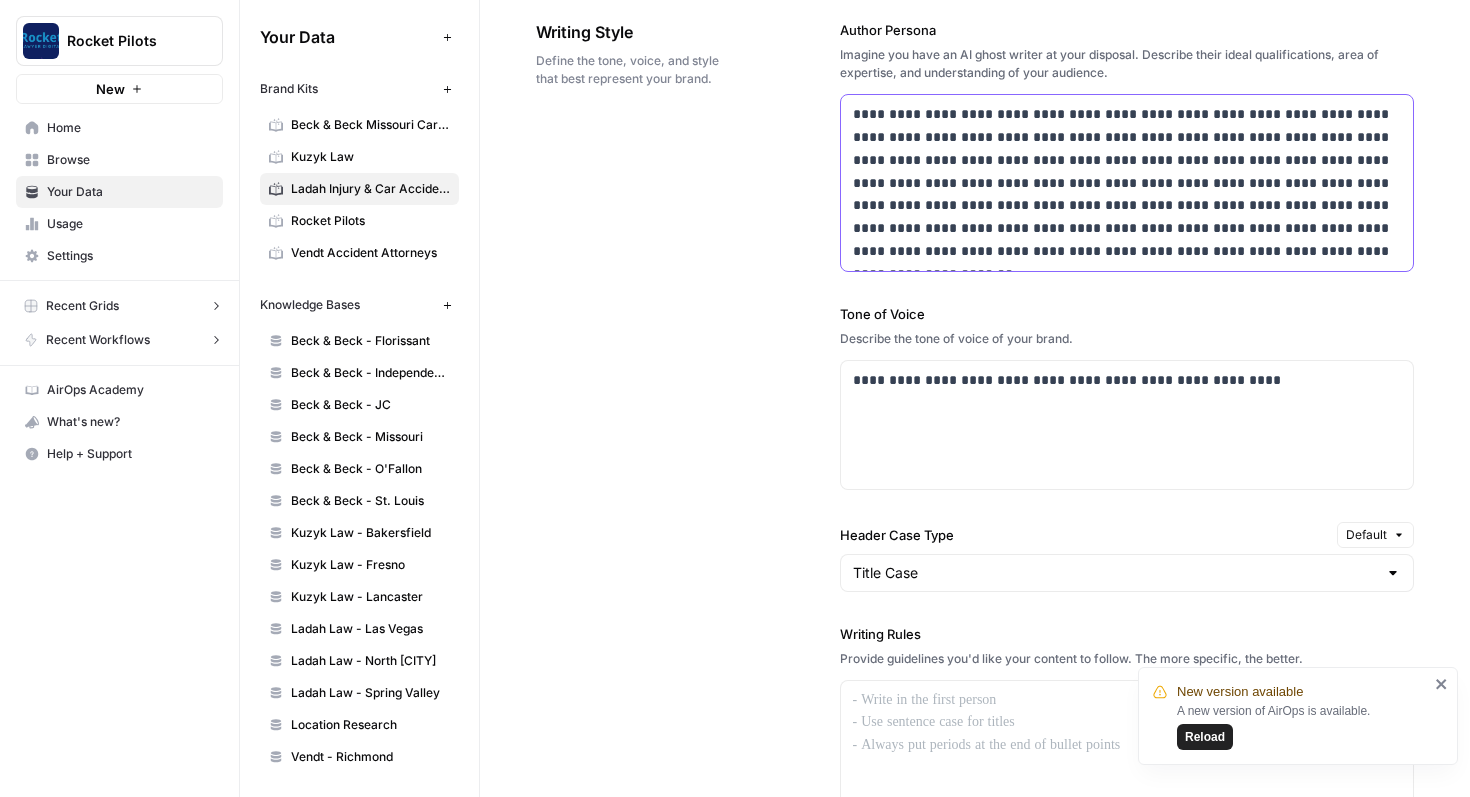click on "**********" at bounding box center [1127, 182] 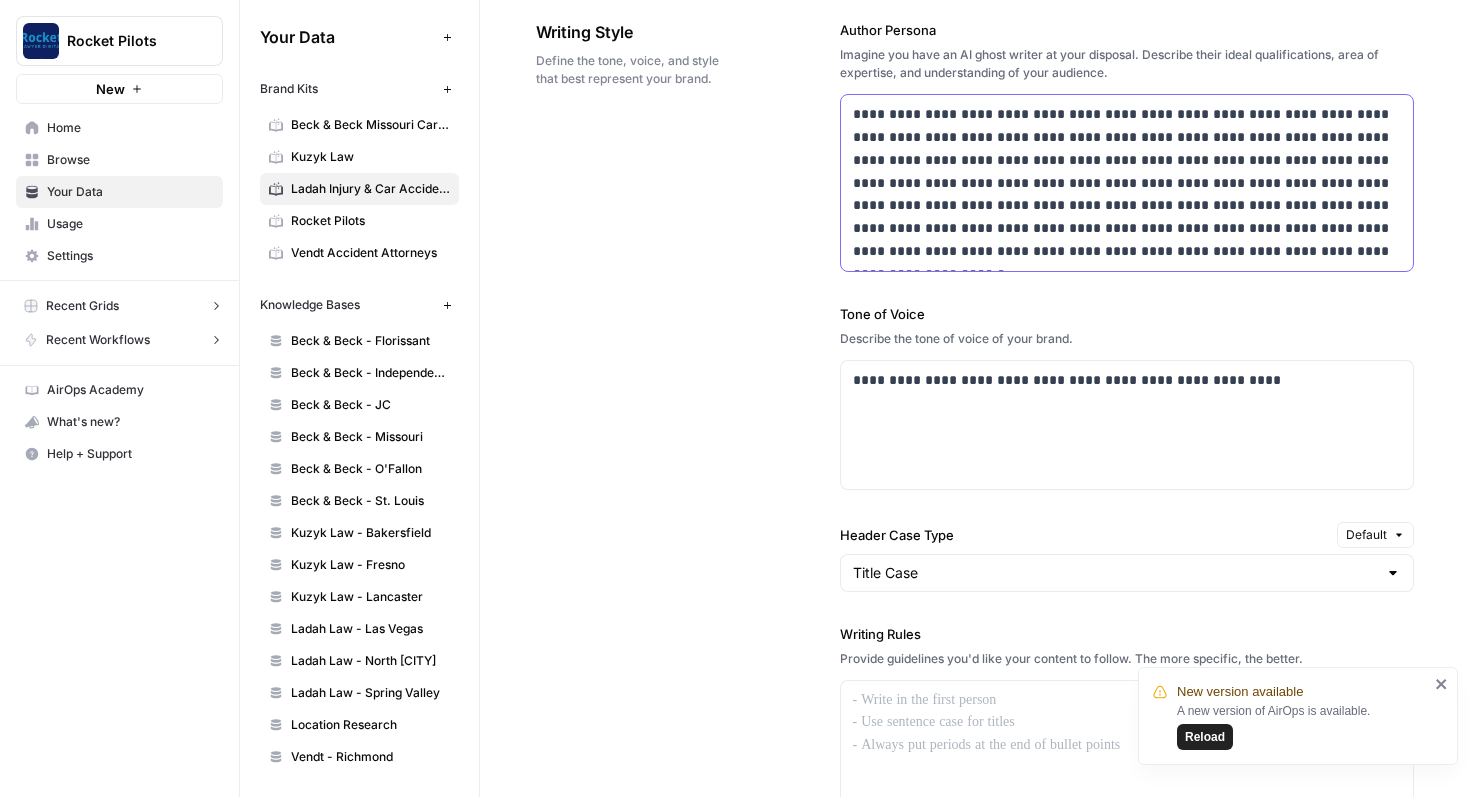 click on "**********" at bounding box center [1127, 182] 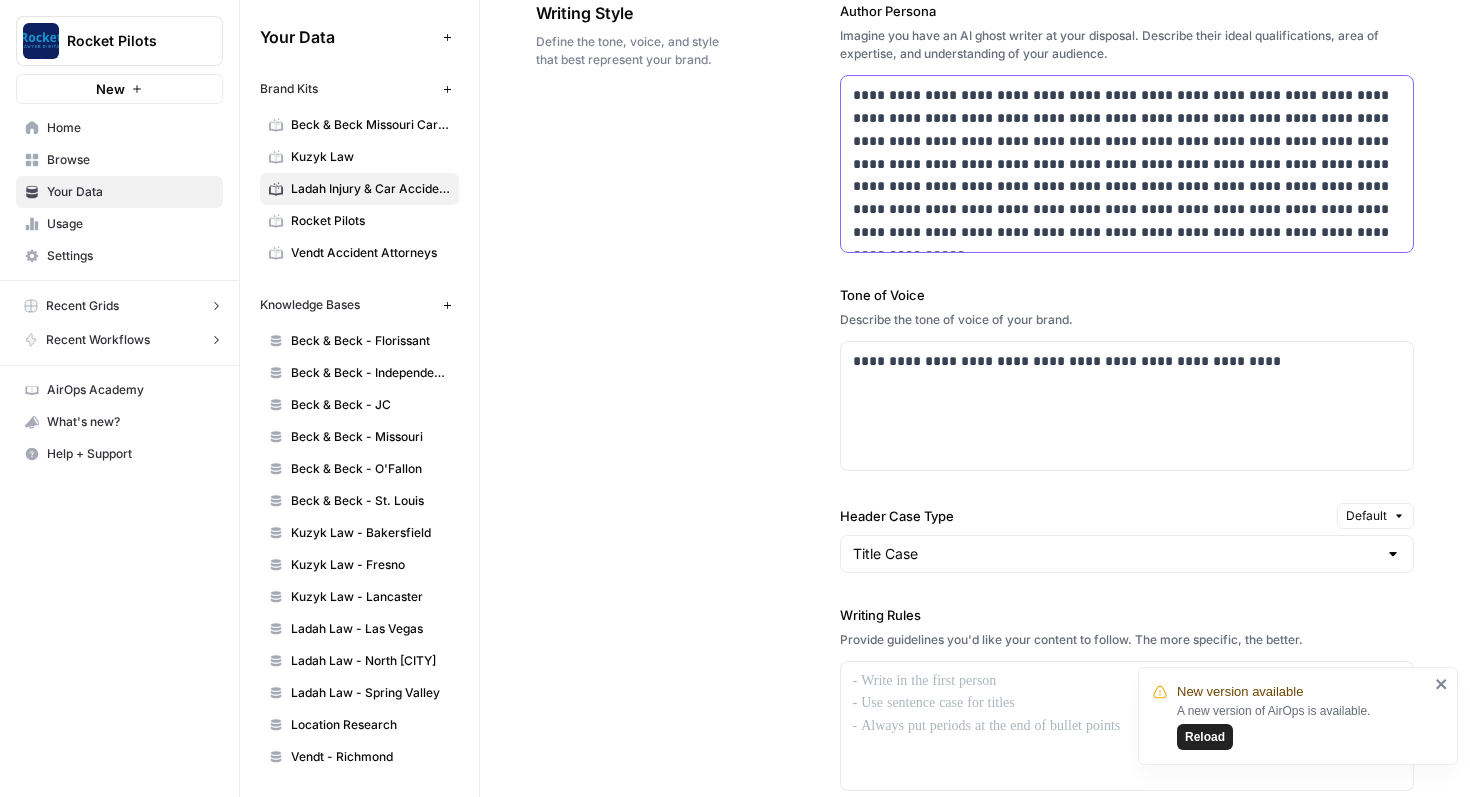 scroll, scrollTop: 1314, scrollLeft: 0, axis: vertical 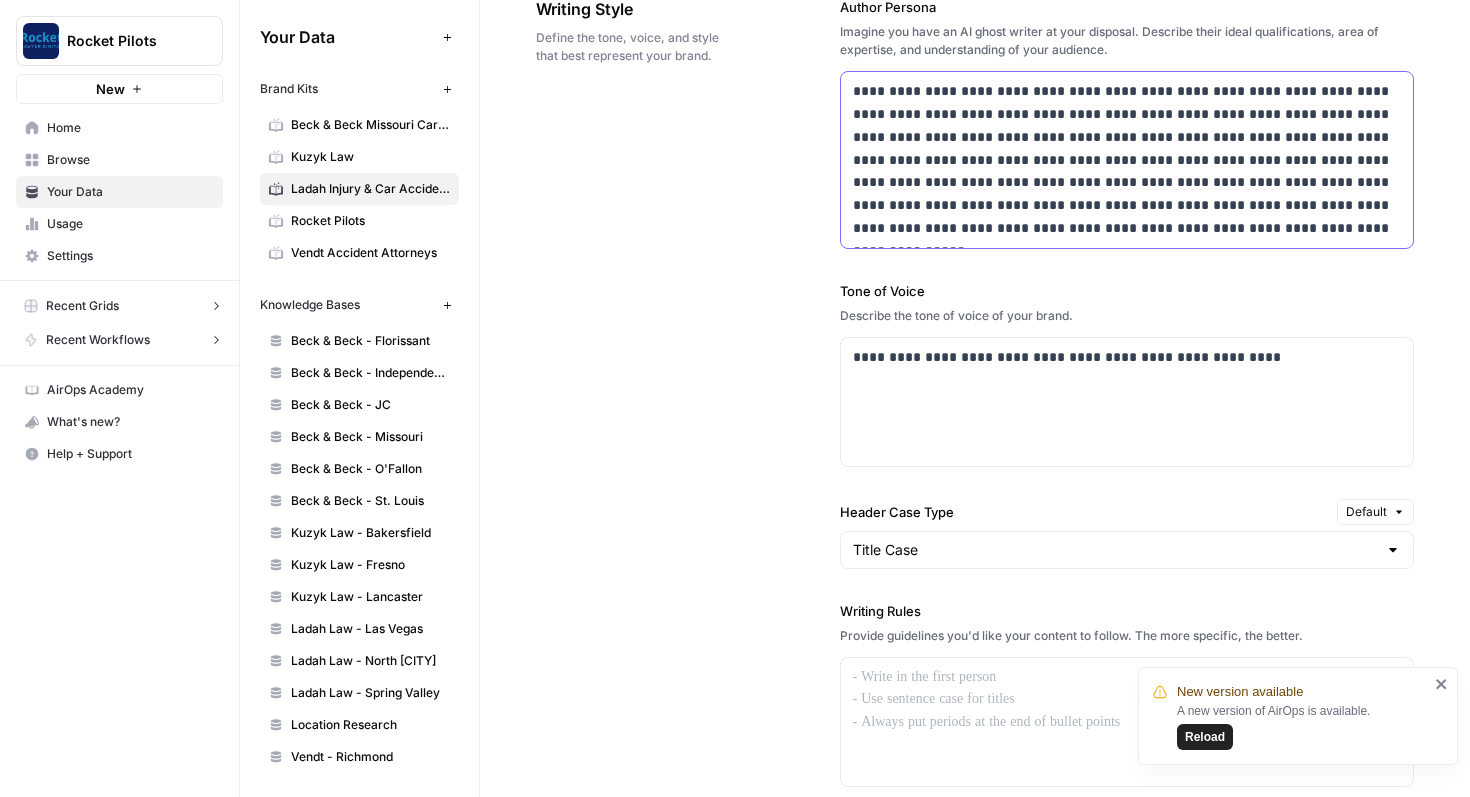 click on "**********" at bounding box center [1127, 159] 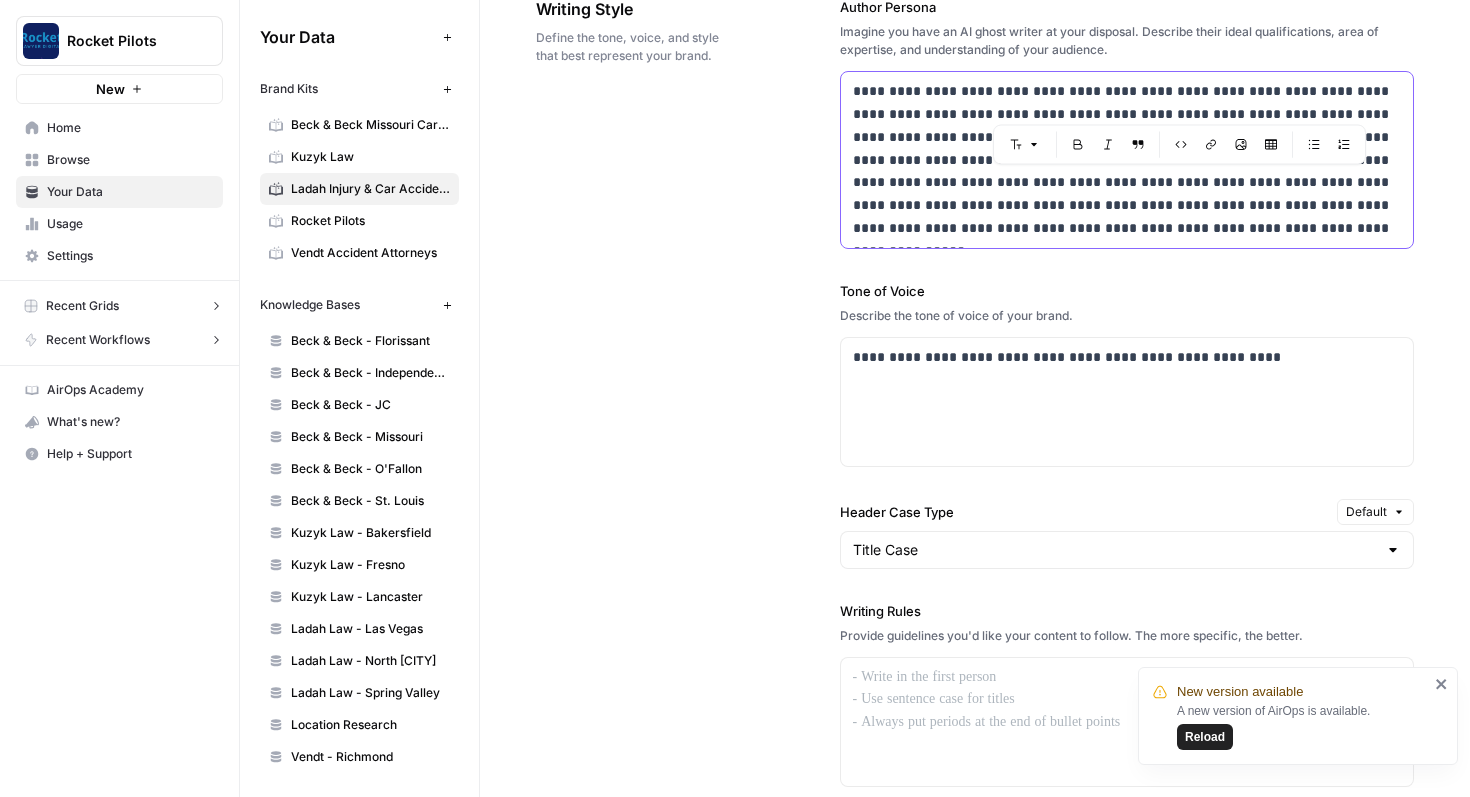 drag, startPoint x: 1107, startPoint y: 181, endPoint x: 1229, endPoint y: 181, distance: 122 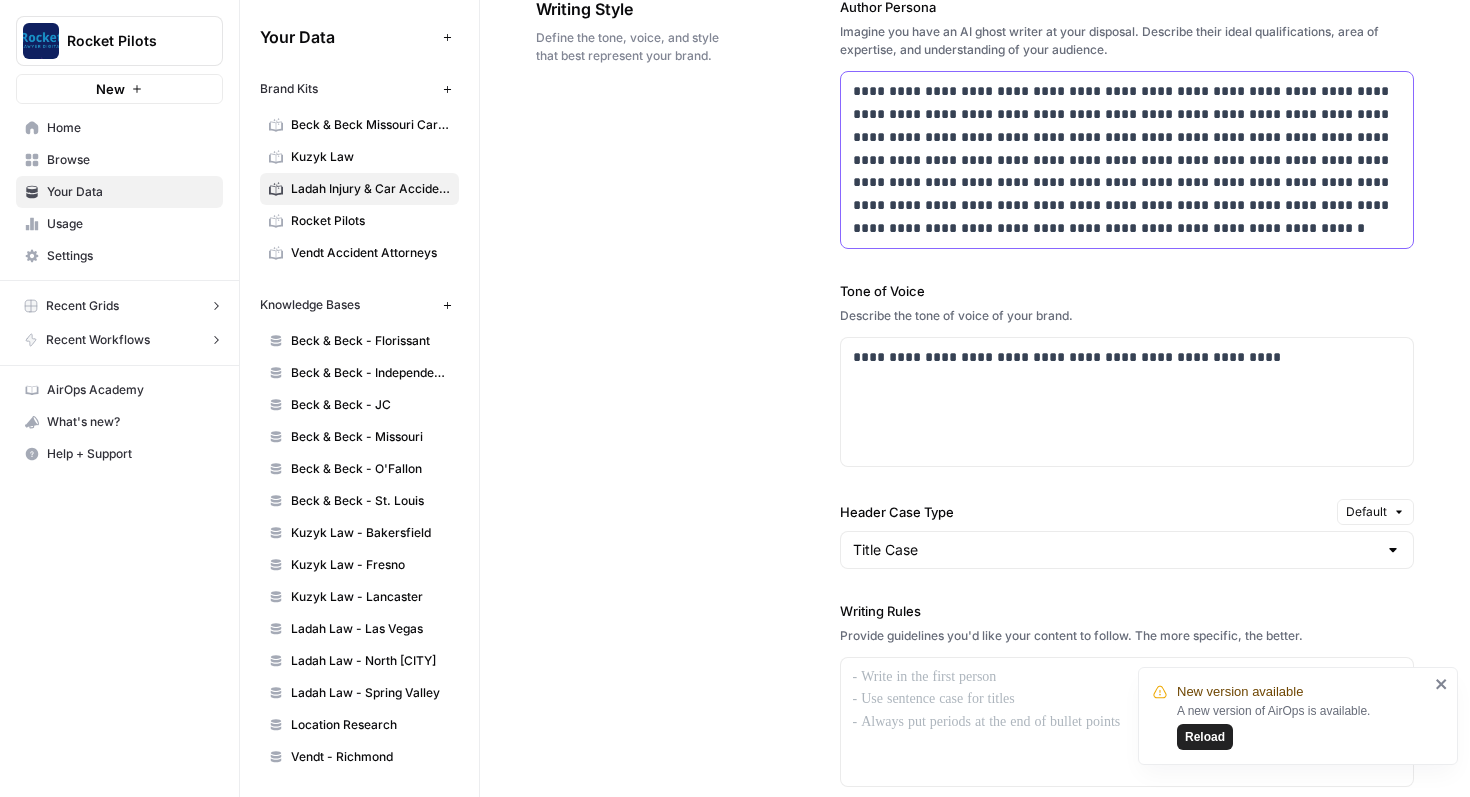 click on "**********" at bounding box center (1127, 159) 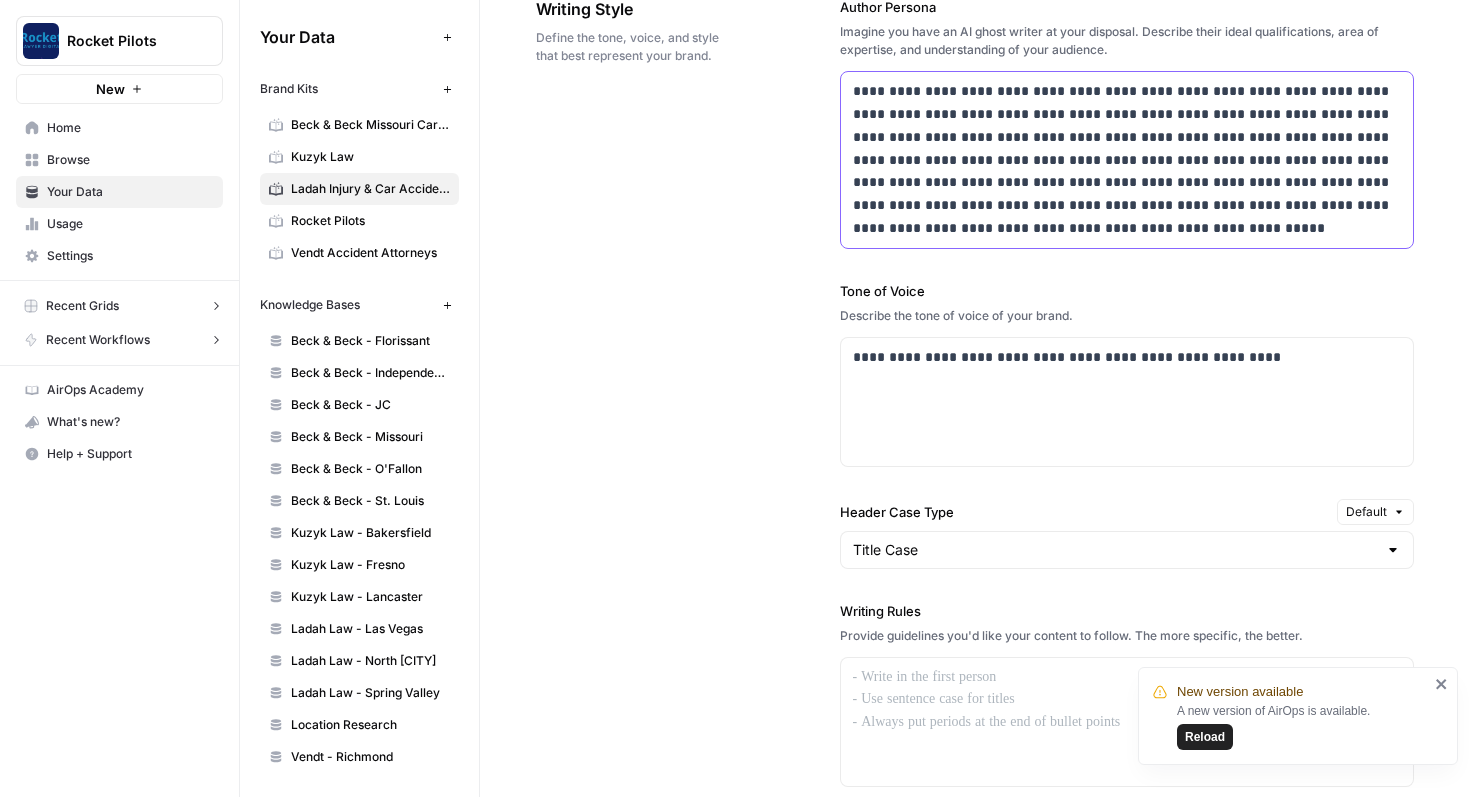 click on "**********" at bounding box center (1127, 159) 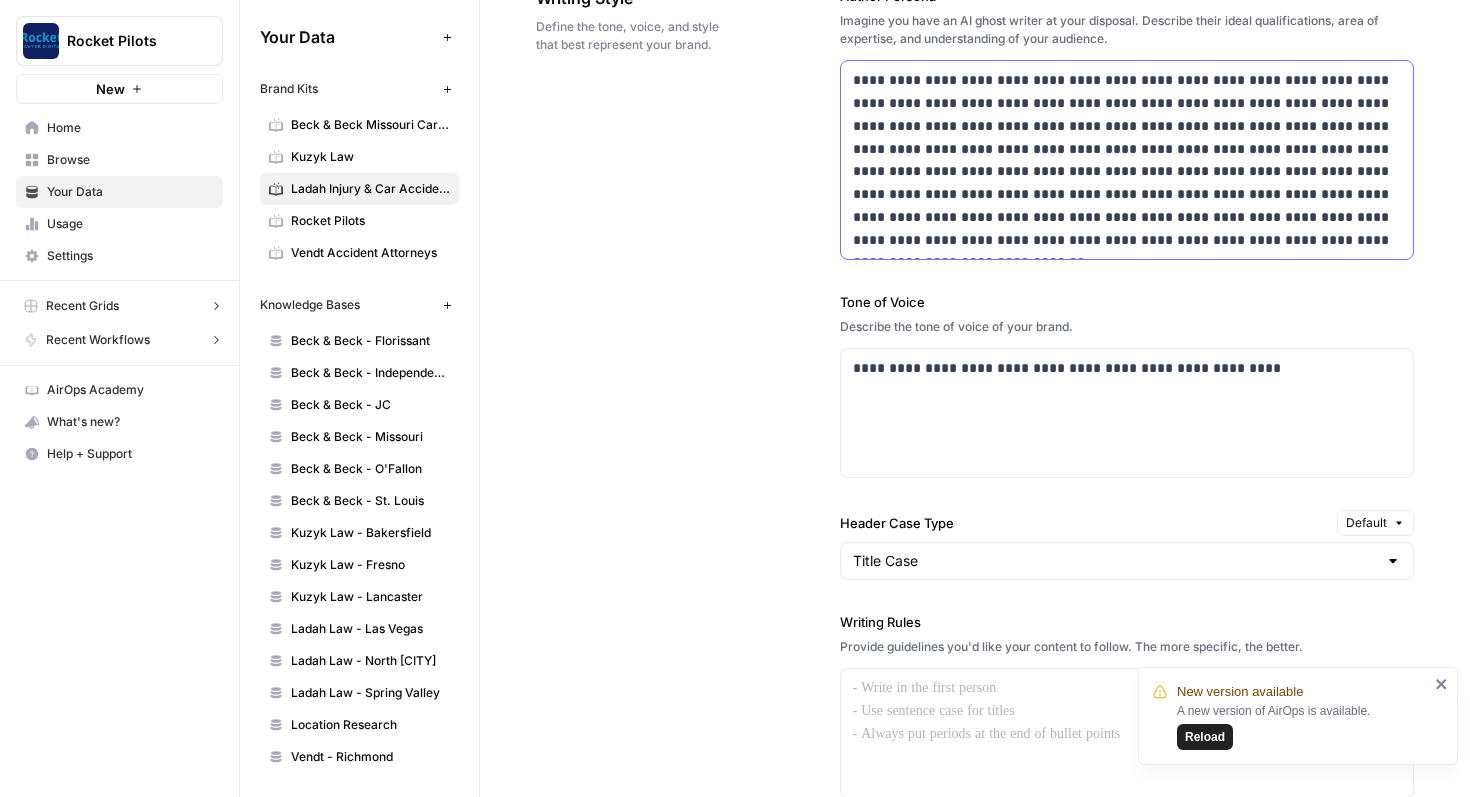 scroll, scrollTop: 1314, scrollLeft: 0, axis: vertical 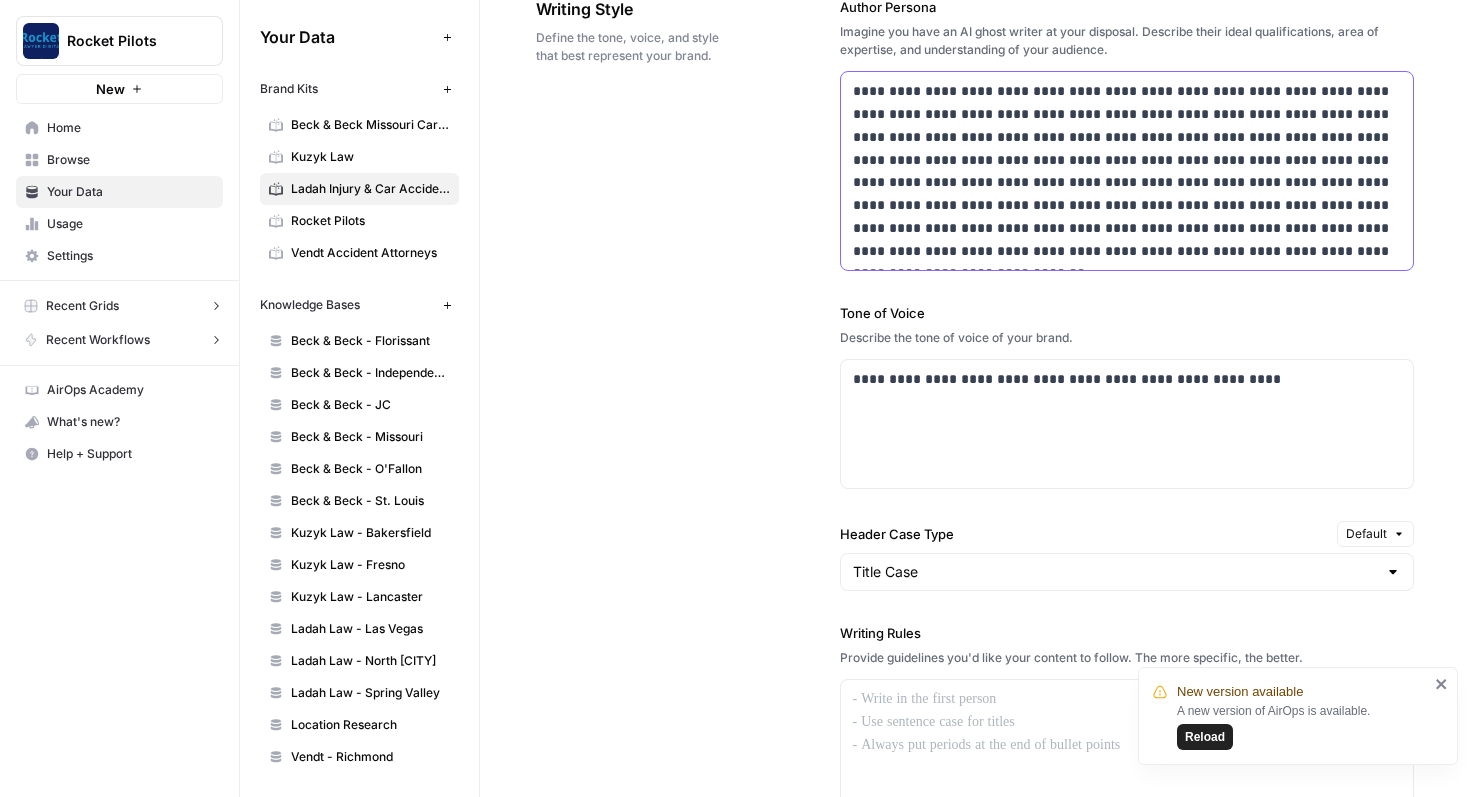 click on "**********" at bounding box center (1127, 171) 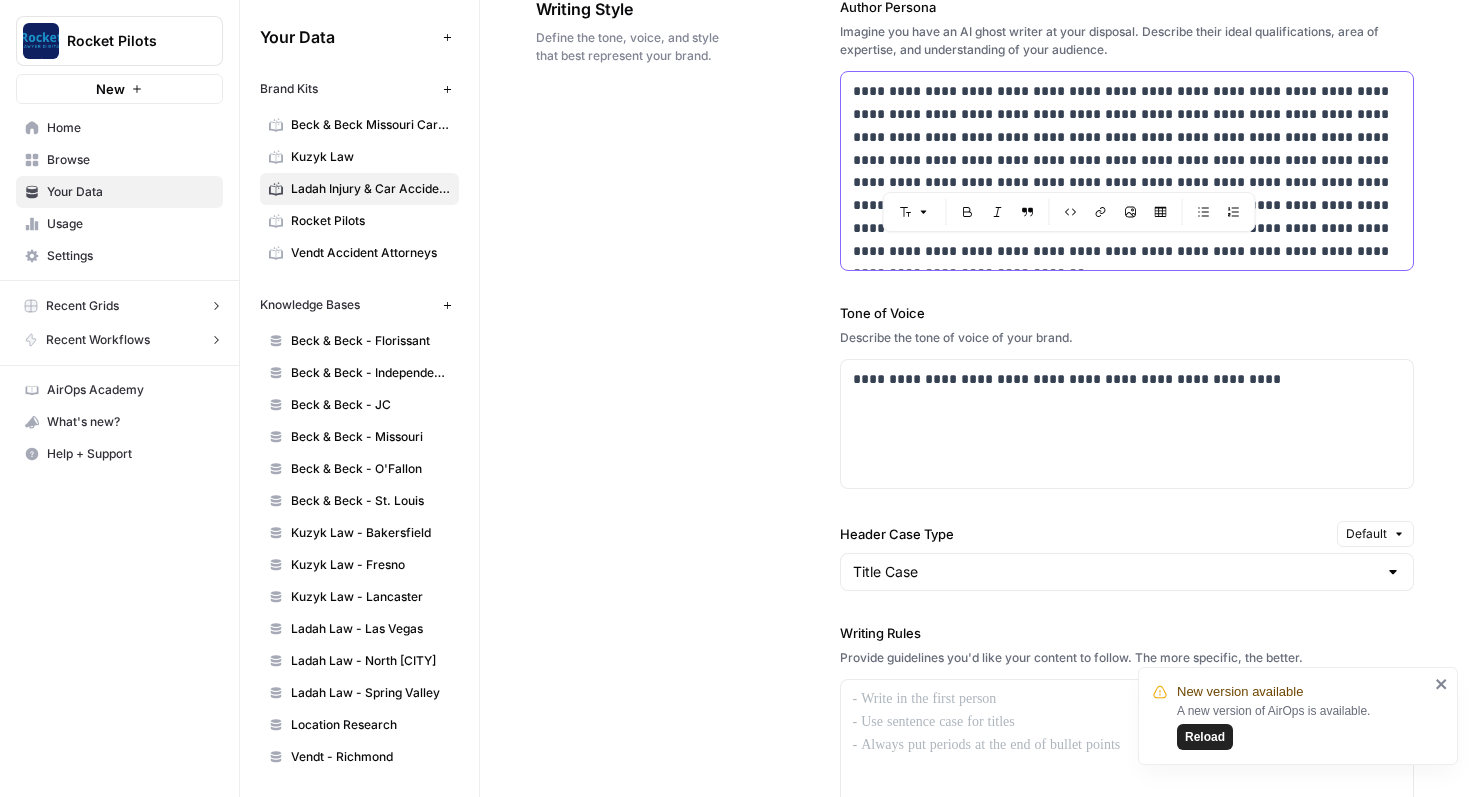 drag, startPoint x: 956, startPoint y: 251, endPoint x: 1200, endPoint y: 244, distance: 244.10039 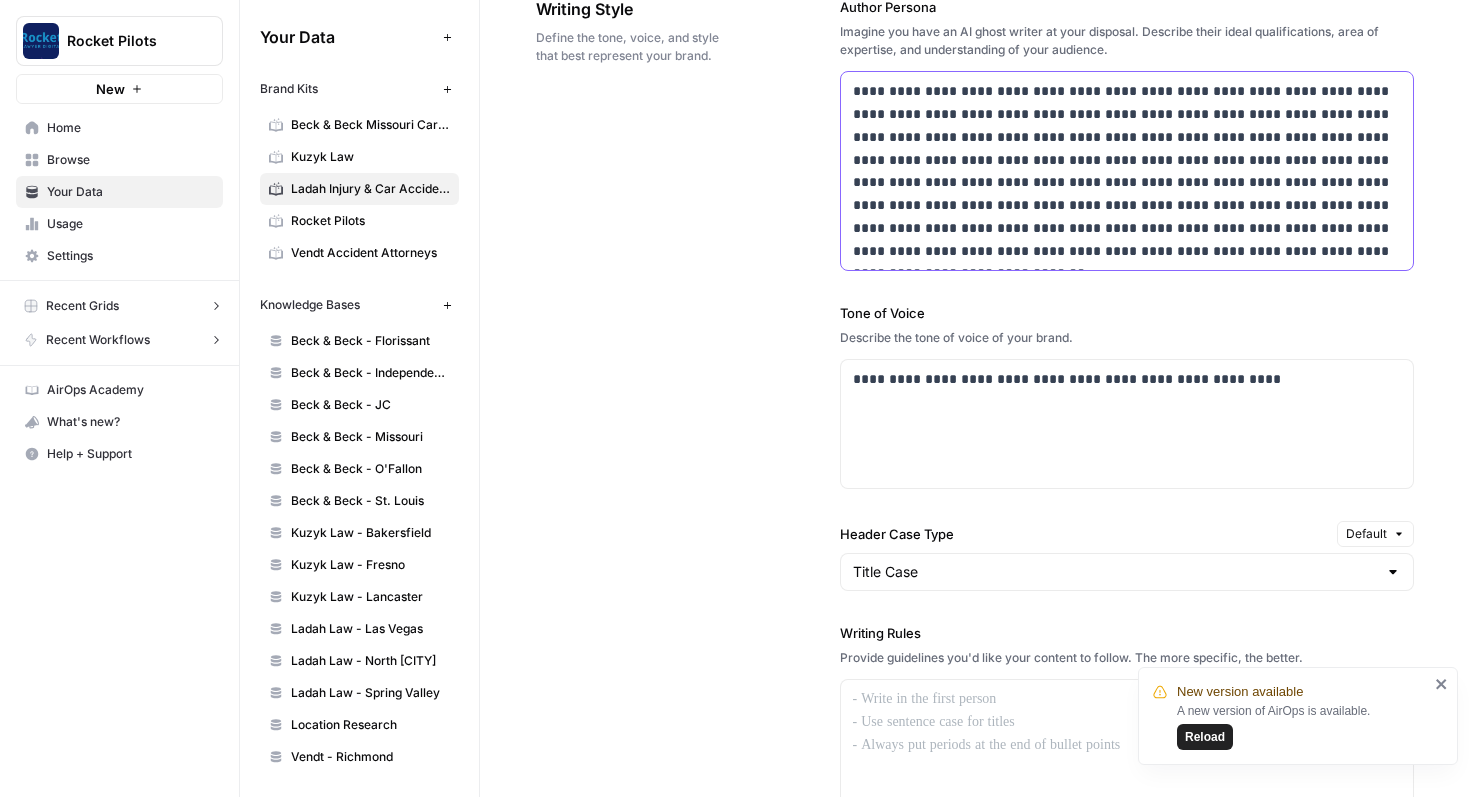 click on "**********" at bounding box center [1127, 171] 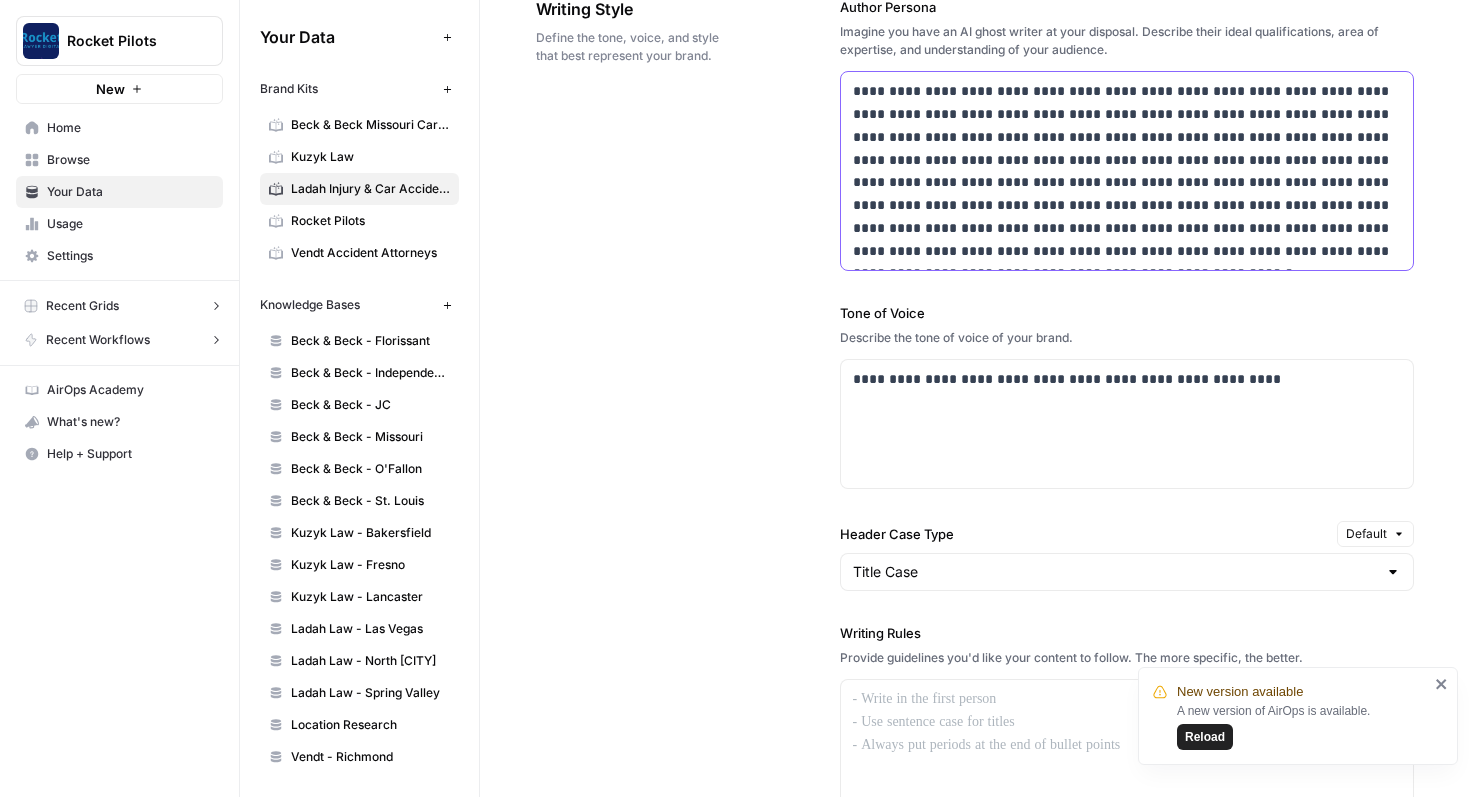 click on "**********" at bounding box center [1127, 171] 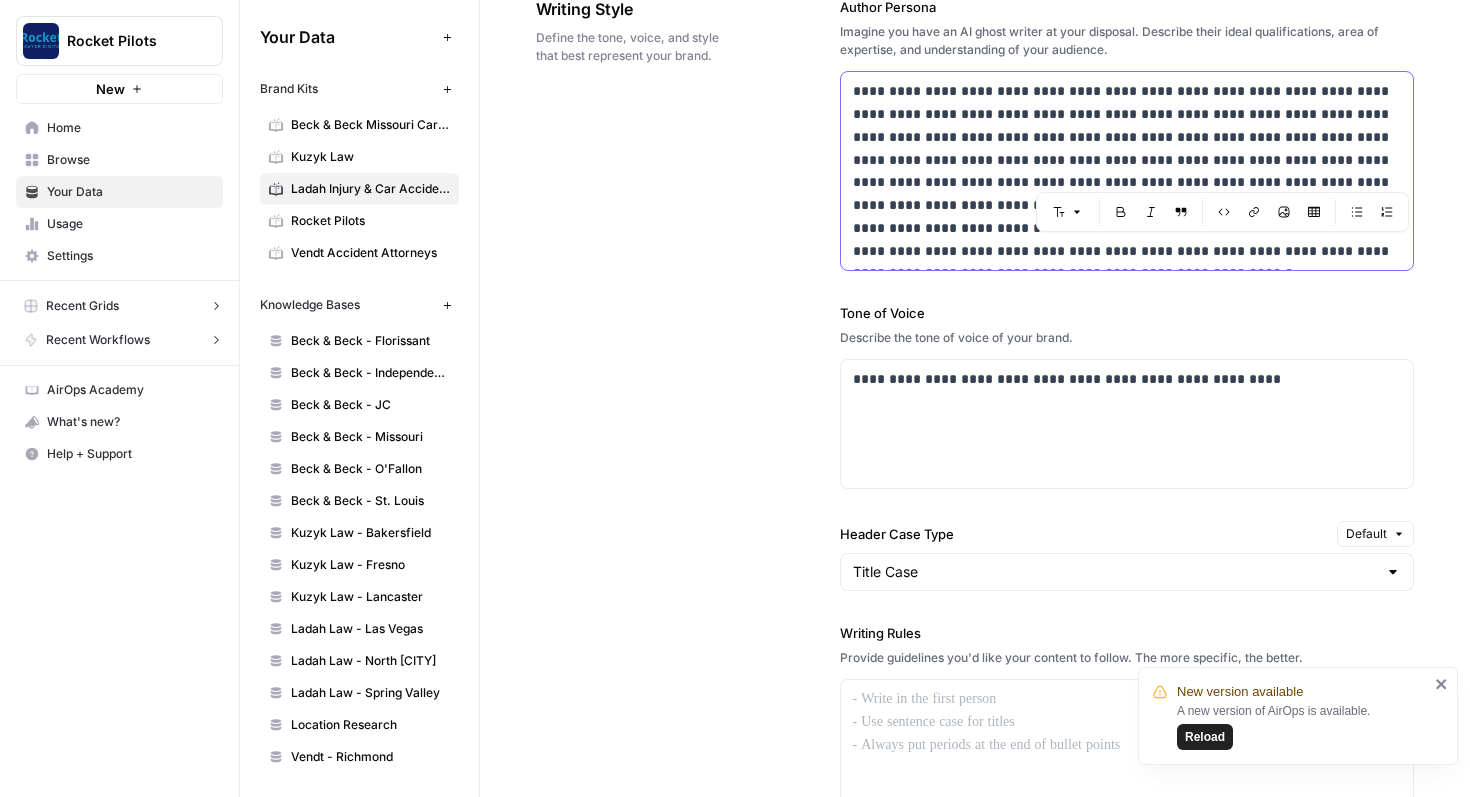drag, startPoint x: 1332, startPoint y: 246, endPoint x: 1125, endPoint y: 247, distance: 207.00241 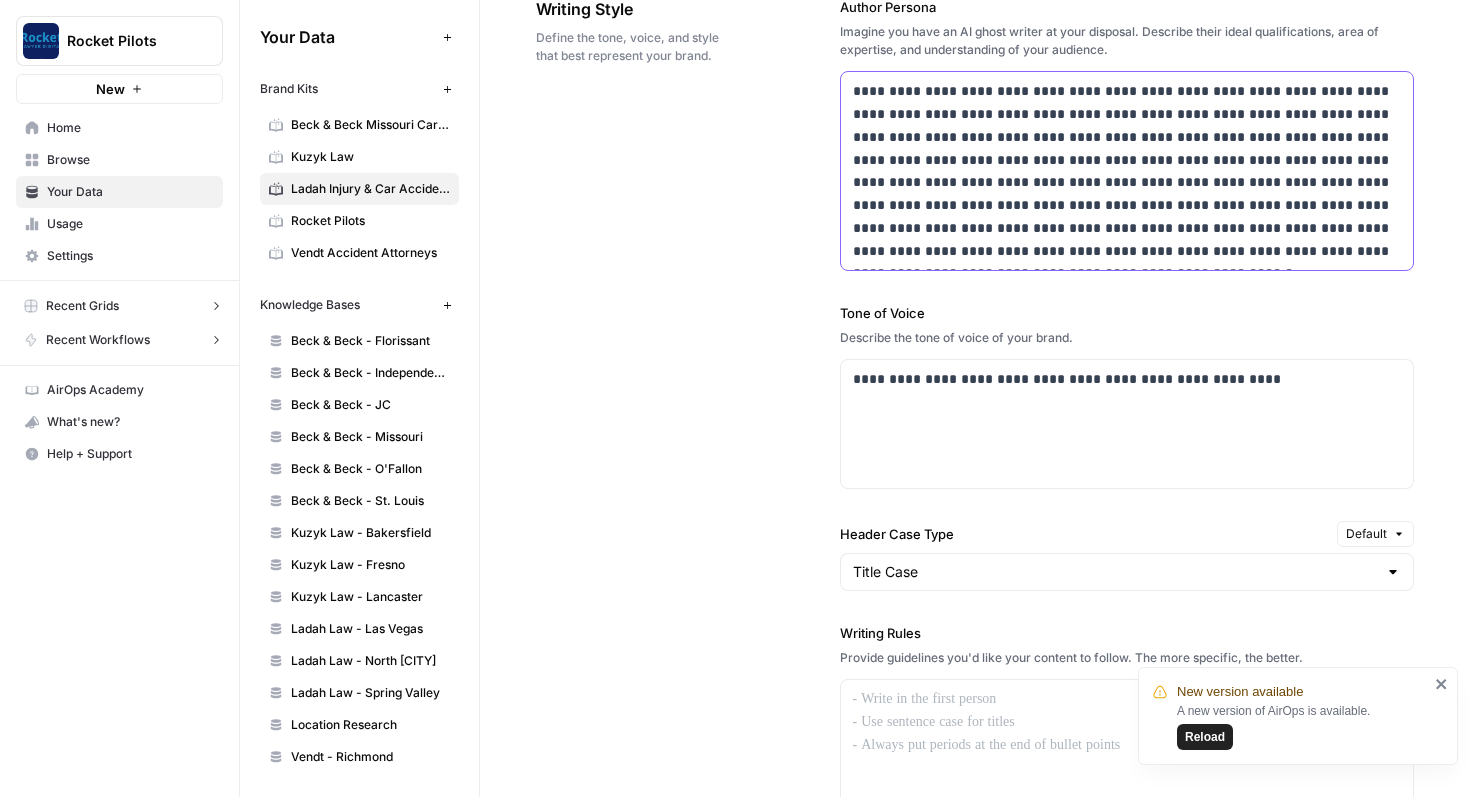 click on "**********" at bounding box center [1127, 171] 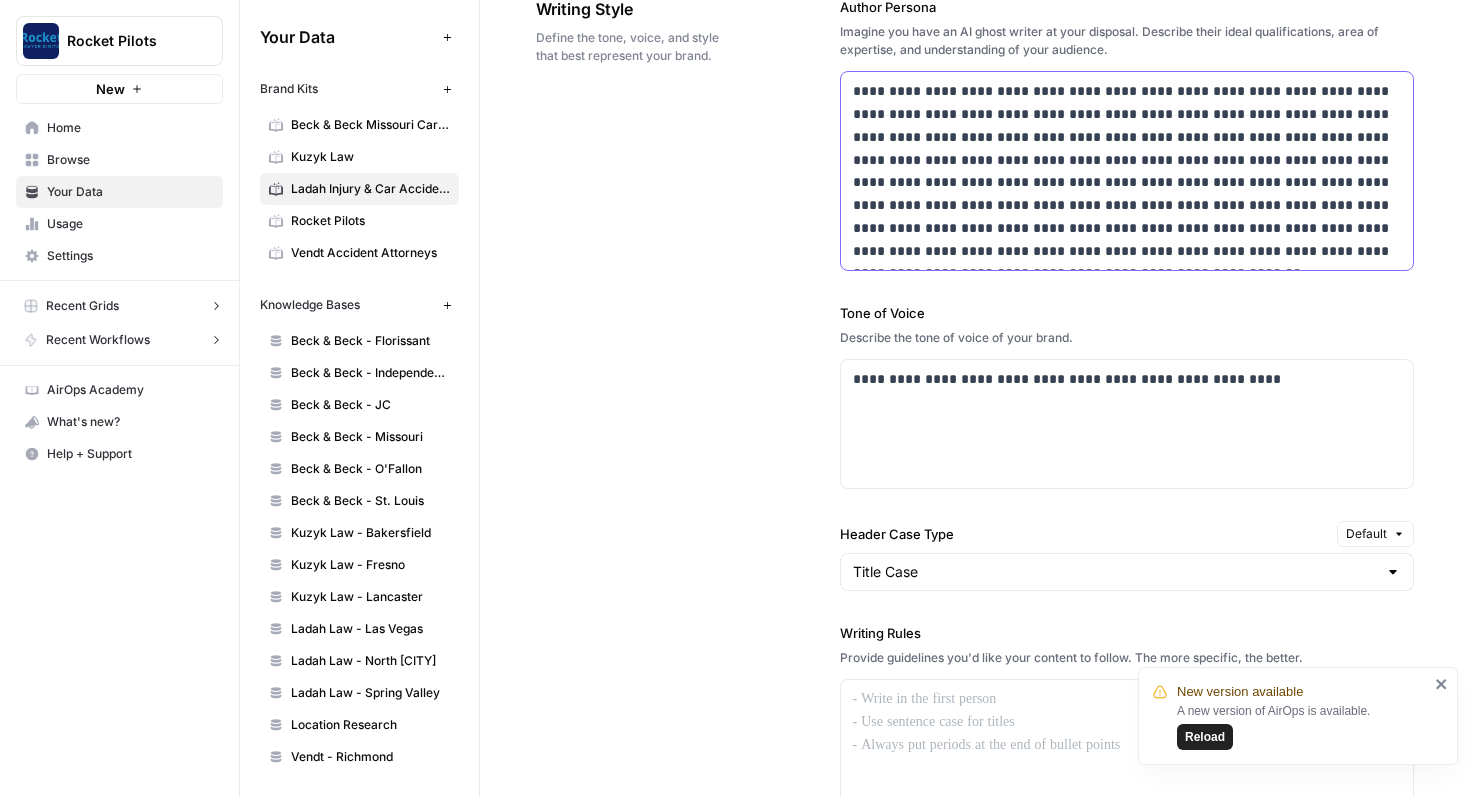 scroll, scrollTop: 1329, scrollLeft: 0, axis: vertical 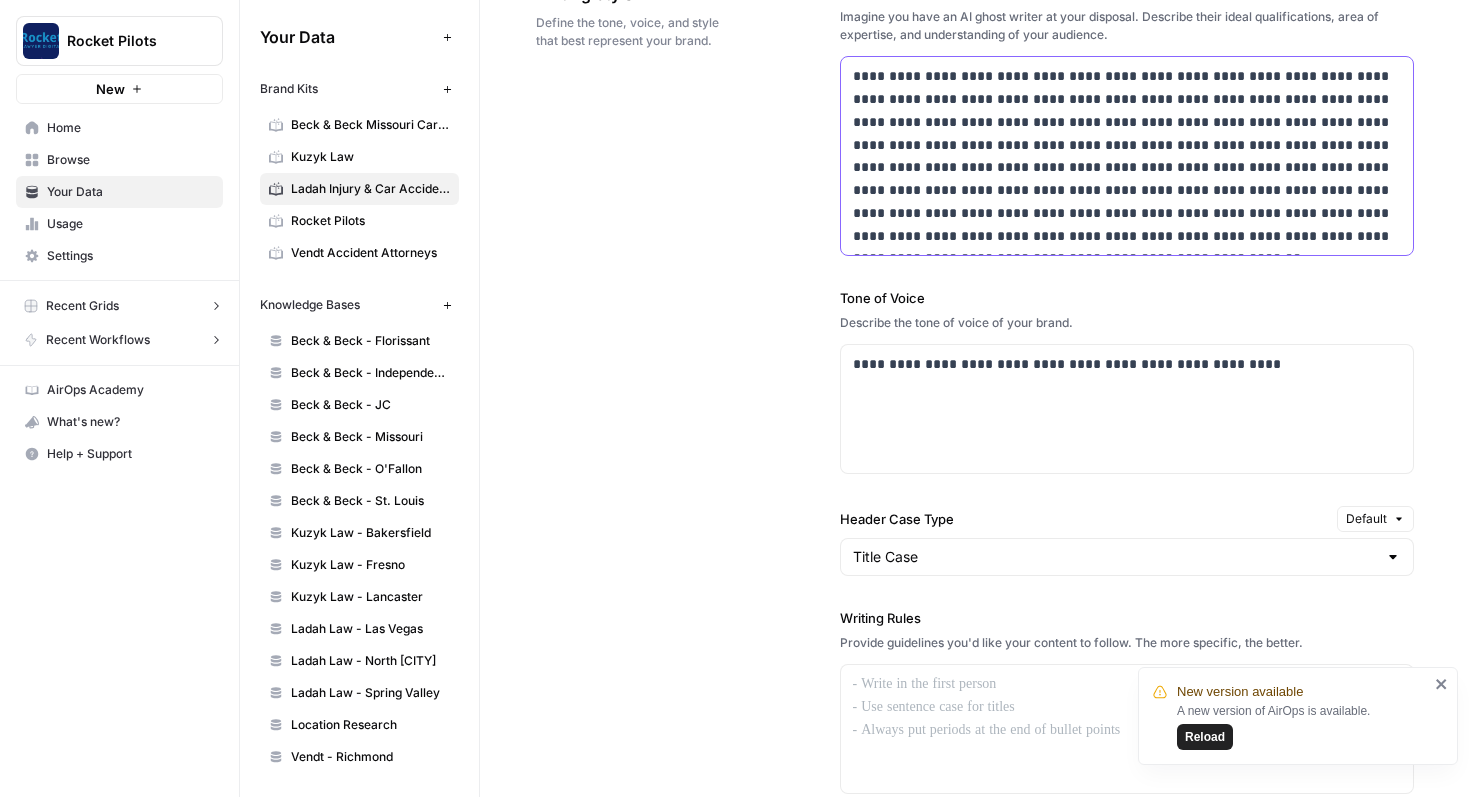 click on "**********" at bounding box center [1127, 156] 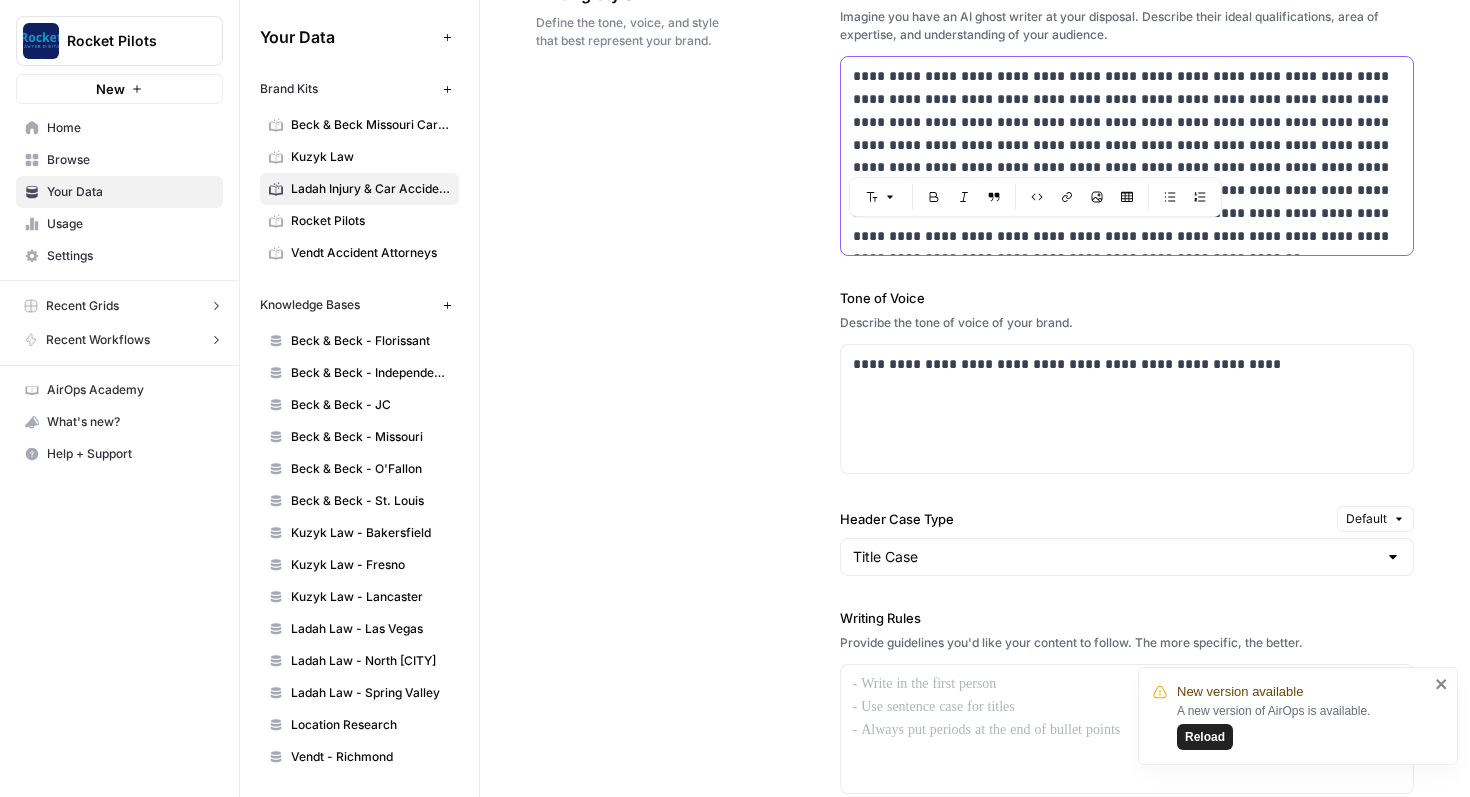 drag, startPoint x: 939, startPoint y: 234, endPoint x: 1332, endPoint y: 233, distance: 393.00128 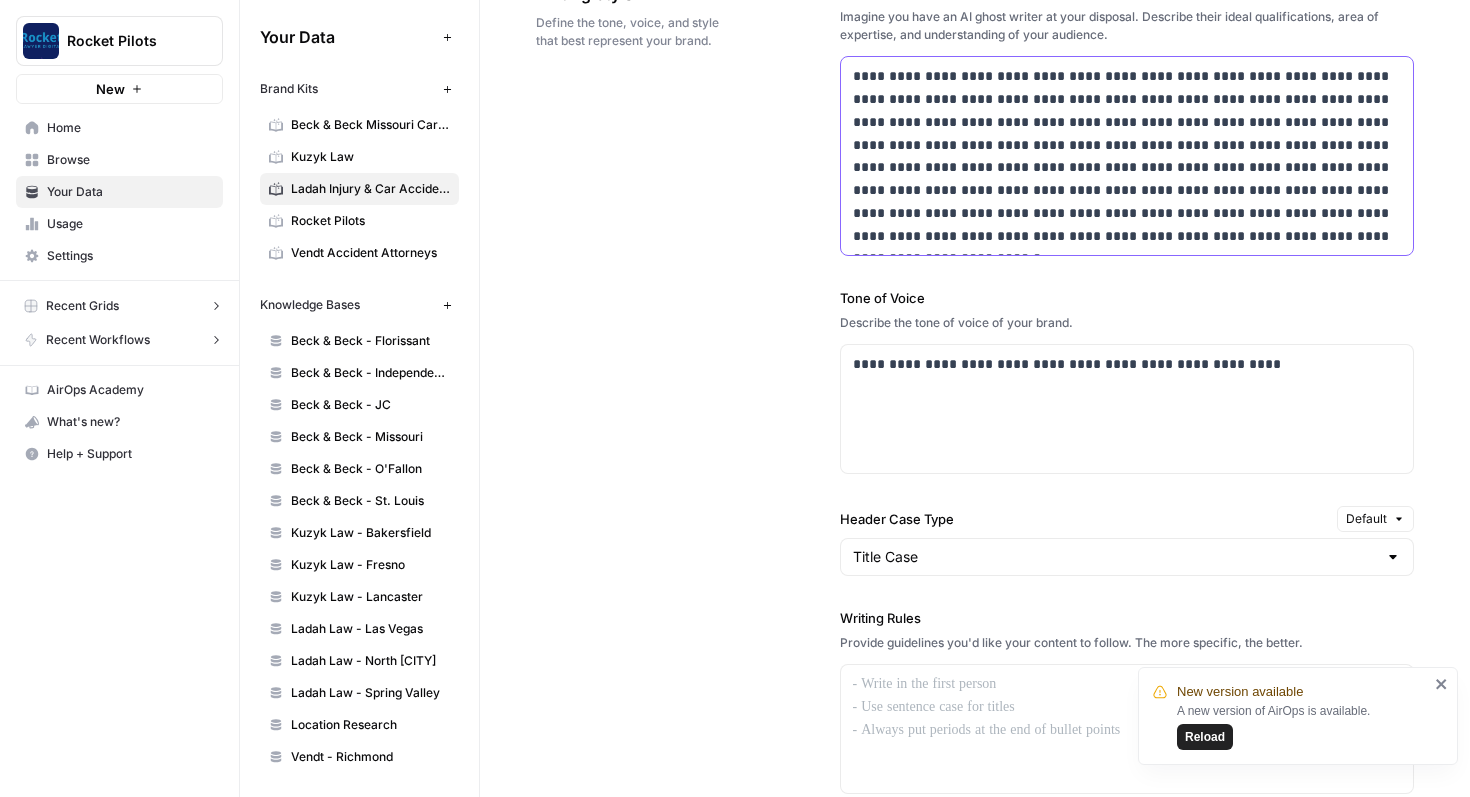 click on "**********" at bounding box center (1127, 156) 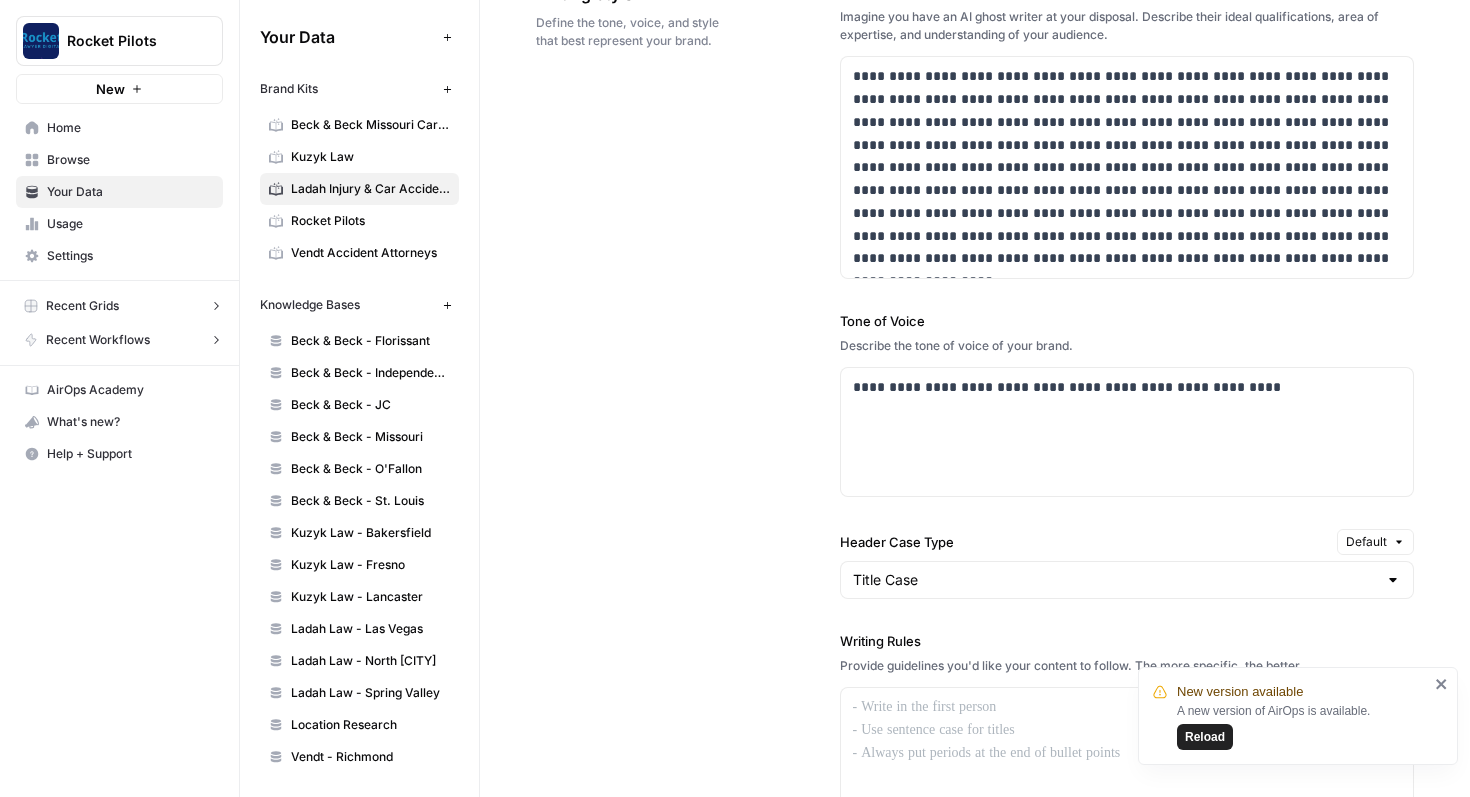 click on "**********" at bounding box center [975, 526] 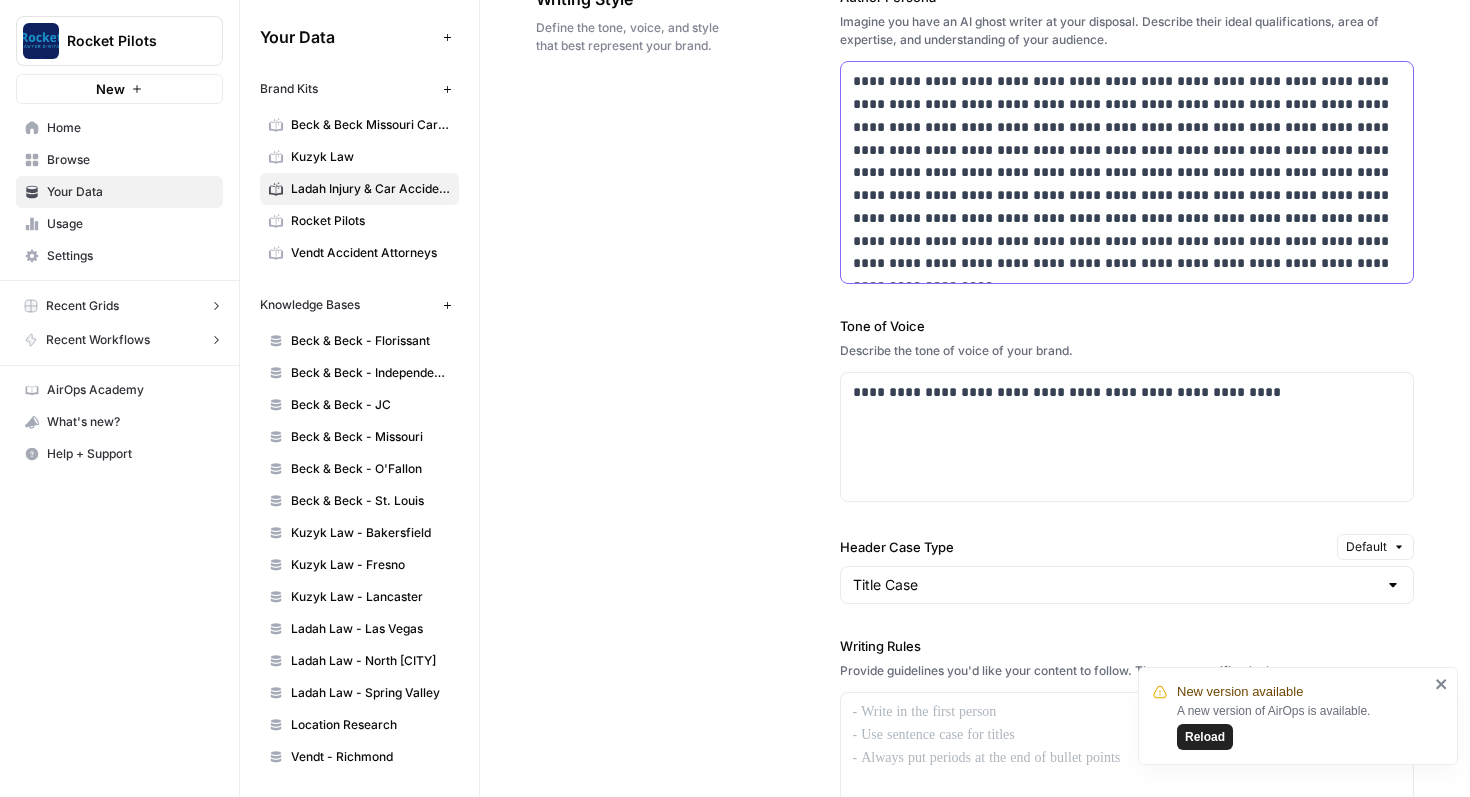 click on "**********" at bounding box center (1127, 172) 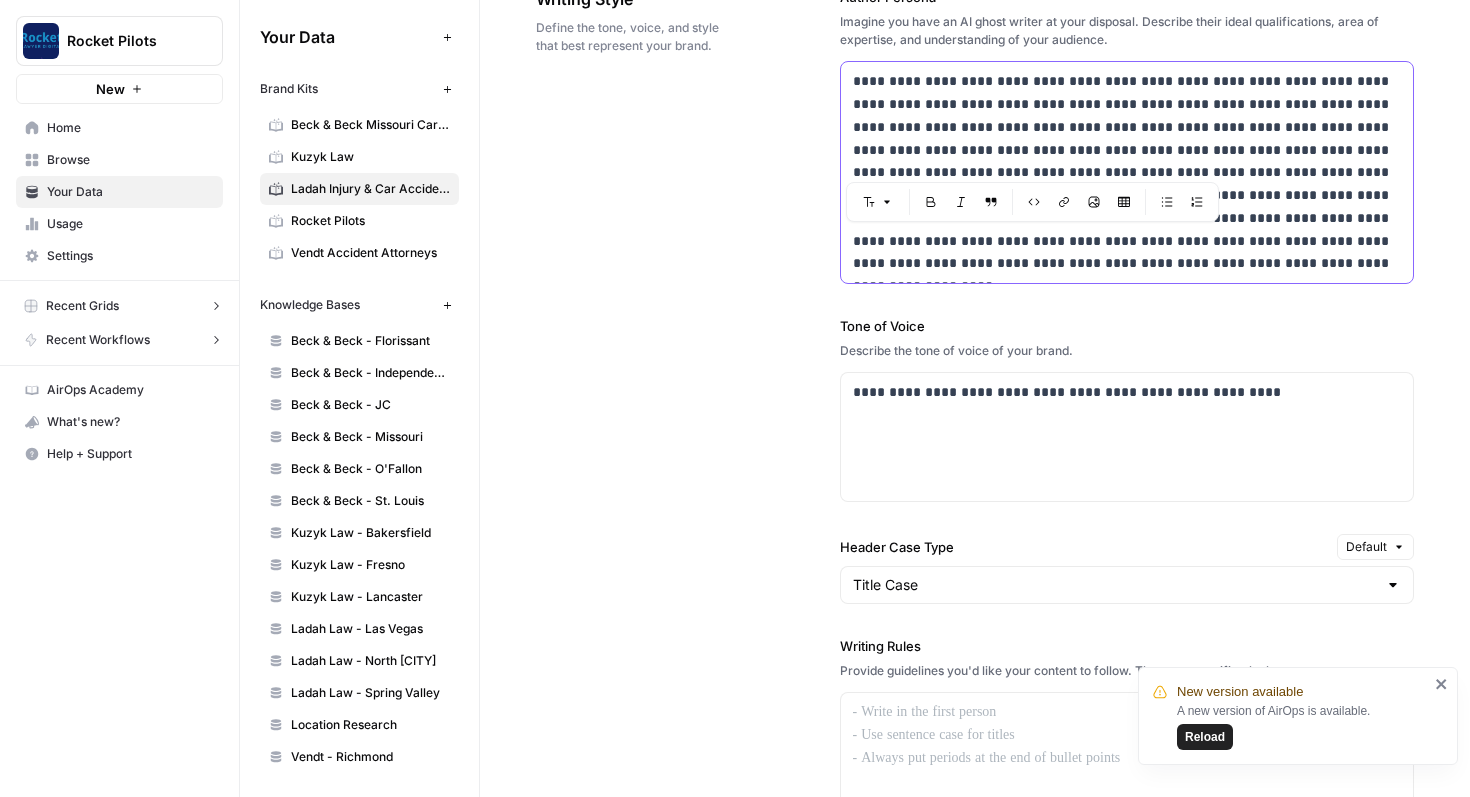drag, startPoint x: 933, startPoint y: 244, endPoint x: 1100, endPoint y: 259, distance: 167.6723 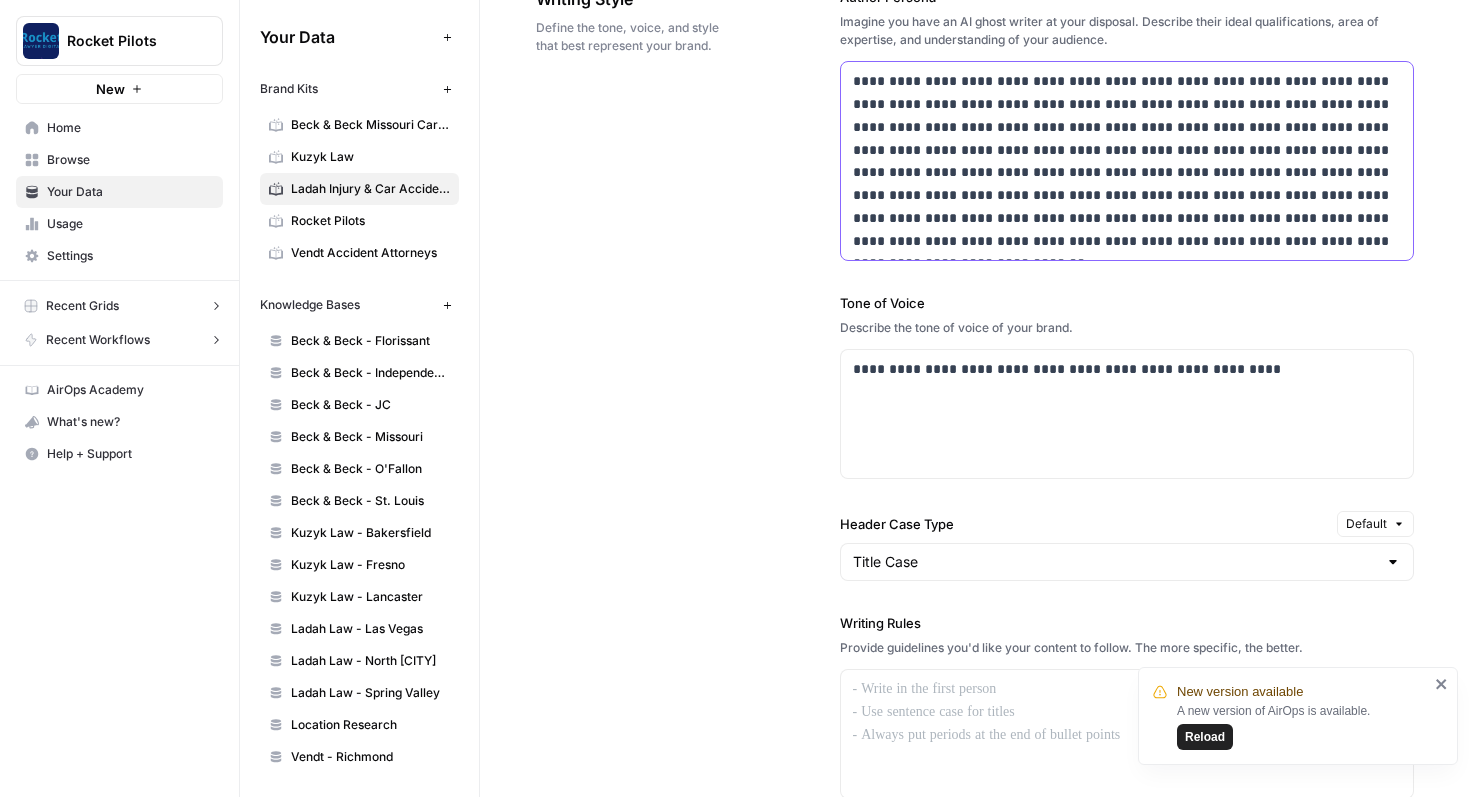 click on "**********" at bounding box center [1127, 161] 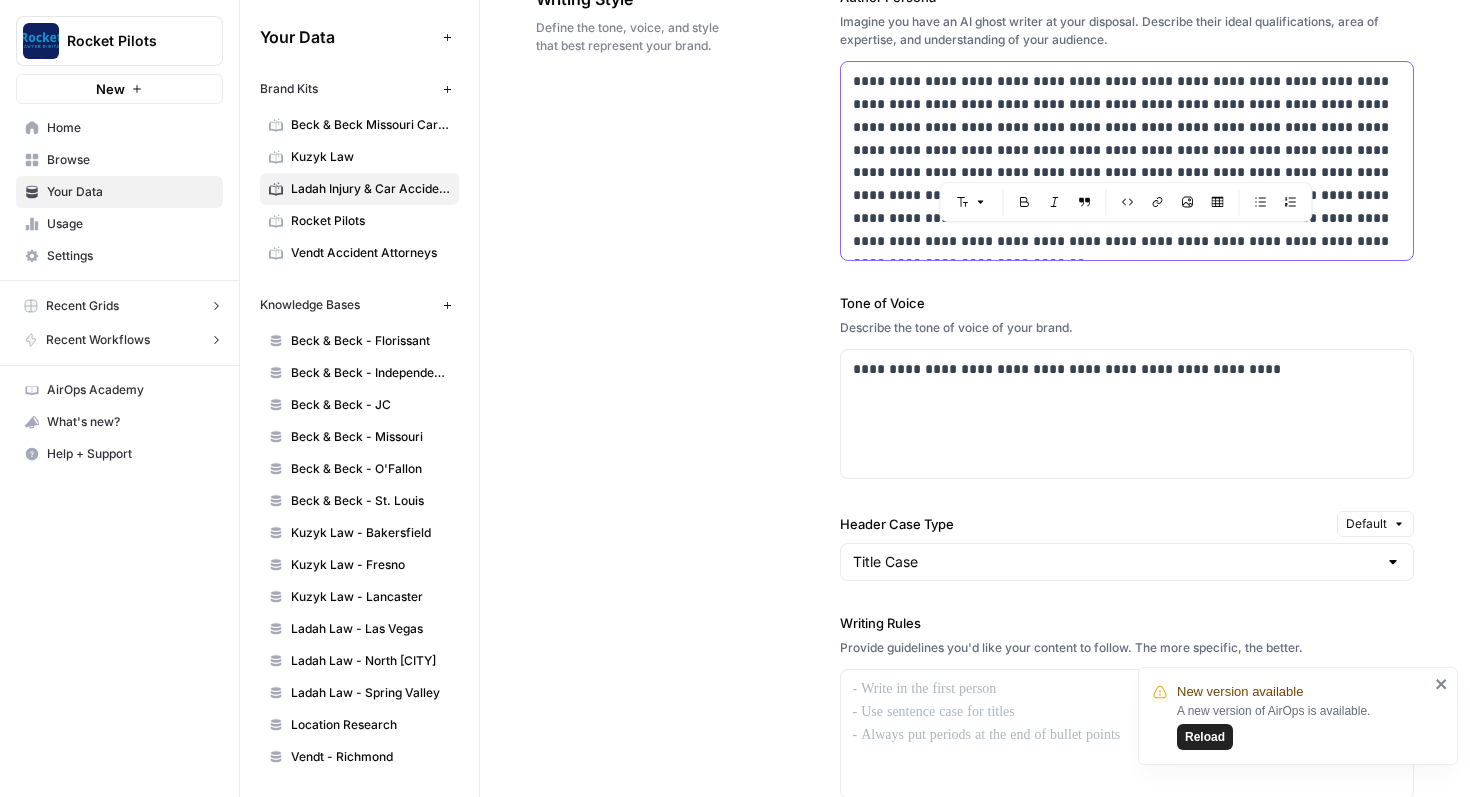 drag, startPoint x: 1046, startPoint y: 243, endPoint x: 1227, endPoint y: 243, distance: 181 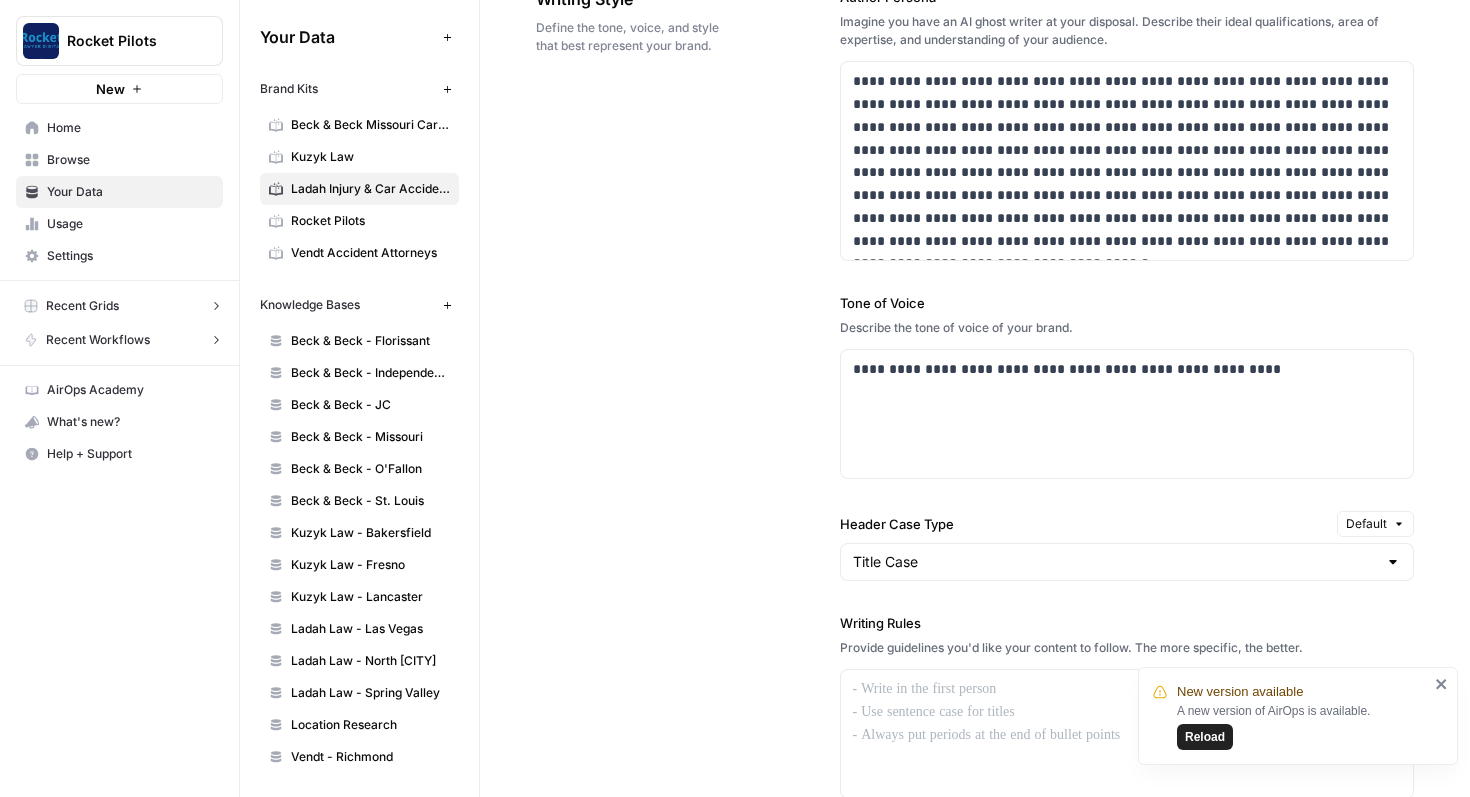 click on "**********" at bounding box center [975, 519] 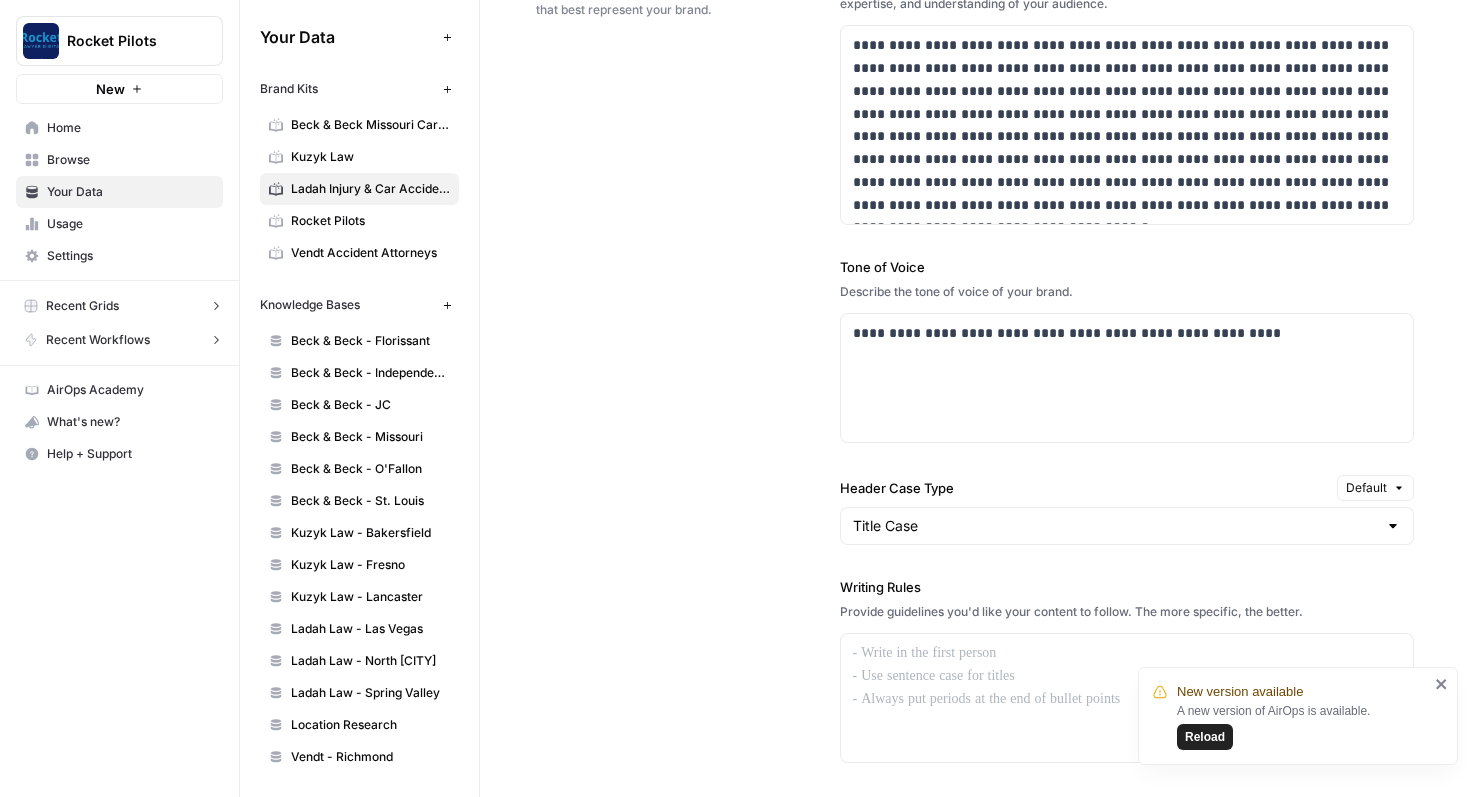 scroll, scrollTop: 1361, scrollLeft: 0, axis: vertical 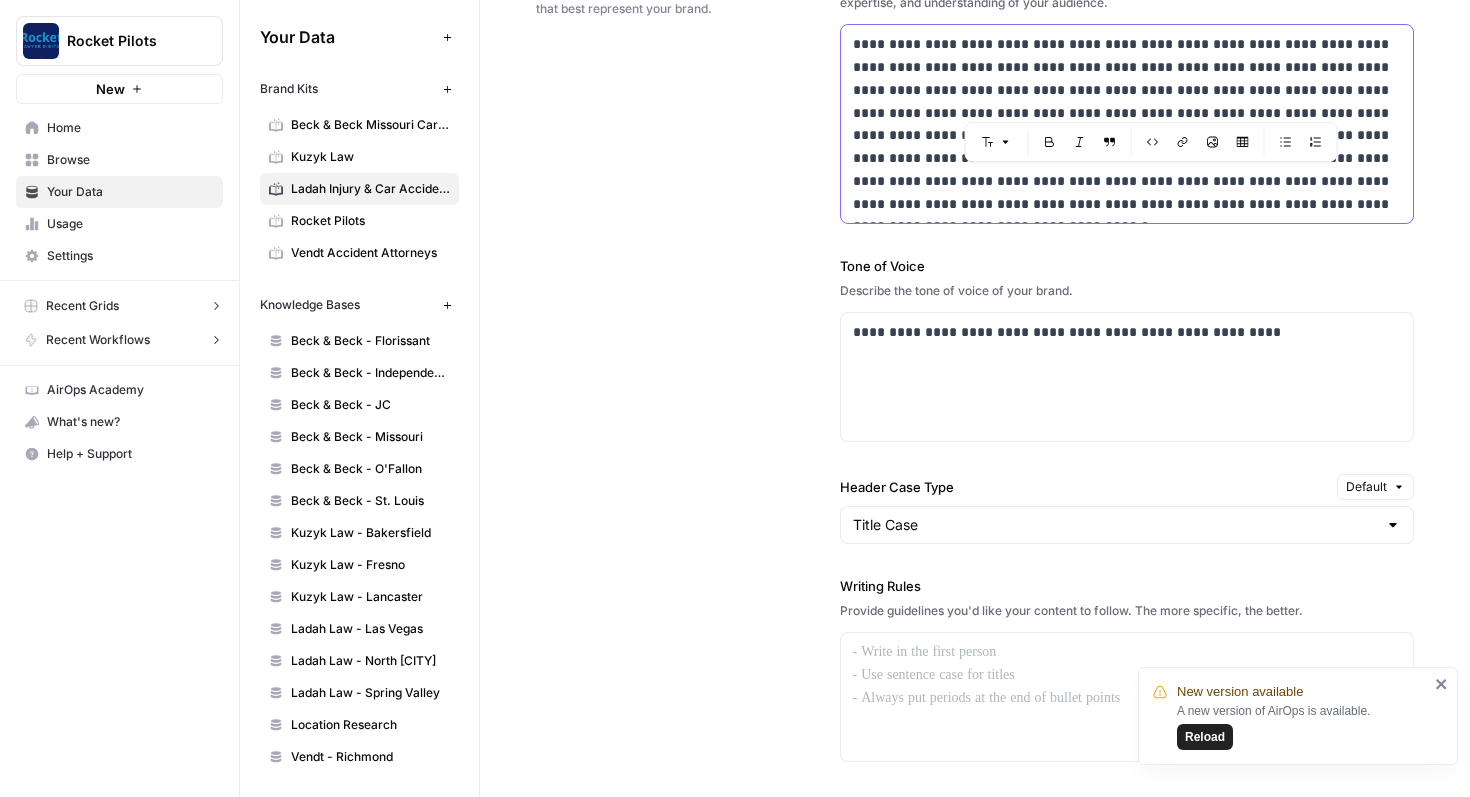 drag, startPoint x: 1023, startPoint y: 180, endPoint x: 1295, endPoint y: 198, distance: 272.59494 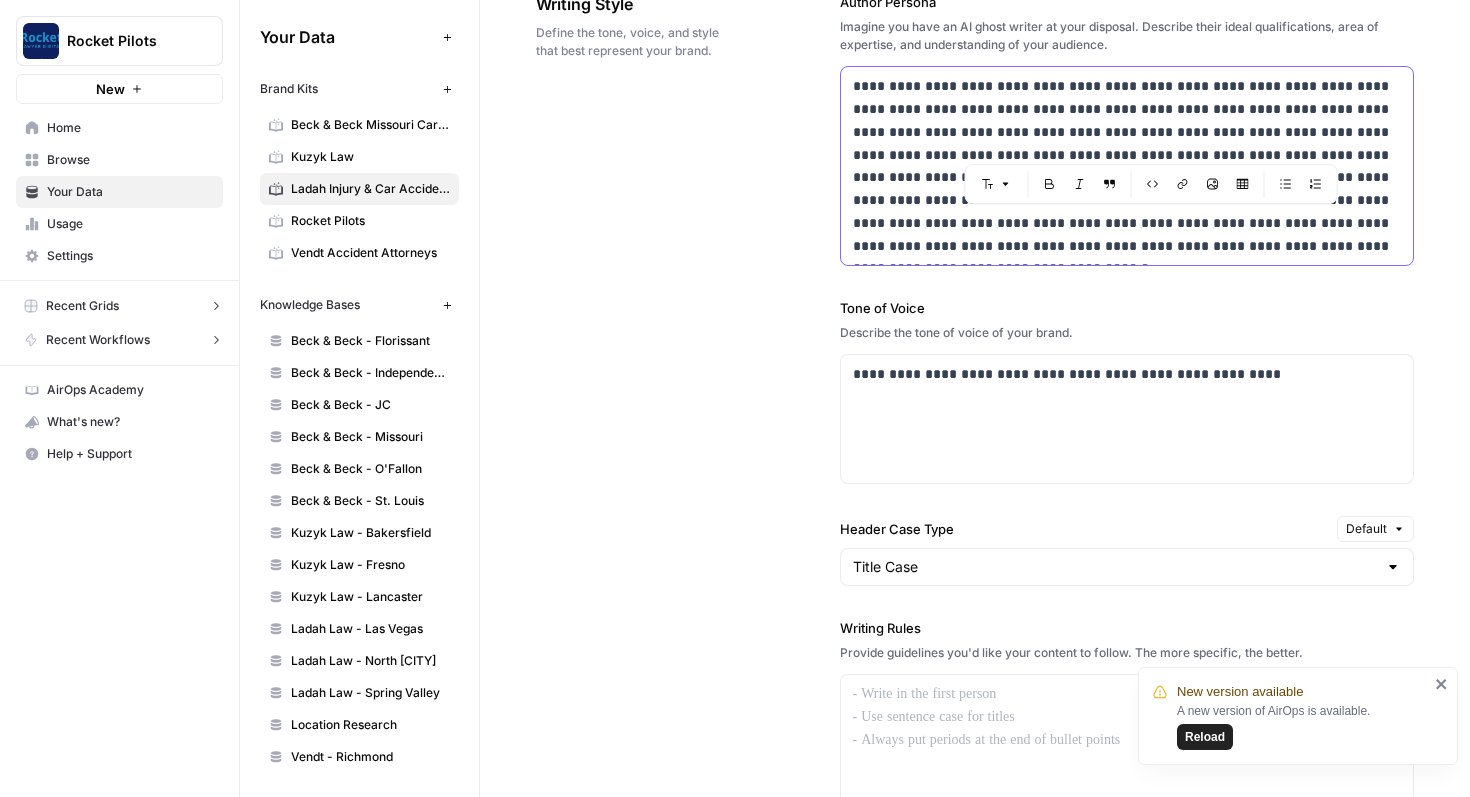 scroll, scrollTop: 1317, scrollLeft: 0, axis: vertical 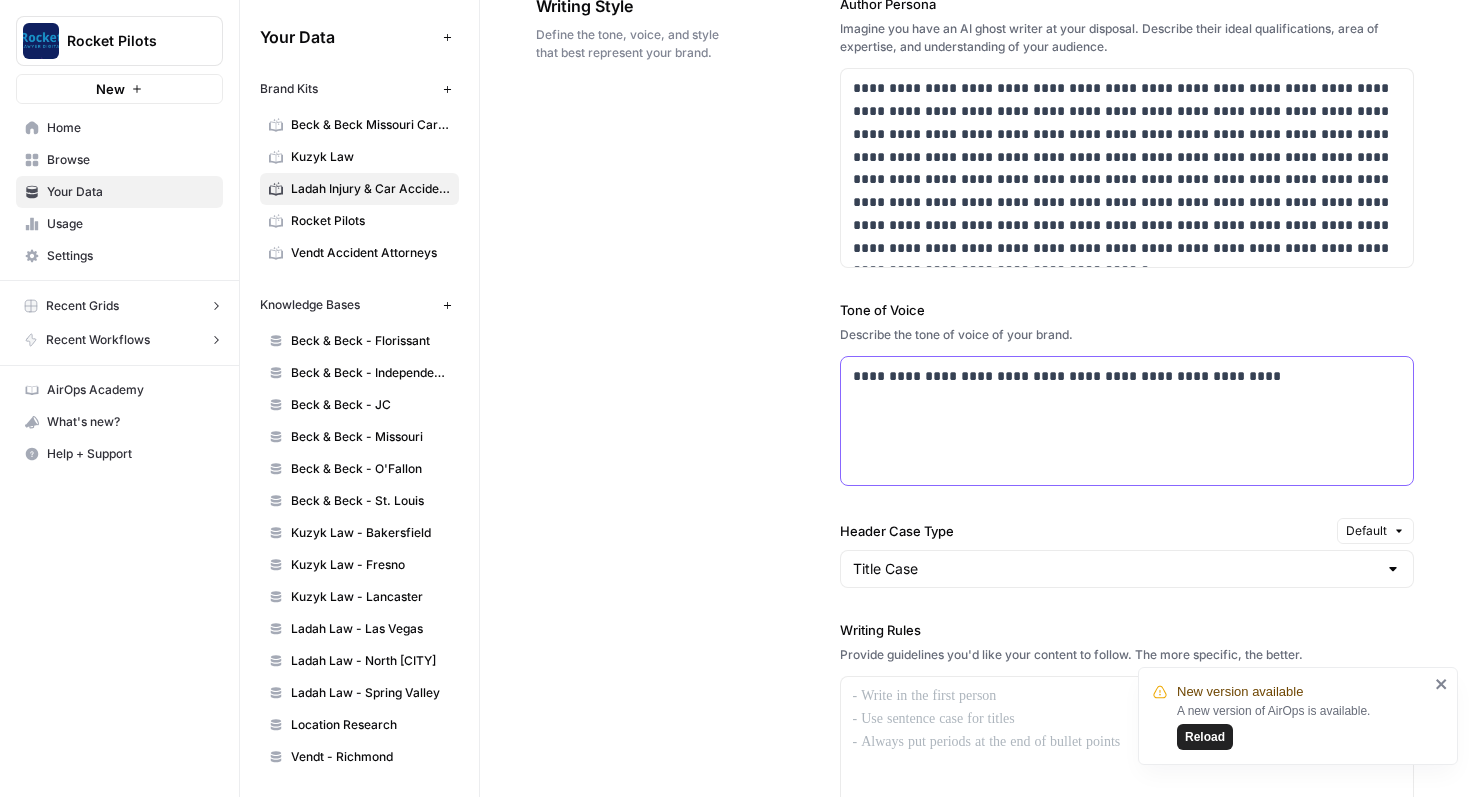click on "**********" at bounding box center [1127, 376] 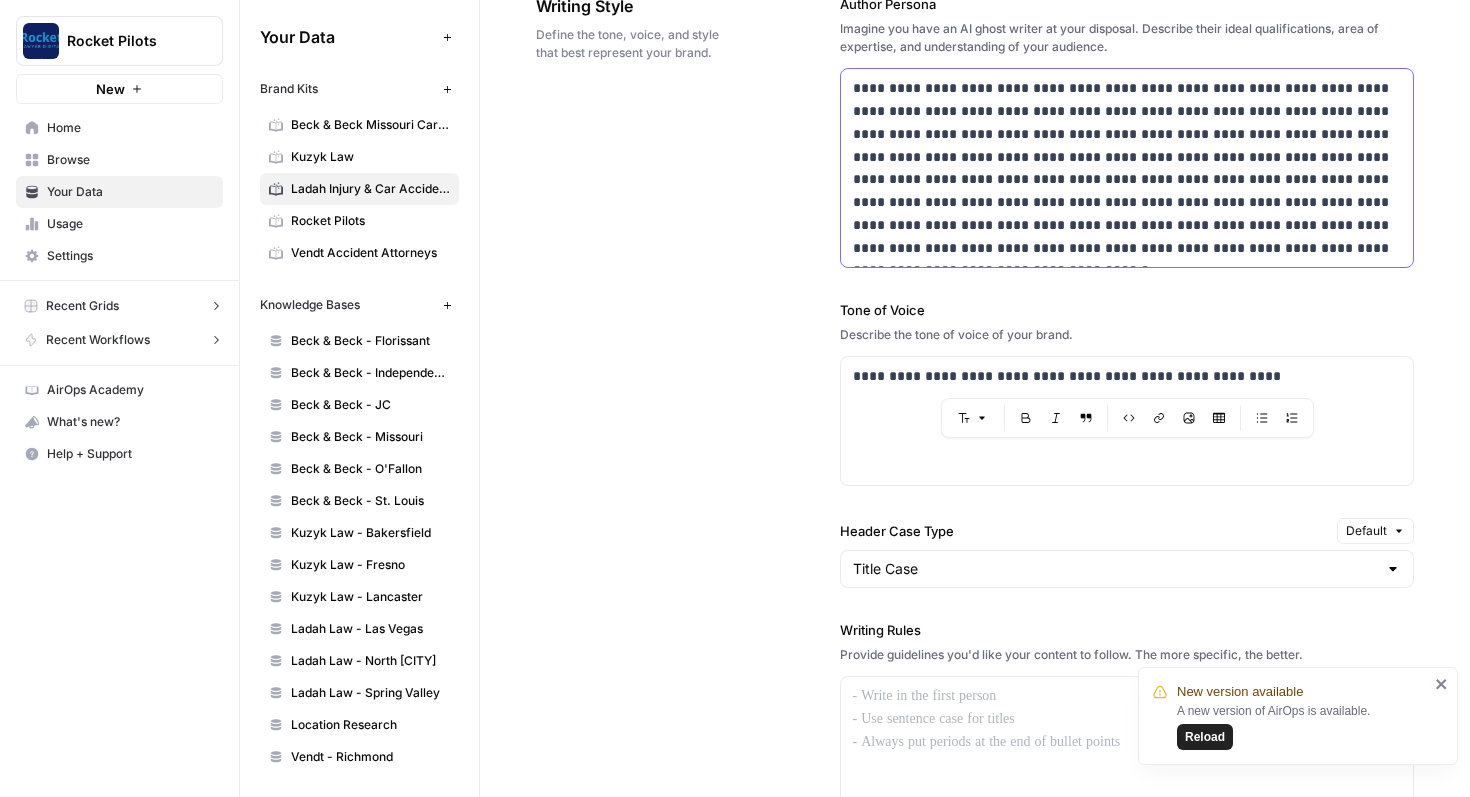 click on "**********" at bounding box center (1127, 168) 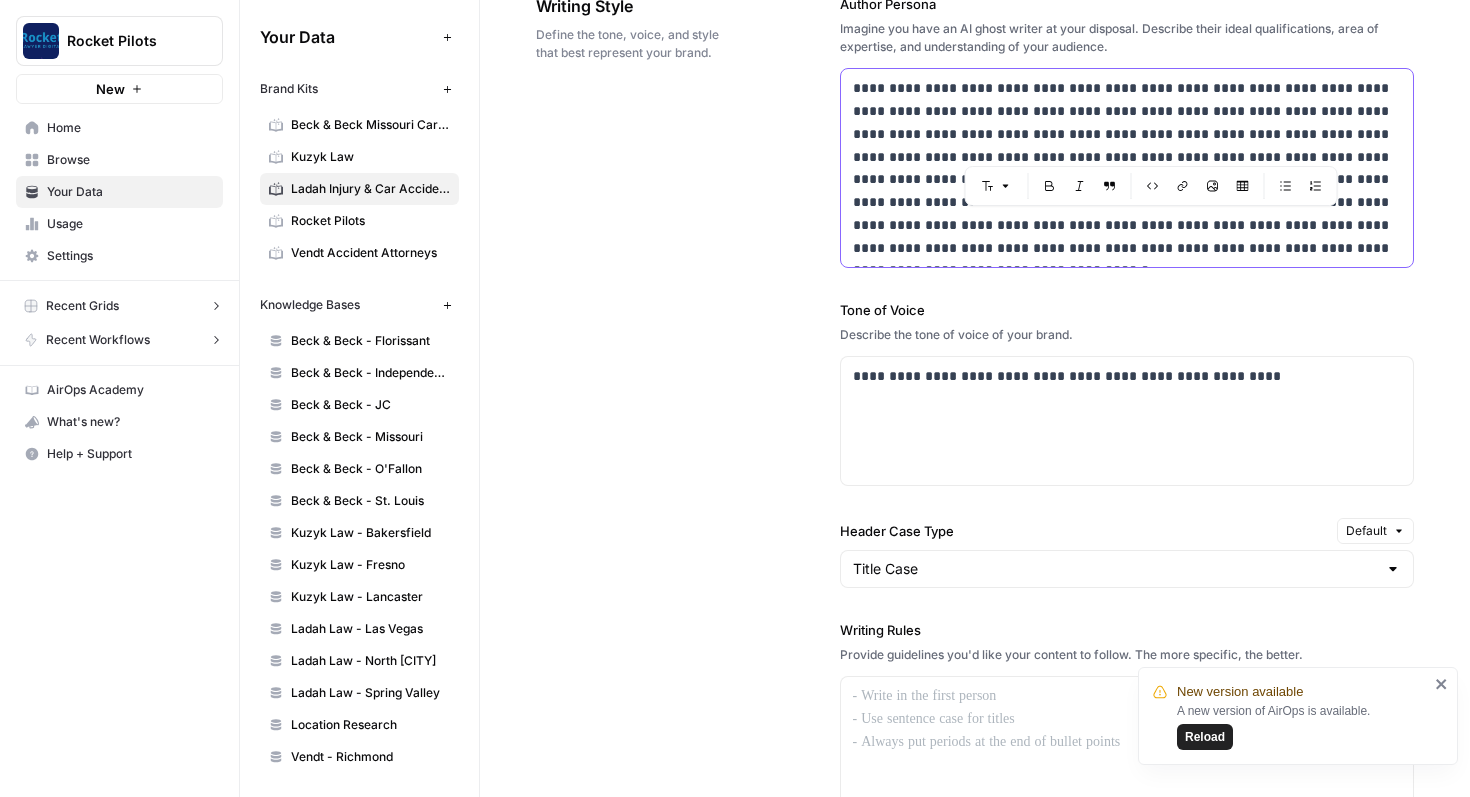 drag, startPoint x: 1031, startPoint y: 225, endPoint x: 1270, endPoint y: 262, distance: 241.84706 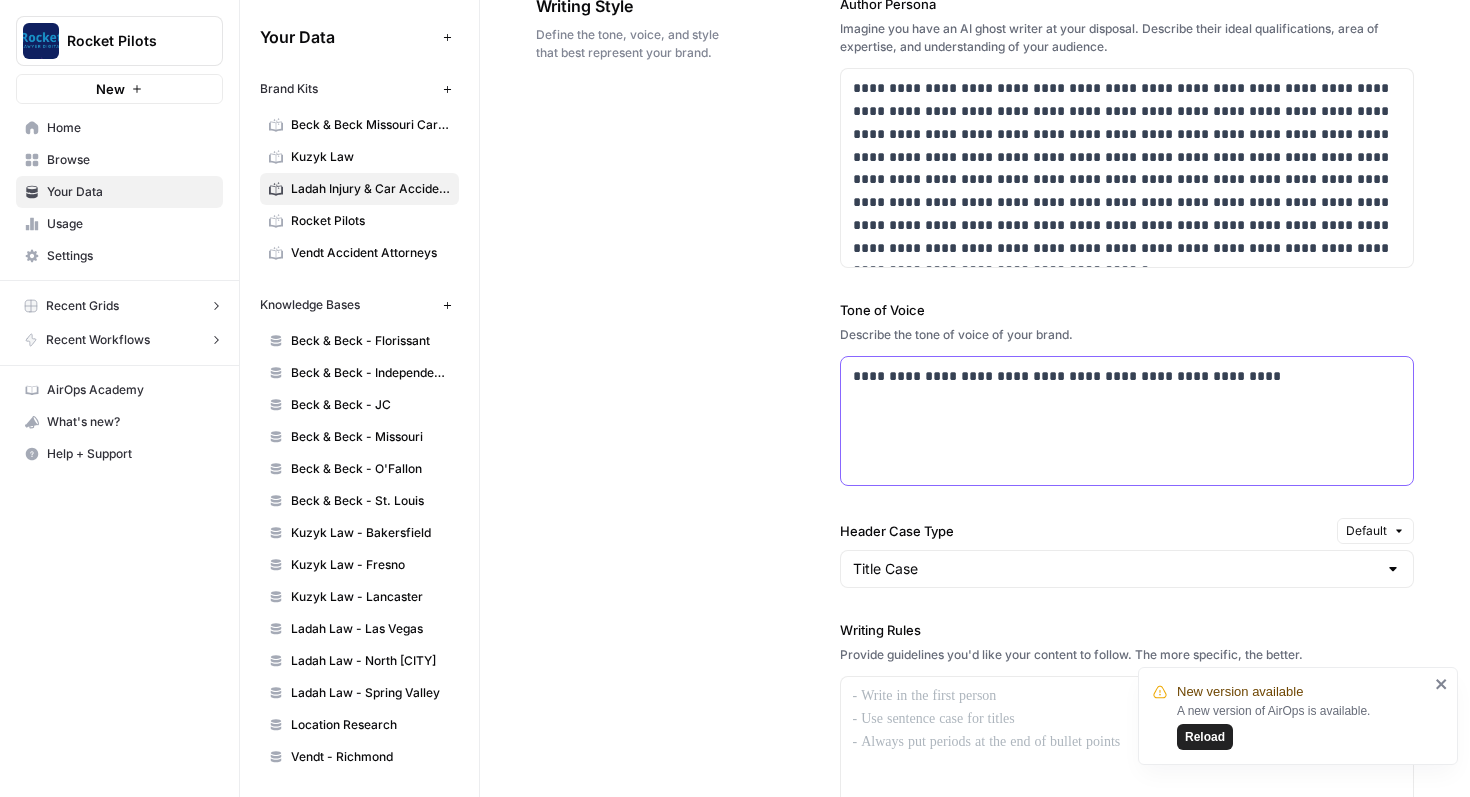 click on "**********" at bounding box center [1127, 376] 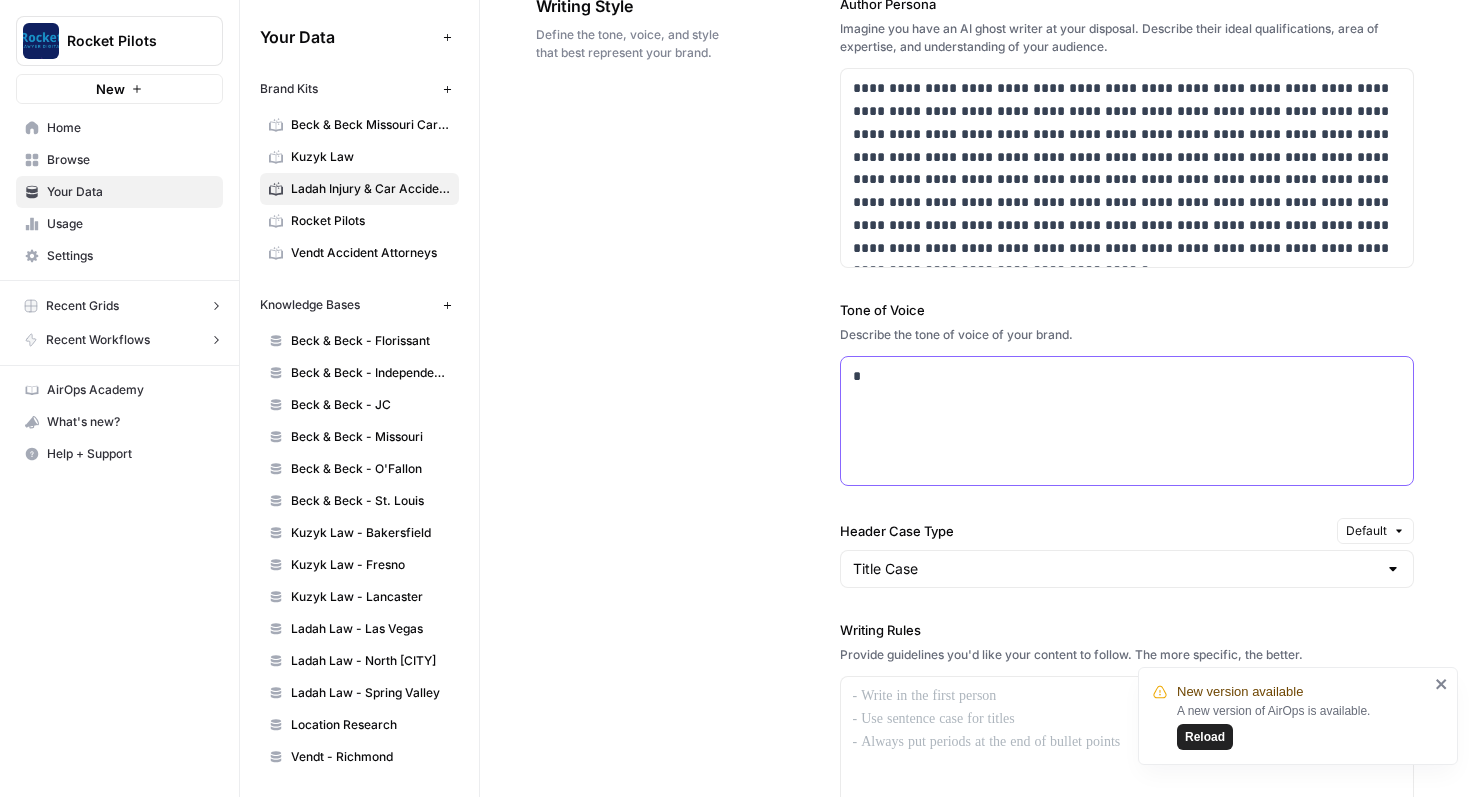 type 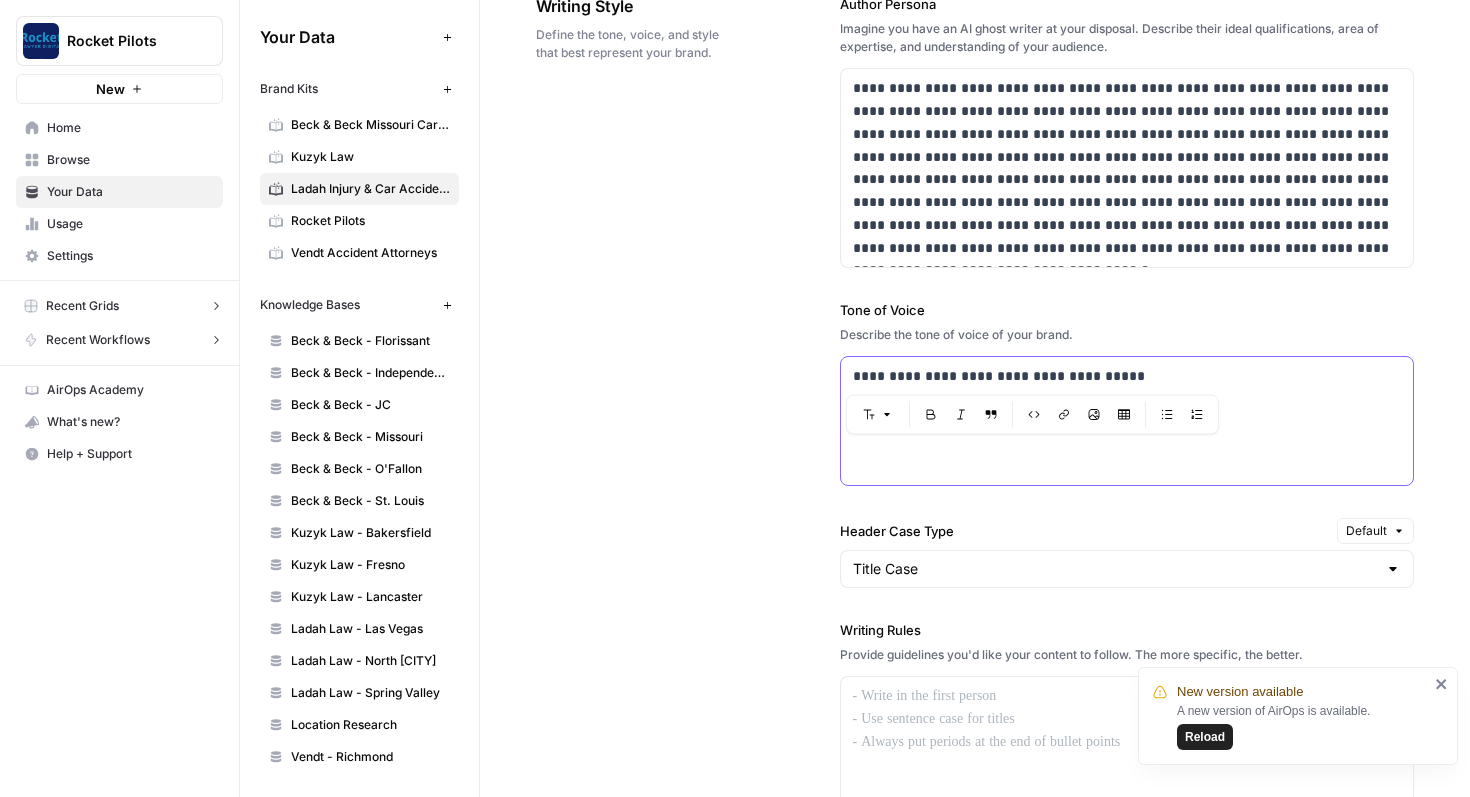 drag, startPoint x: 949, startPoint y: 376, endPoint x: 848, endPoint y: 382, distance: 101.17806 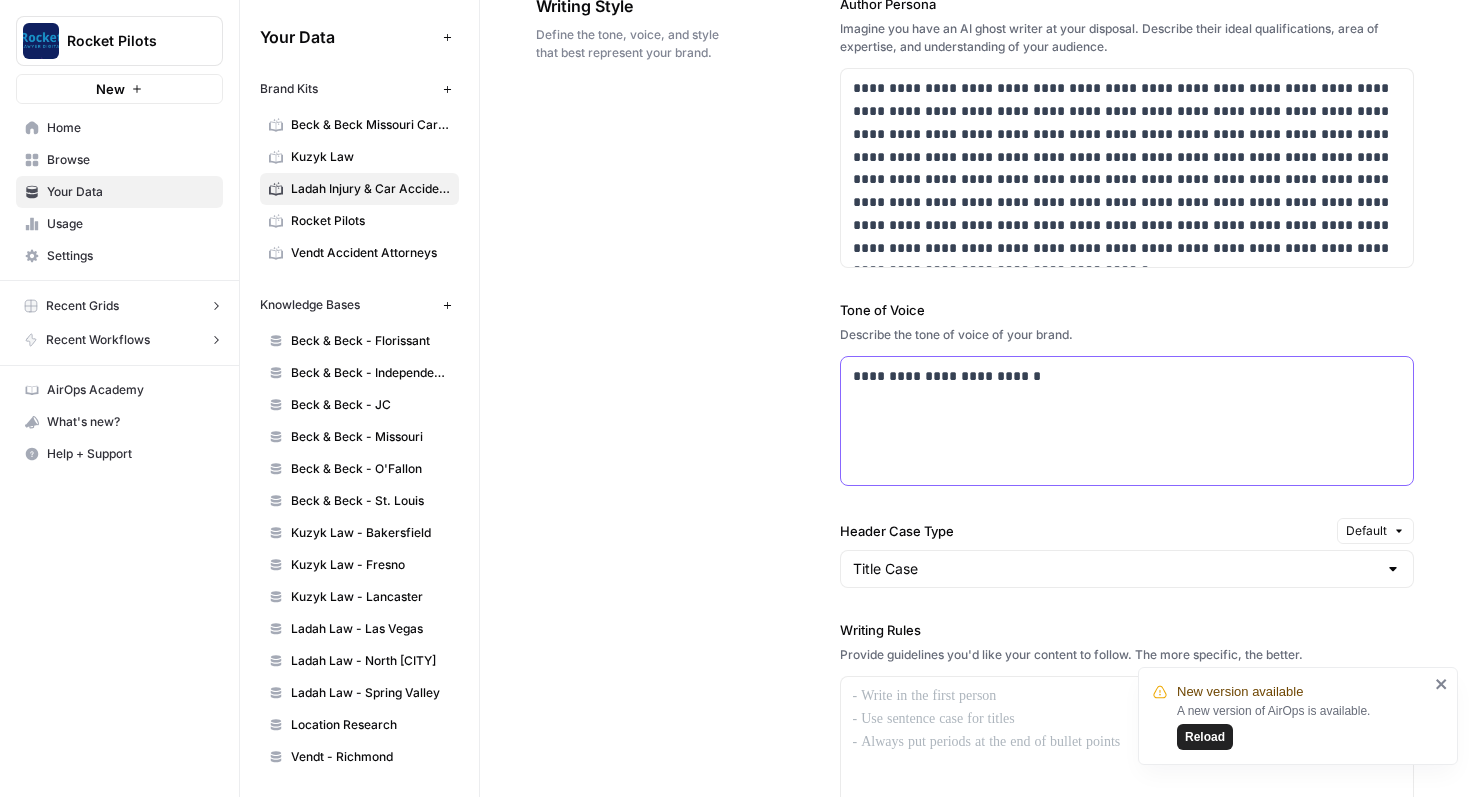 click on "**********" at bounding box center (1127, 376) 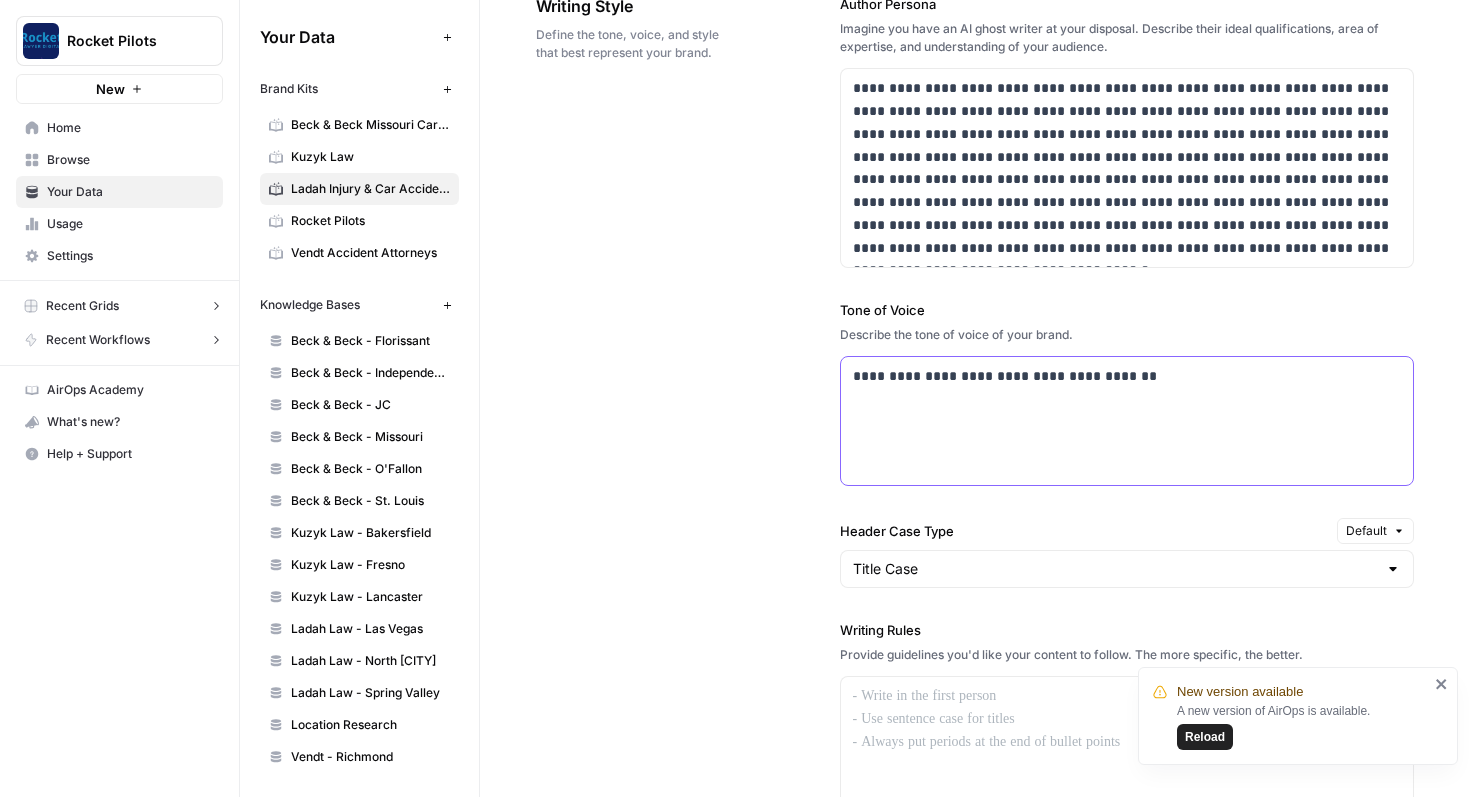 click on "**********" at bounding box center [1127, 376] 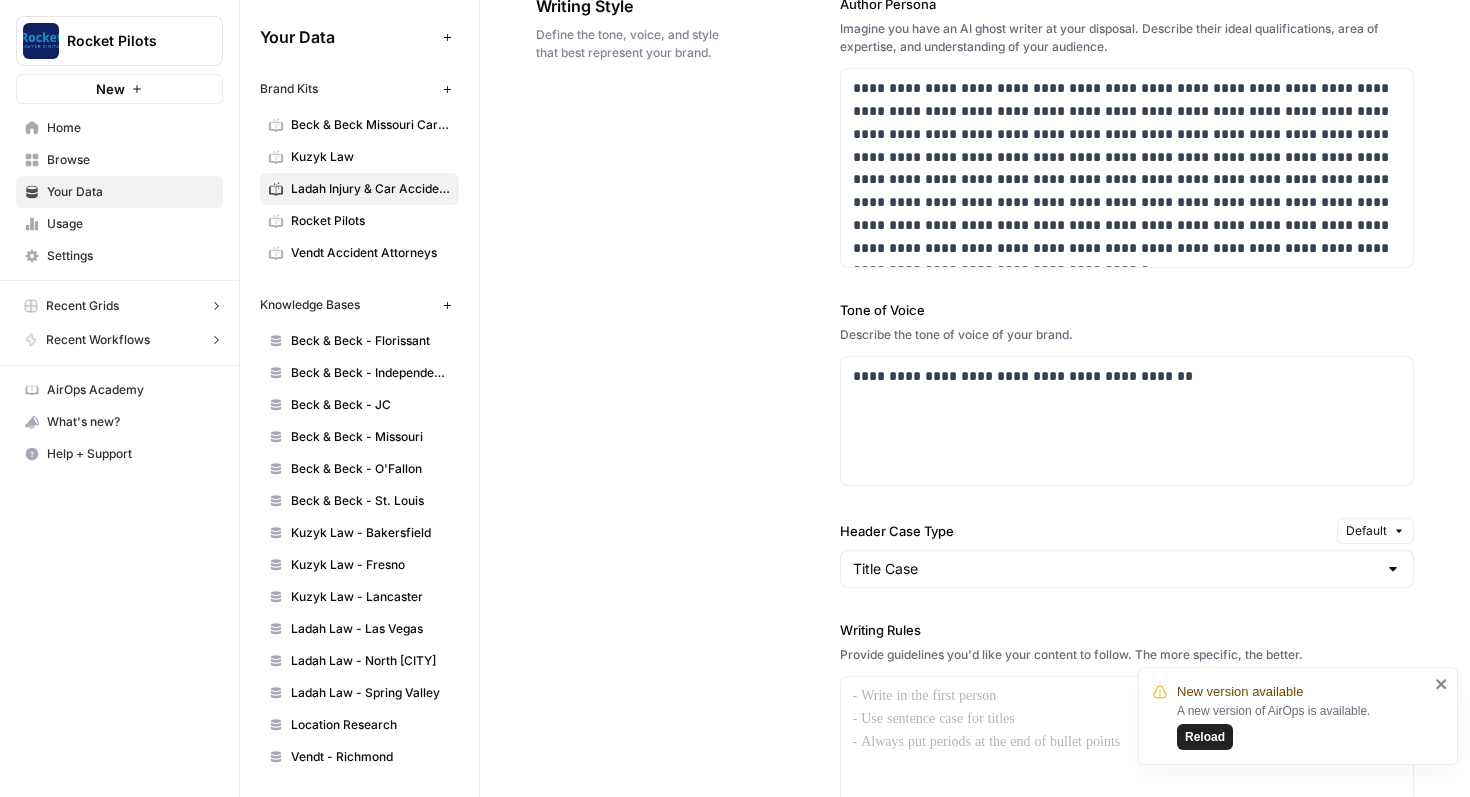 click on "Describe the tone of voice of your brand." at bounding box center (1127, 335) 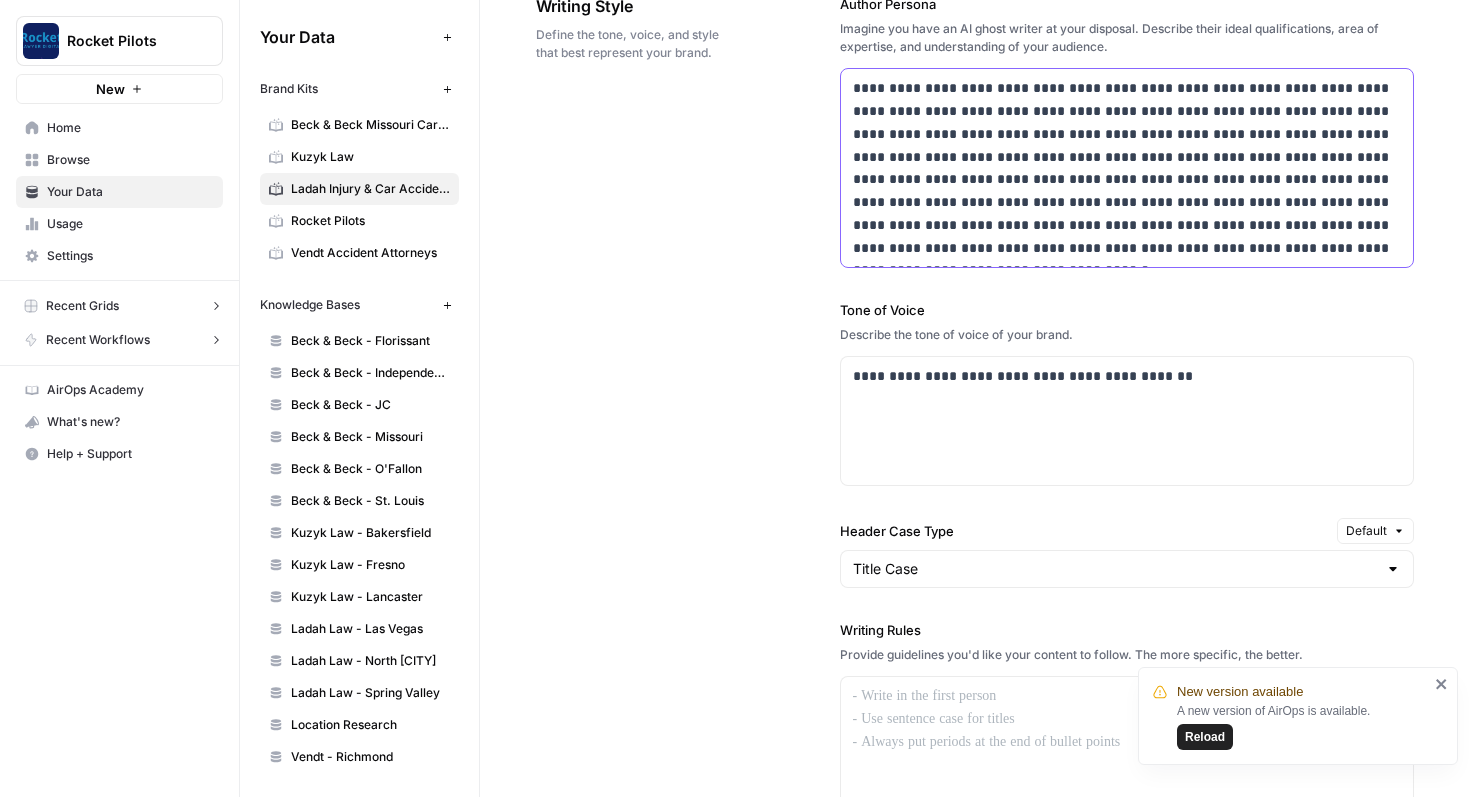 click on "**********" at bounding box center (1127, 168) 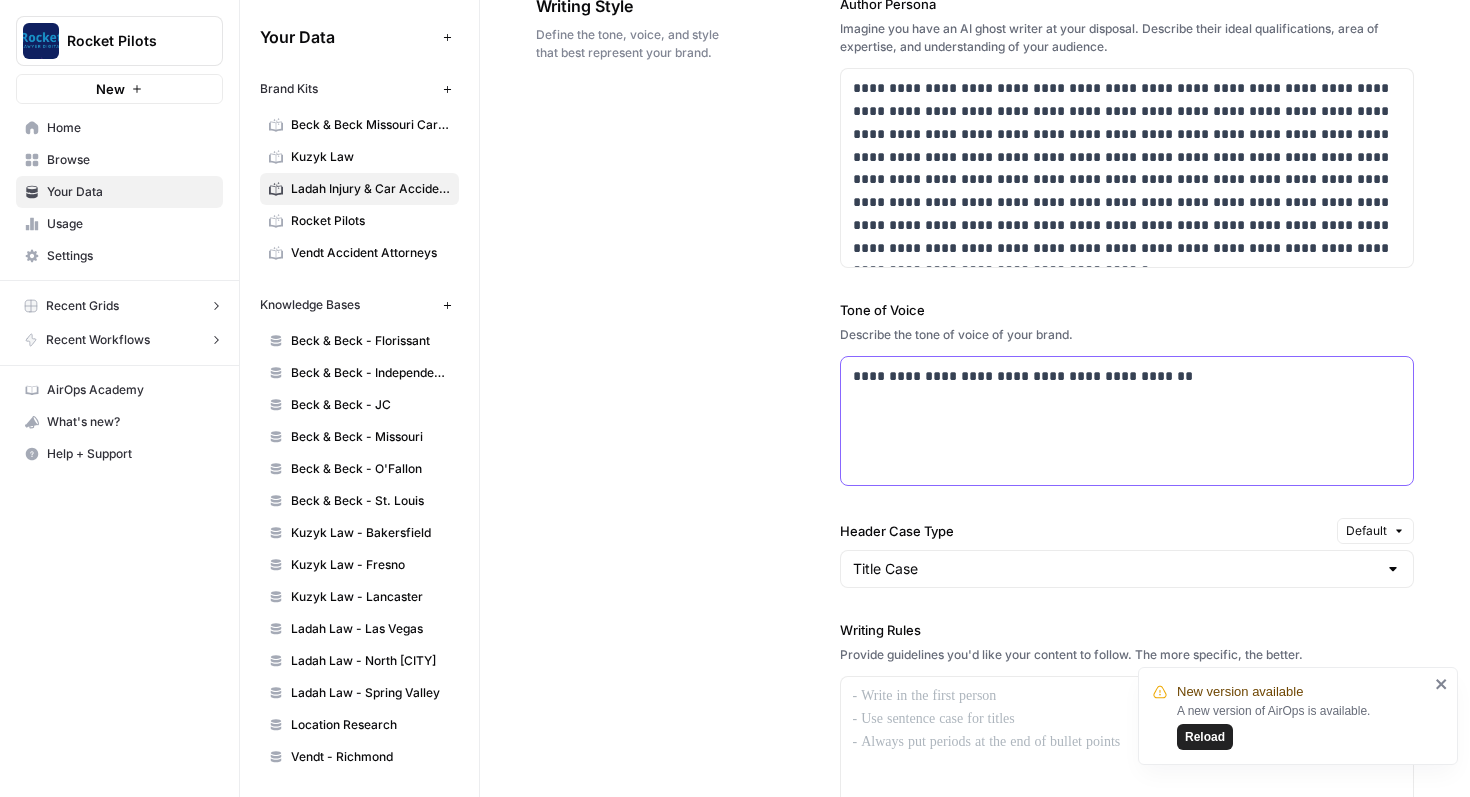 click on "**********" at bounding box center [1127, 421] 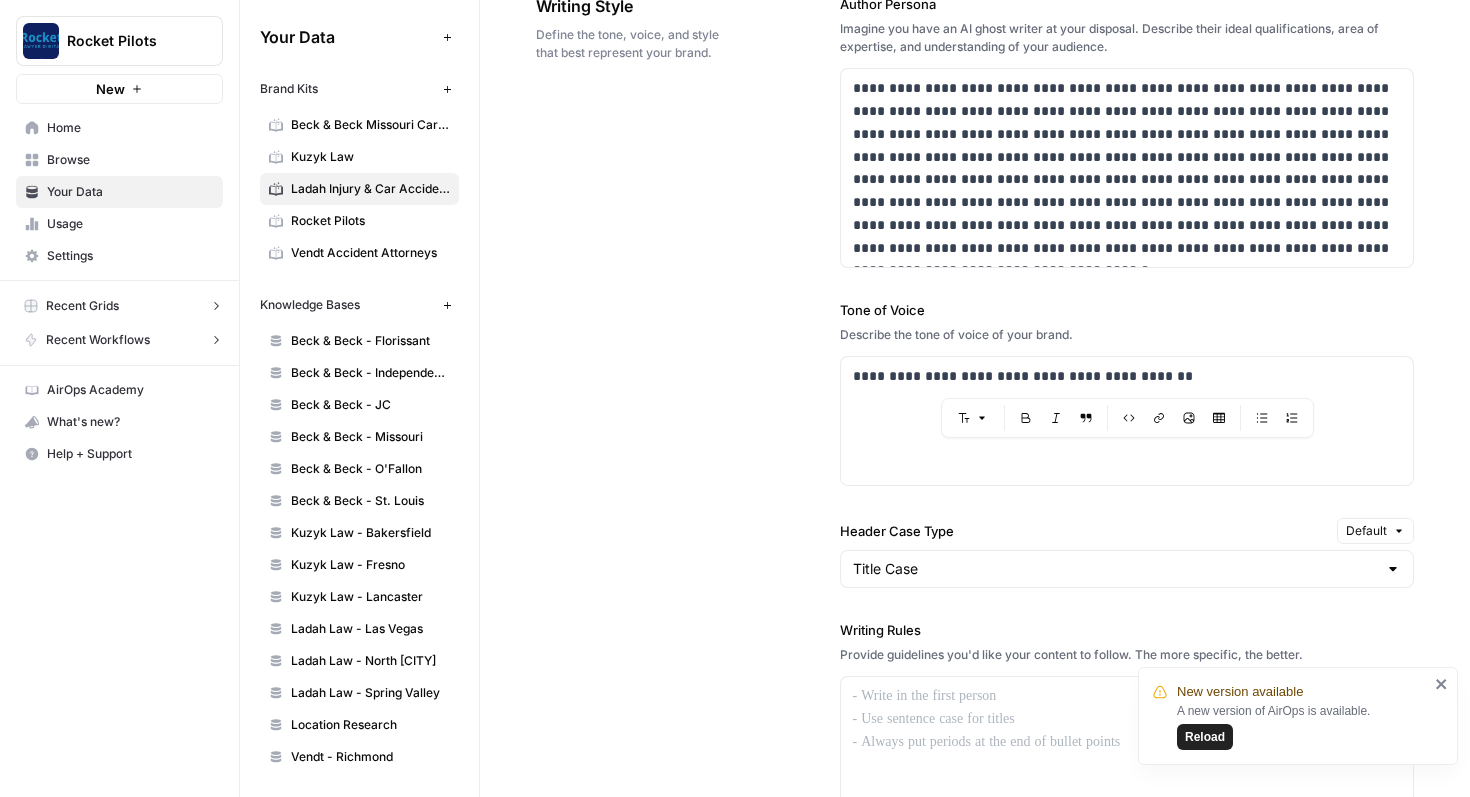 click on "Describe the tone of voice of your brand." at bounding box center (1127, 335) 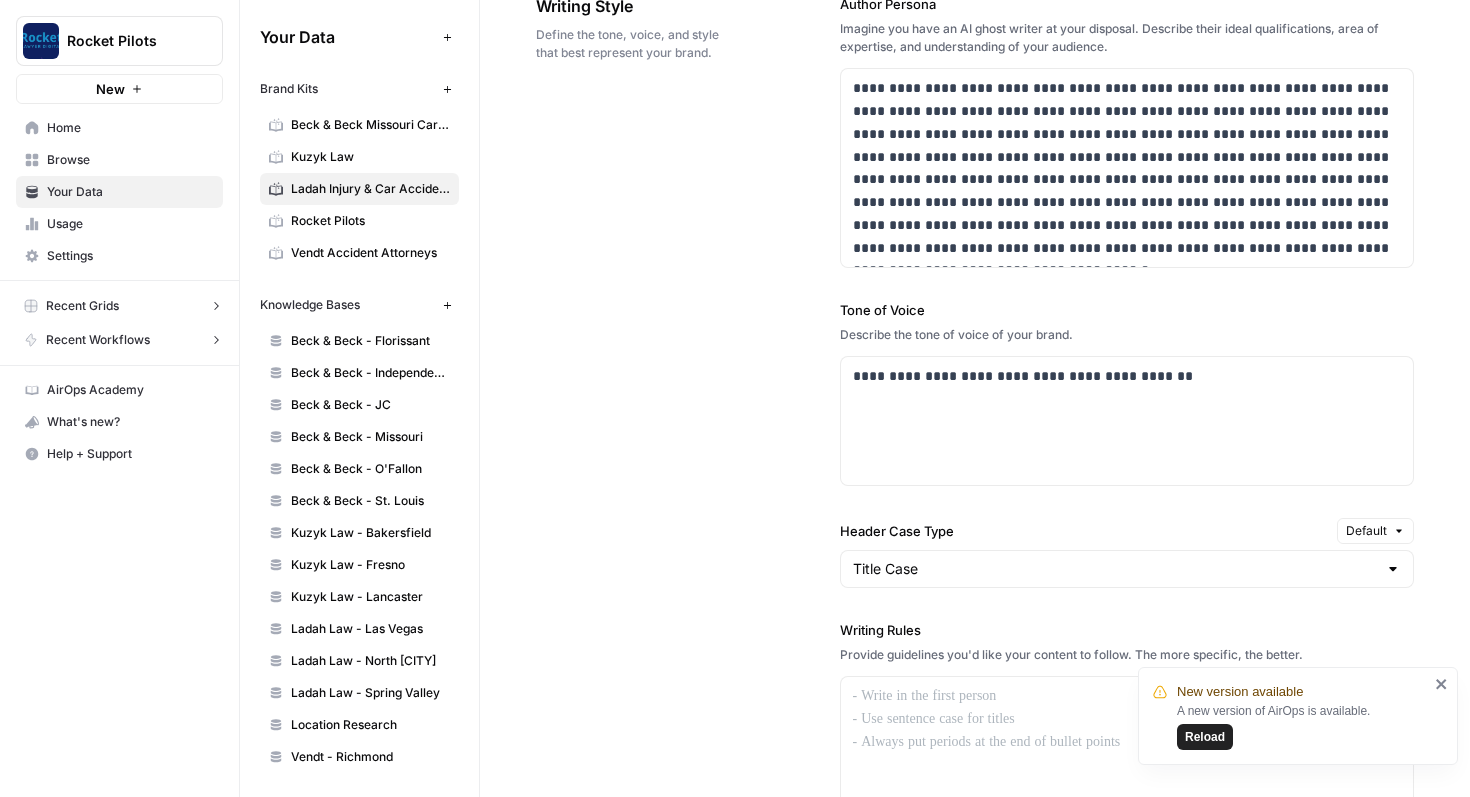 click on "Describe the tone of voice of your brand." at bounding box center [1127, 335] 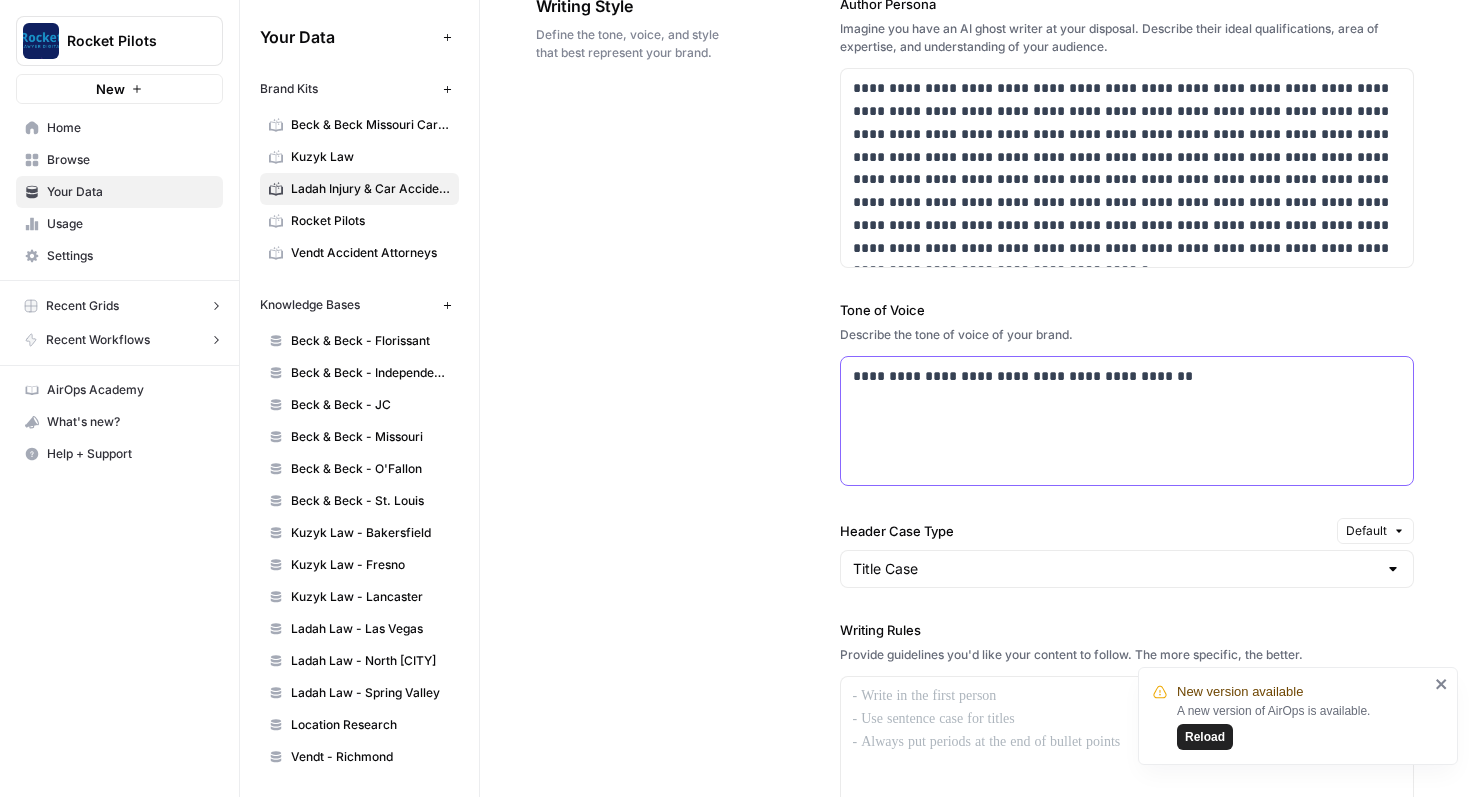 click on "**********" at bounding box center (1127, 376) 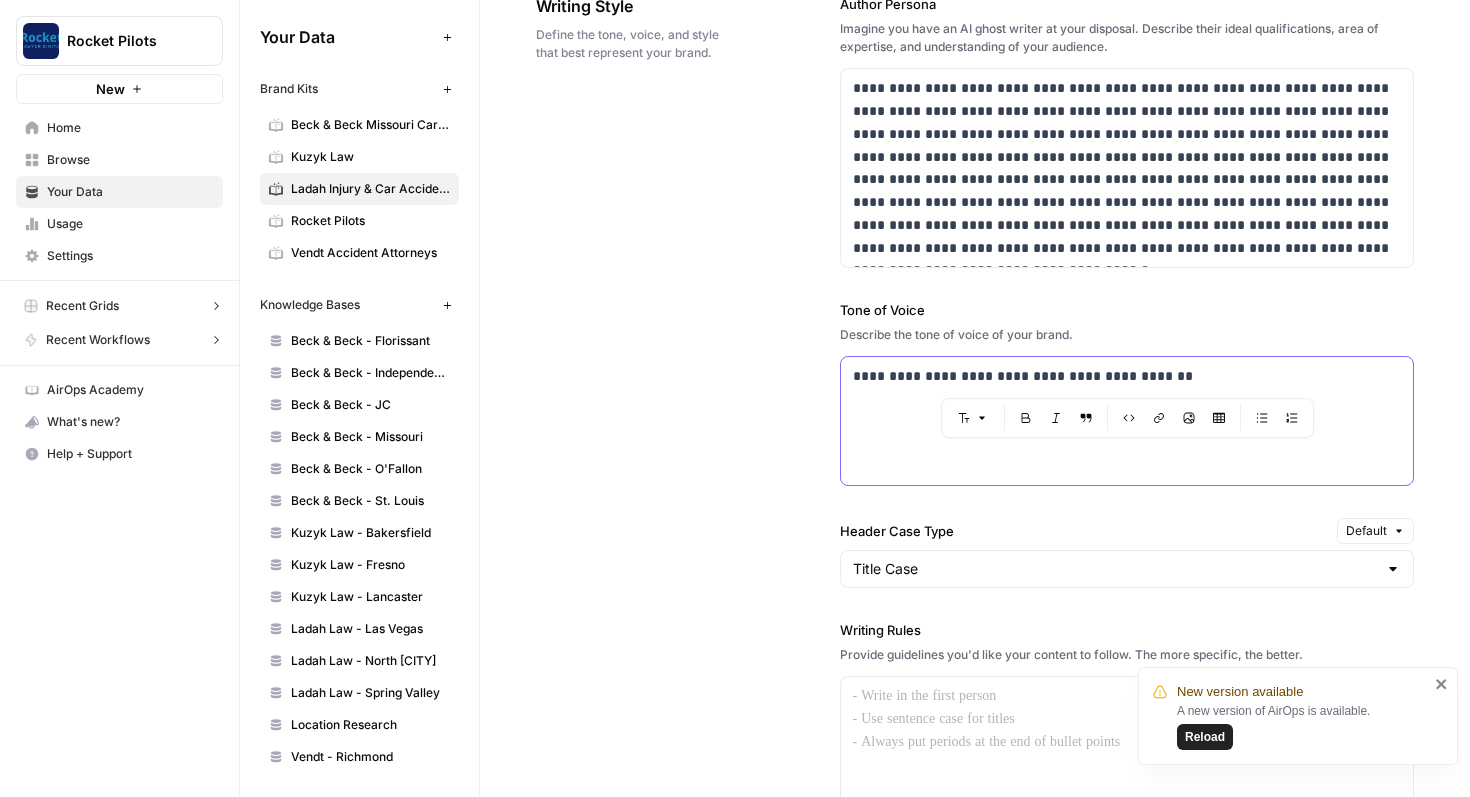 click on "**********" at bounding box center (1127, 376) 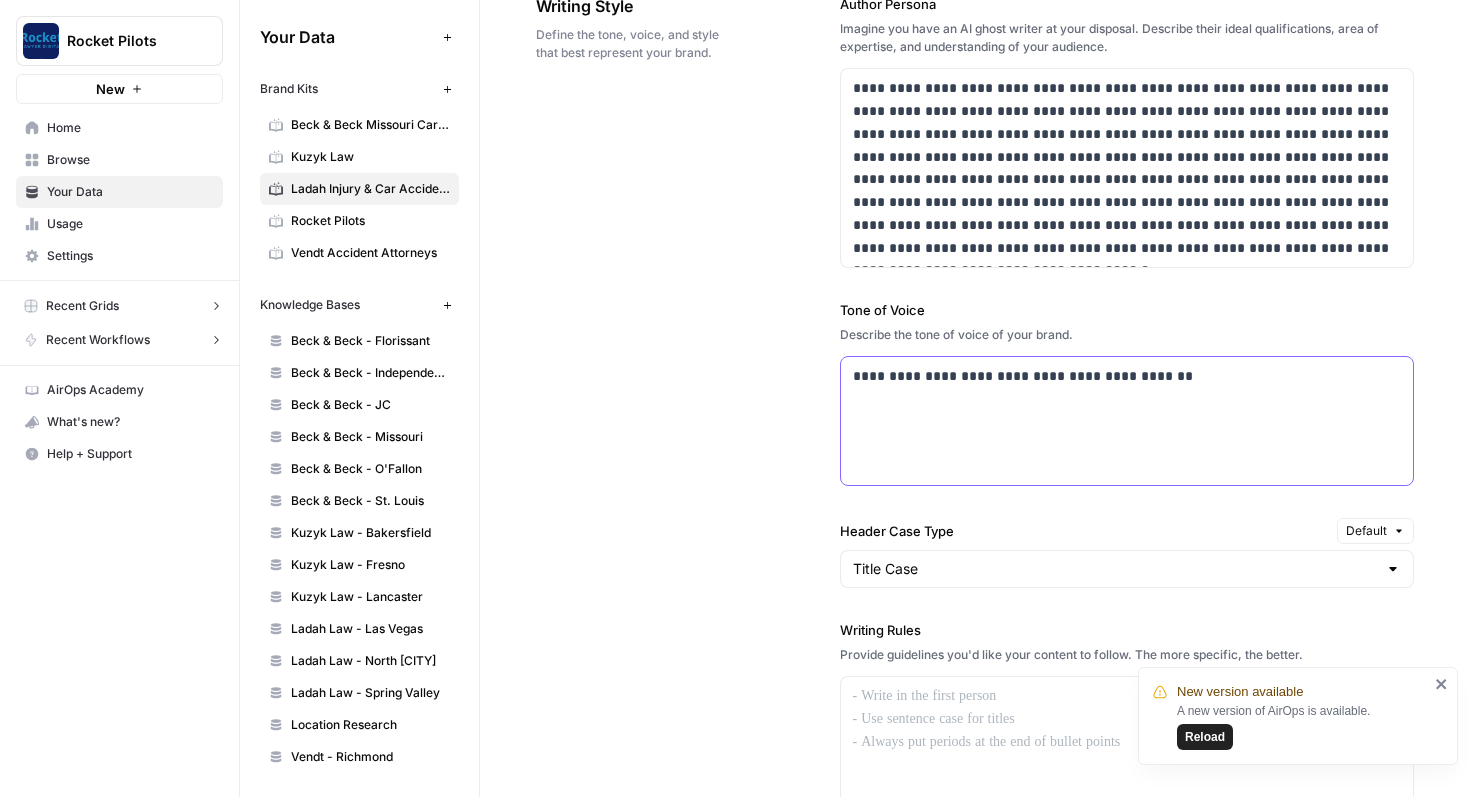 click on "**********" at bounding box center (1127, 376) 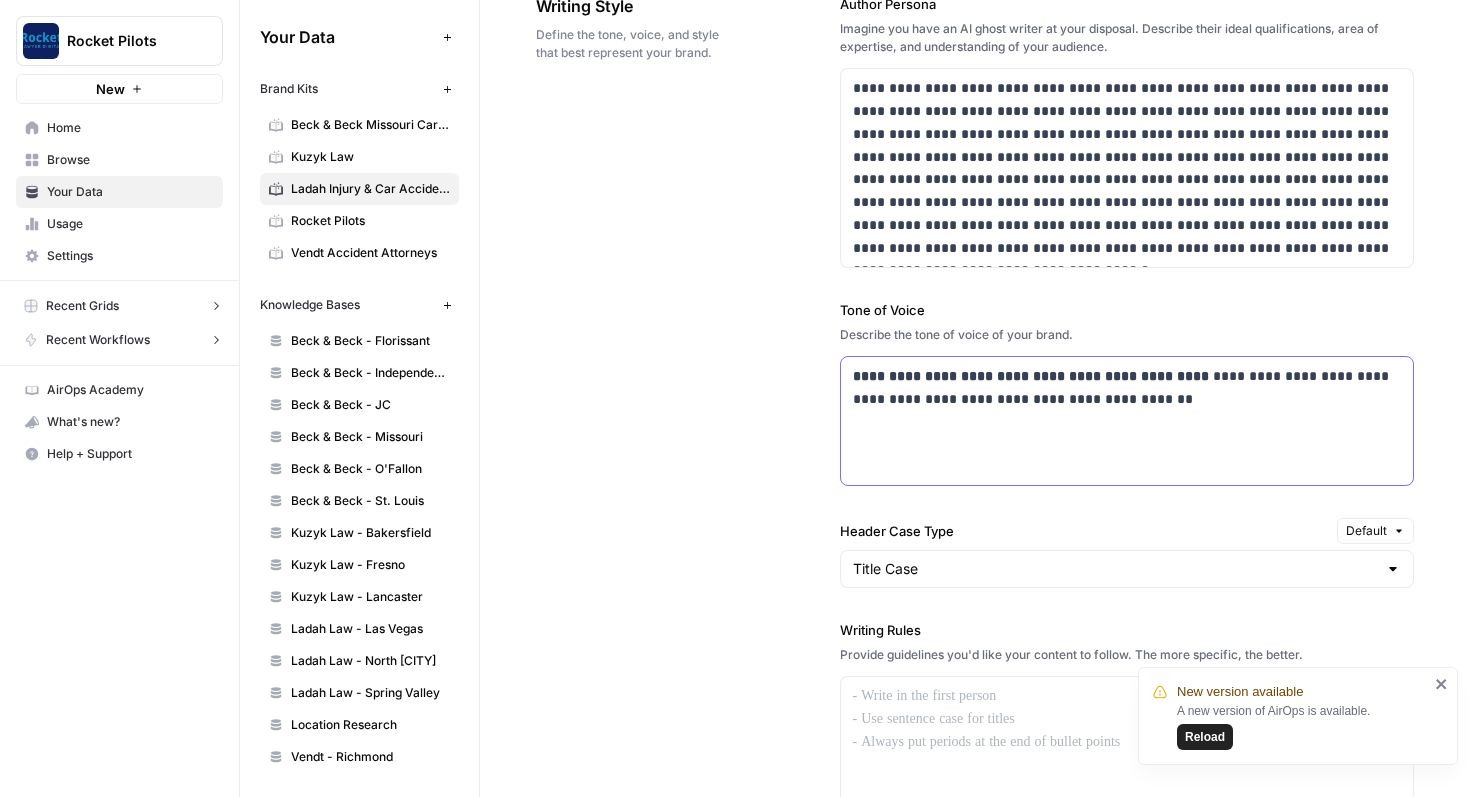 drag, startPoint x: 867, startPoint y: 378, endPoint x: 849, endPoint y: 378, distance: 18 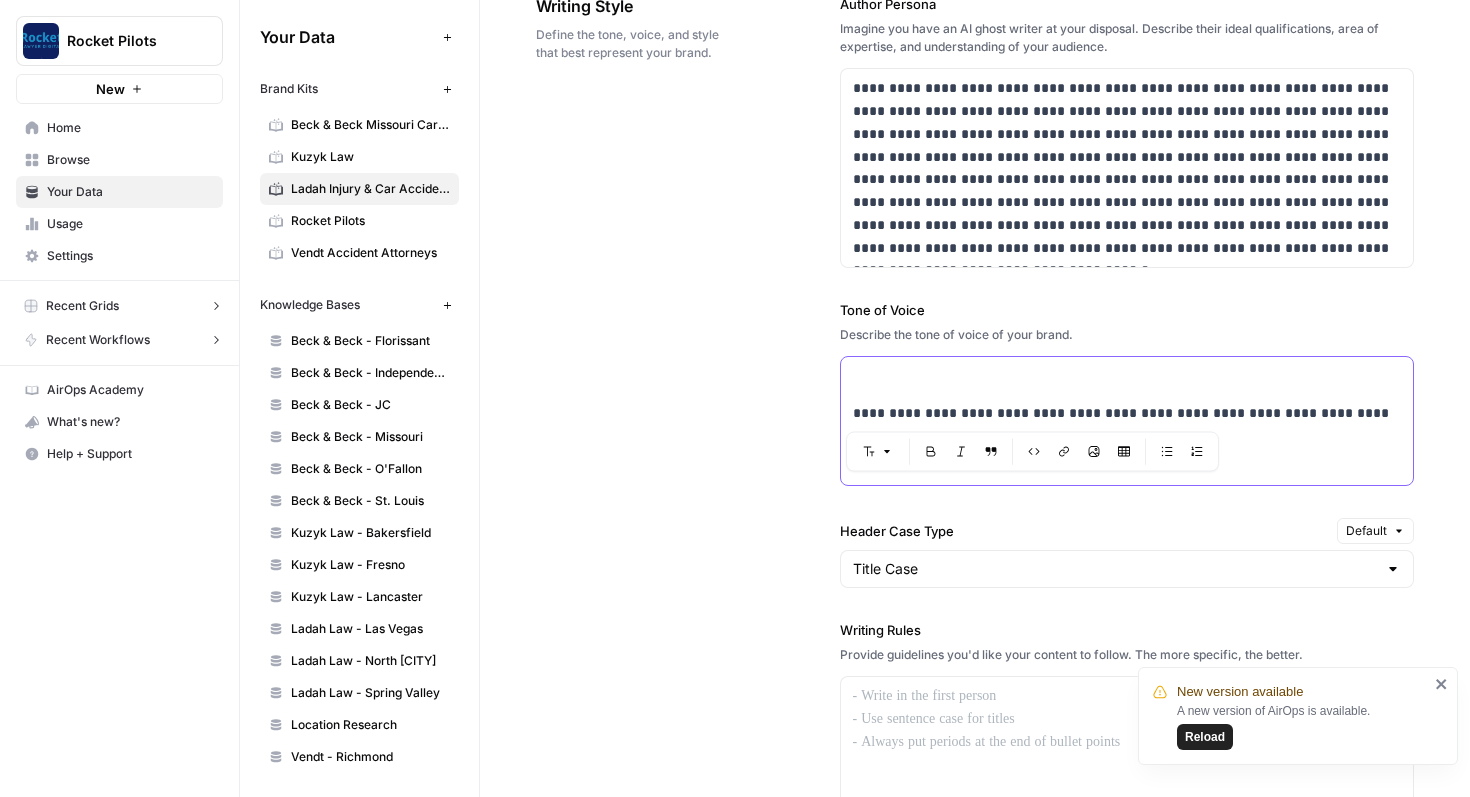 drag, startPoint x: 862, startPoint y: 411, endPoint x: 835, endPoint y: 338, distance: 77.83315 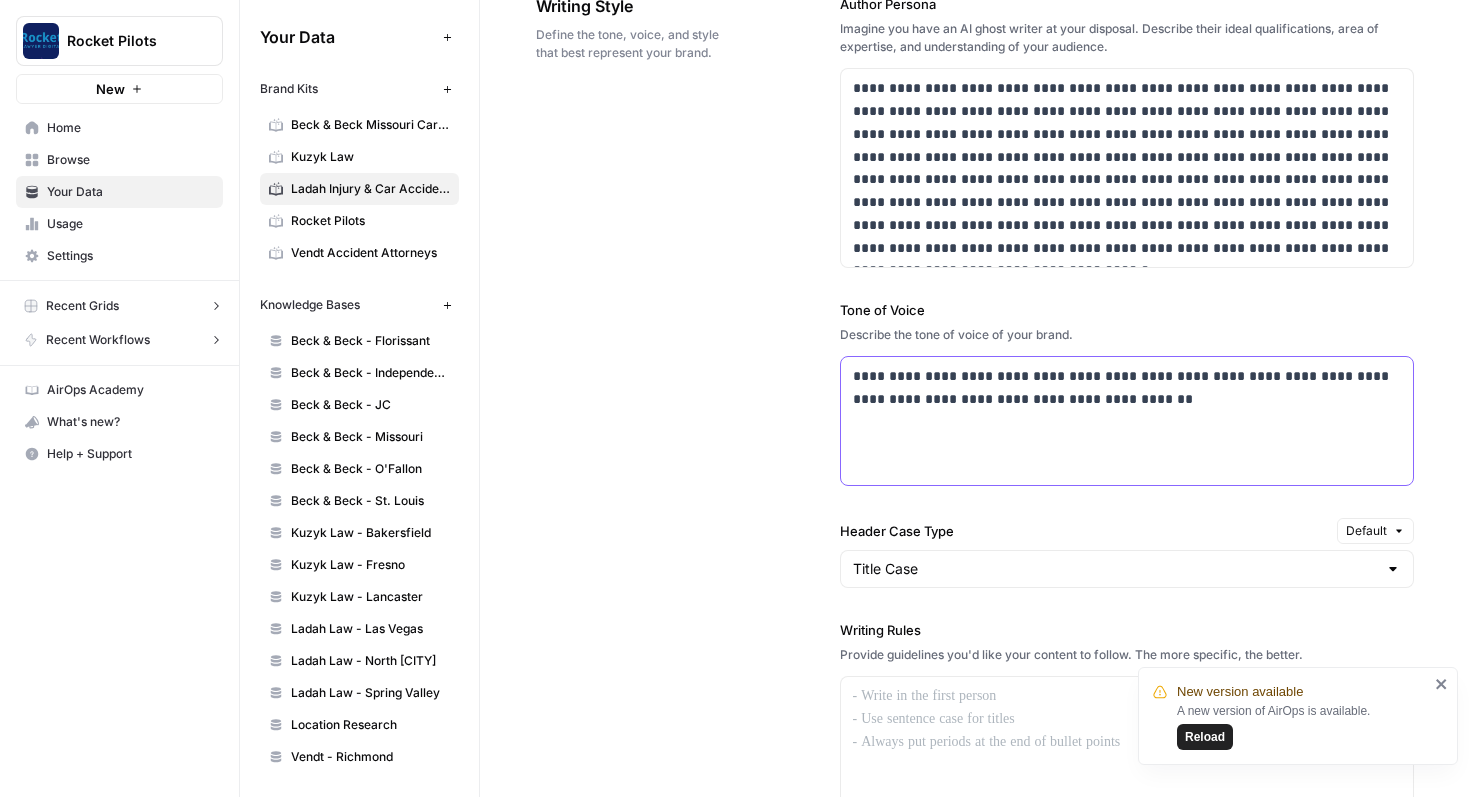 click on "**********" at bounding box center [1127, 388] 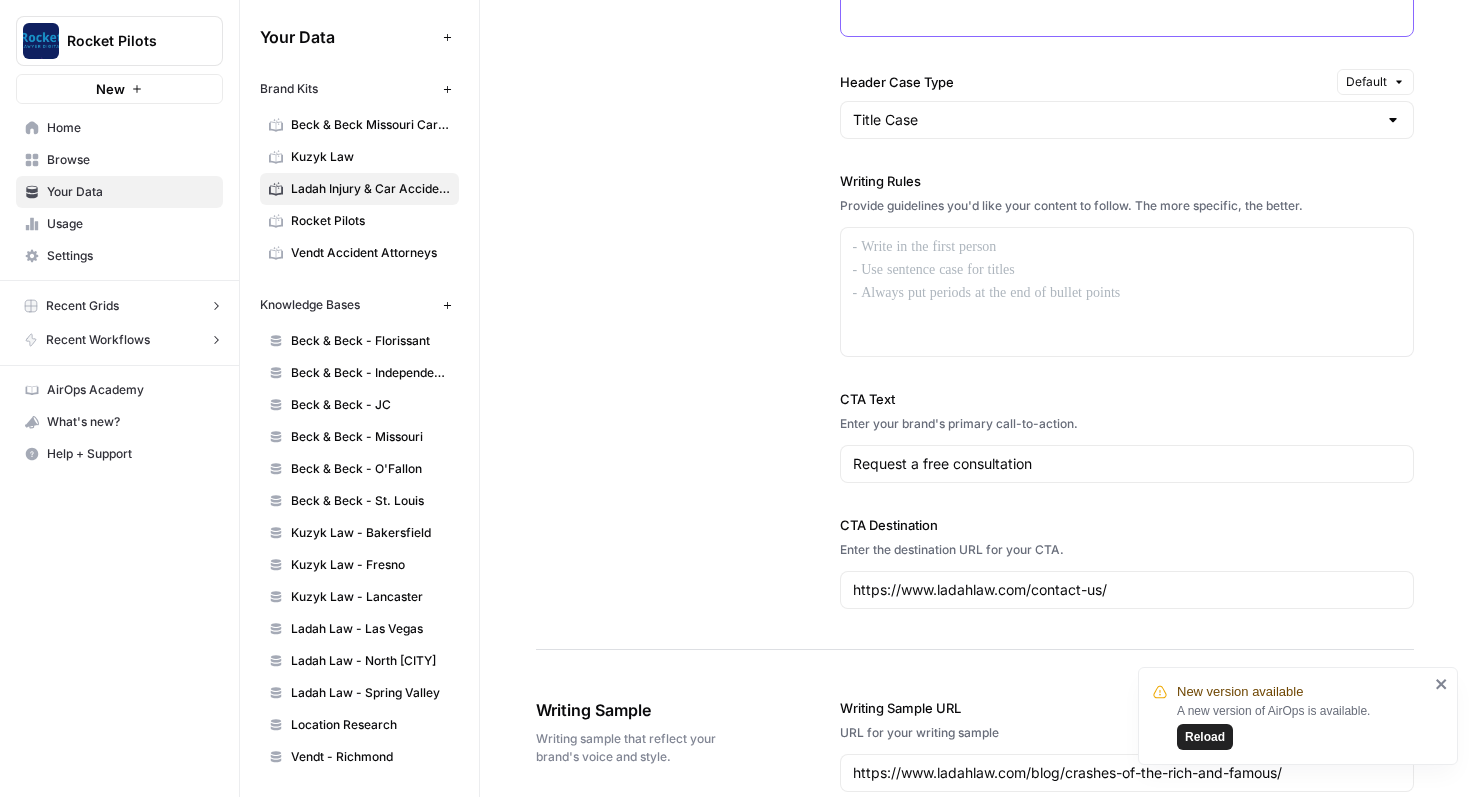 scroll, scrollTop: 1771, scrollLeft: 0, axis: vertical 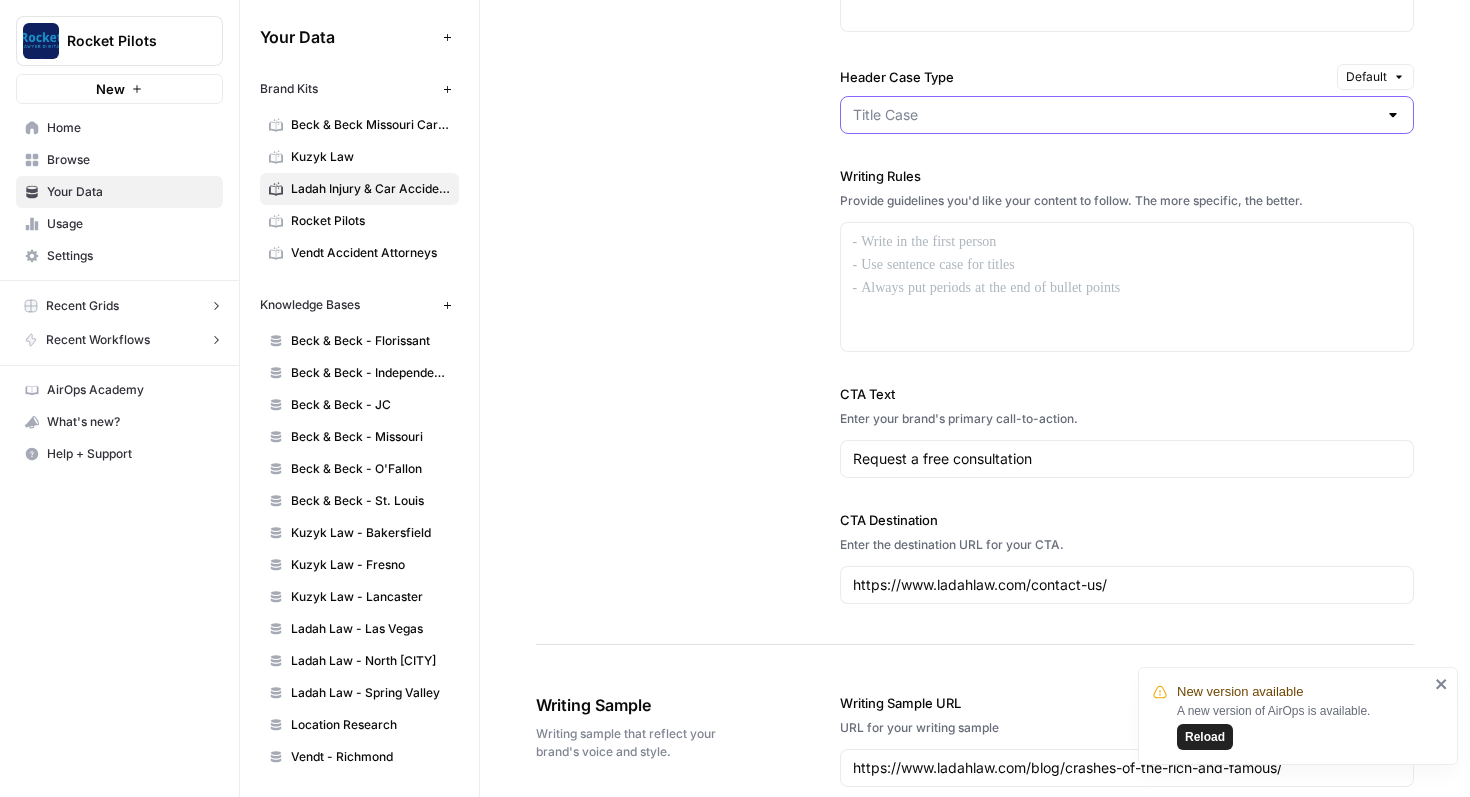 click on "Header Case Type" at bounding box center [1115, 115] 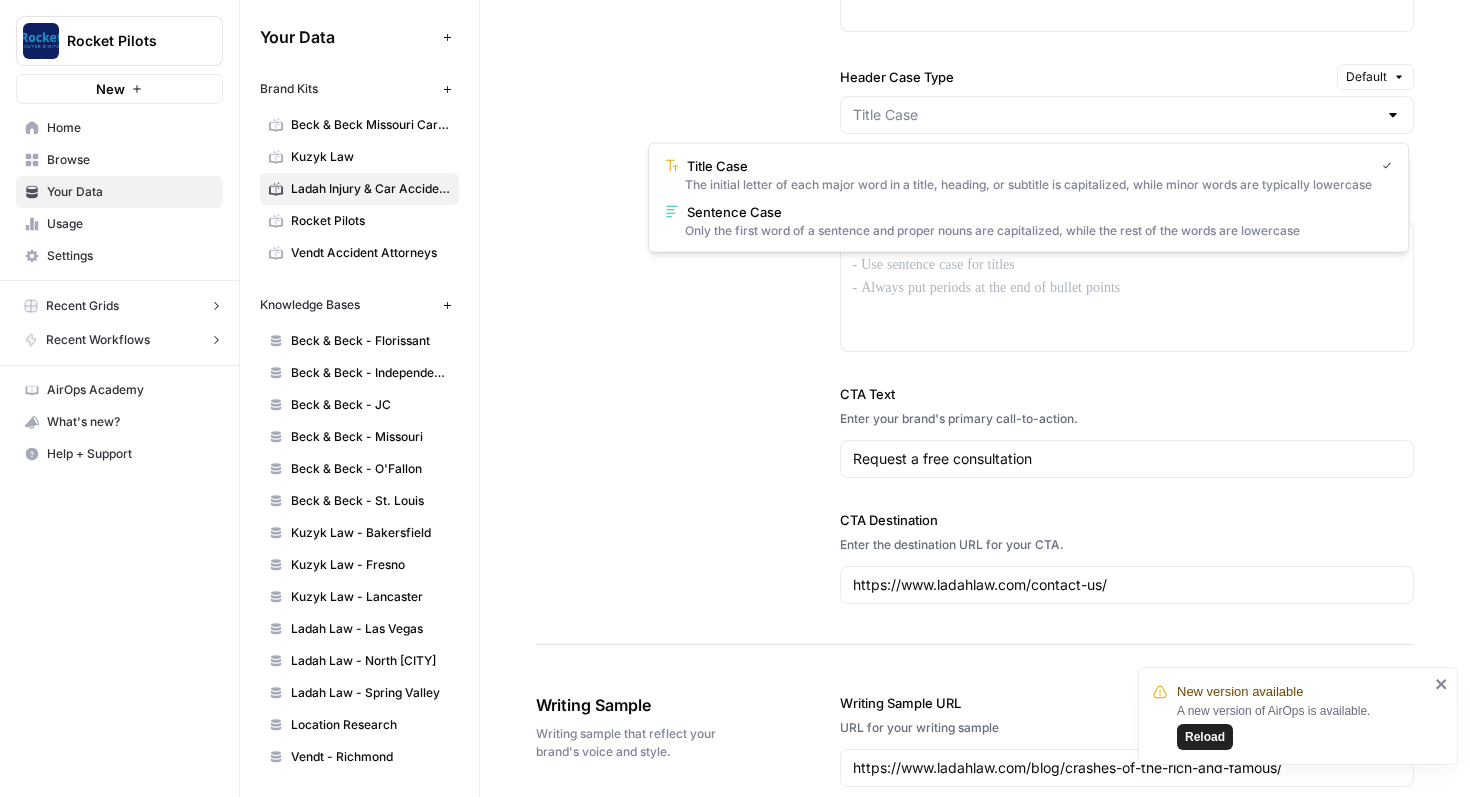 type on "Title Case" 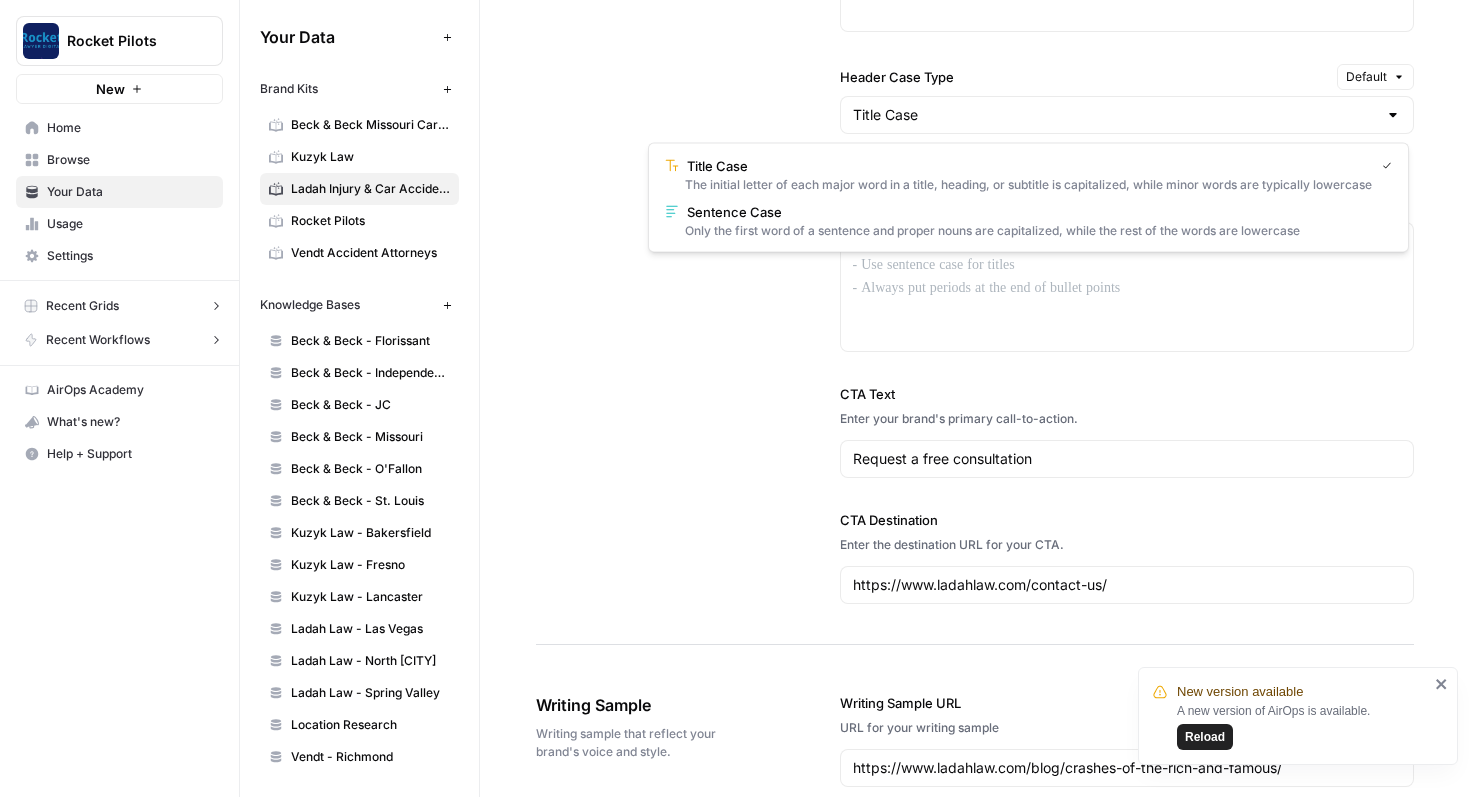 click on "**********" at bounding box center [975, 72] 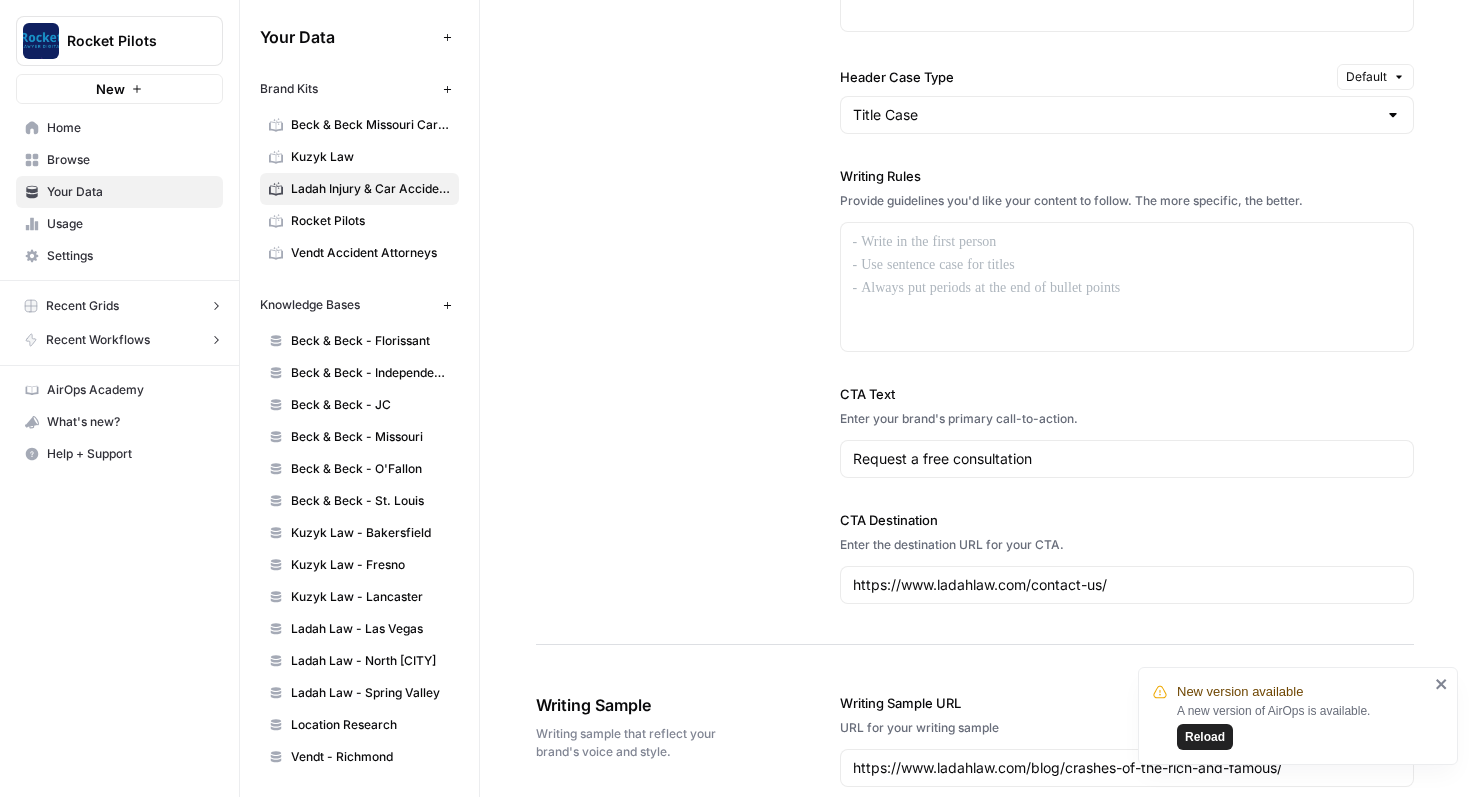 scroll, scrollTop: 1793, scrollLeft: 0, axis: vertical 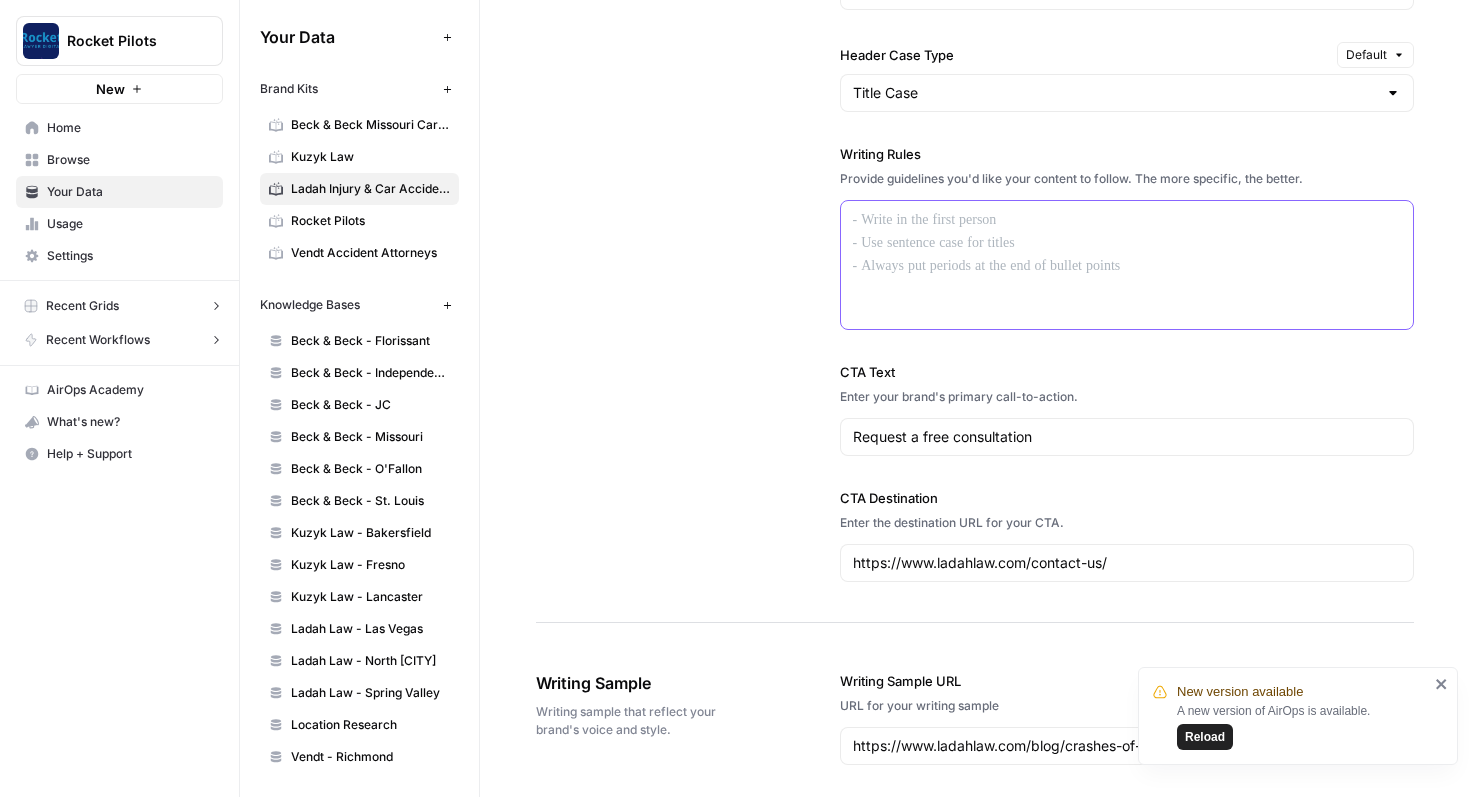click at bounding box center [1127, 265] 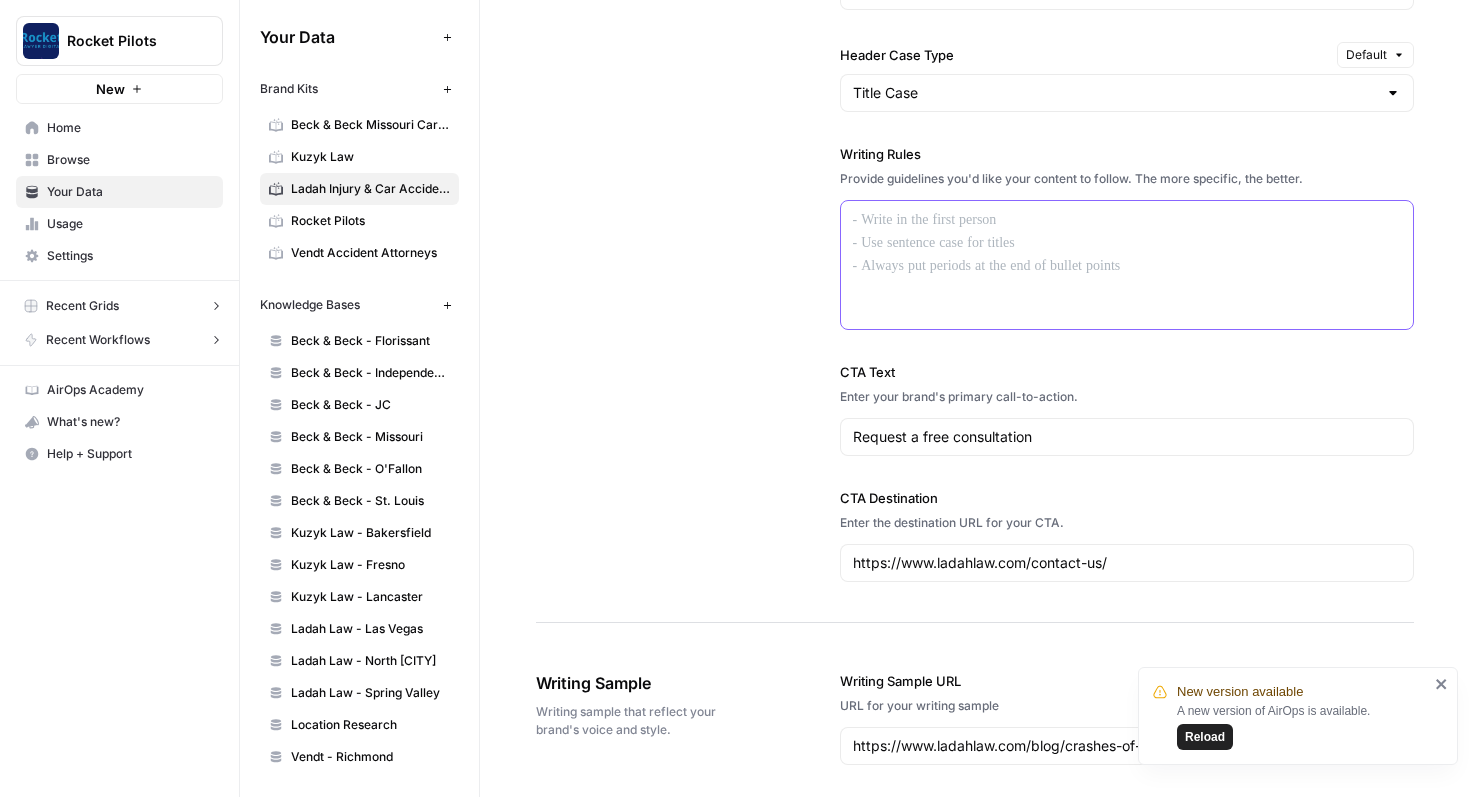 type 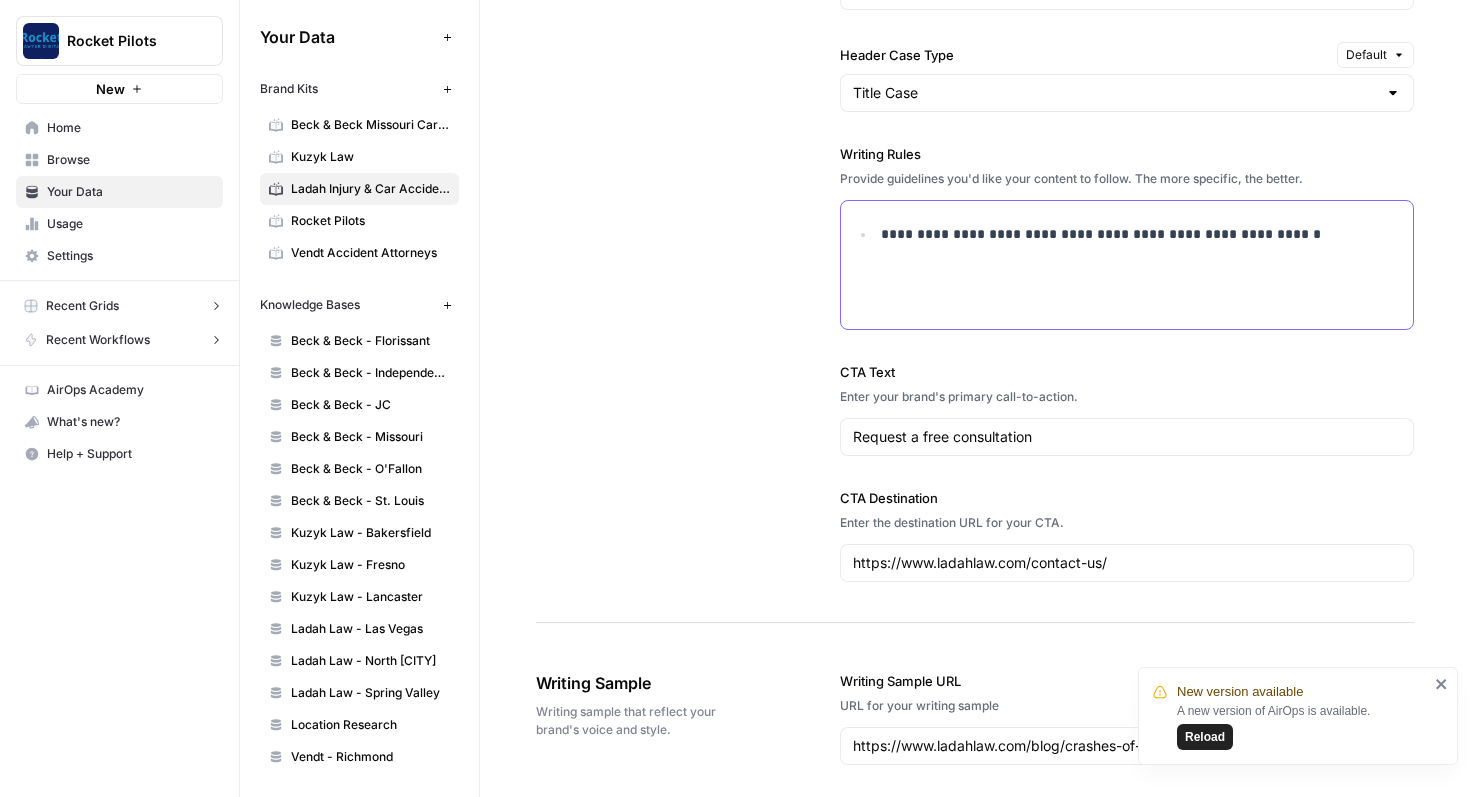 click on "**********" at bounding box center (1141, 234) 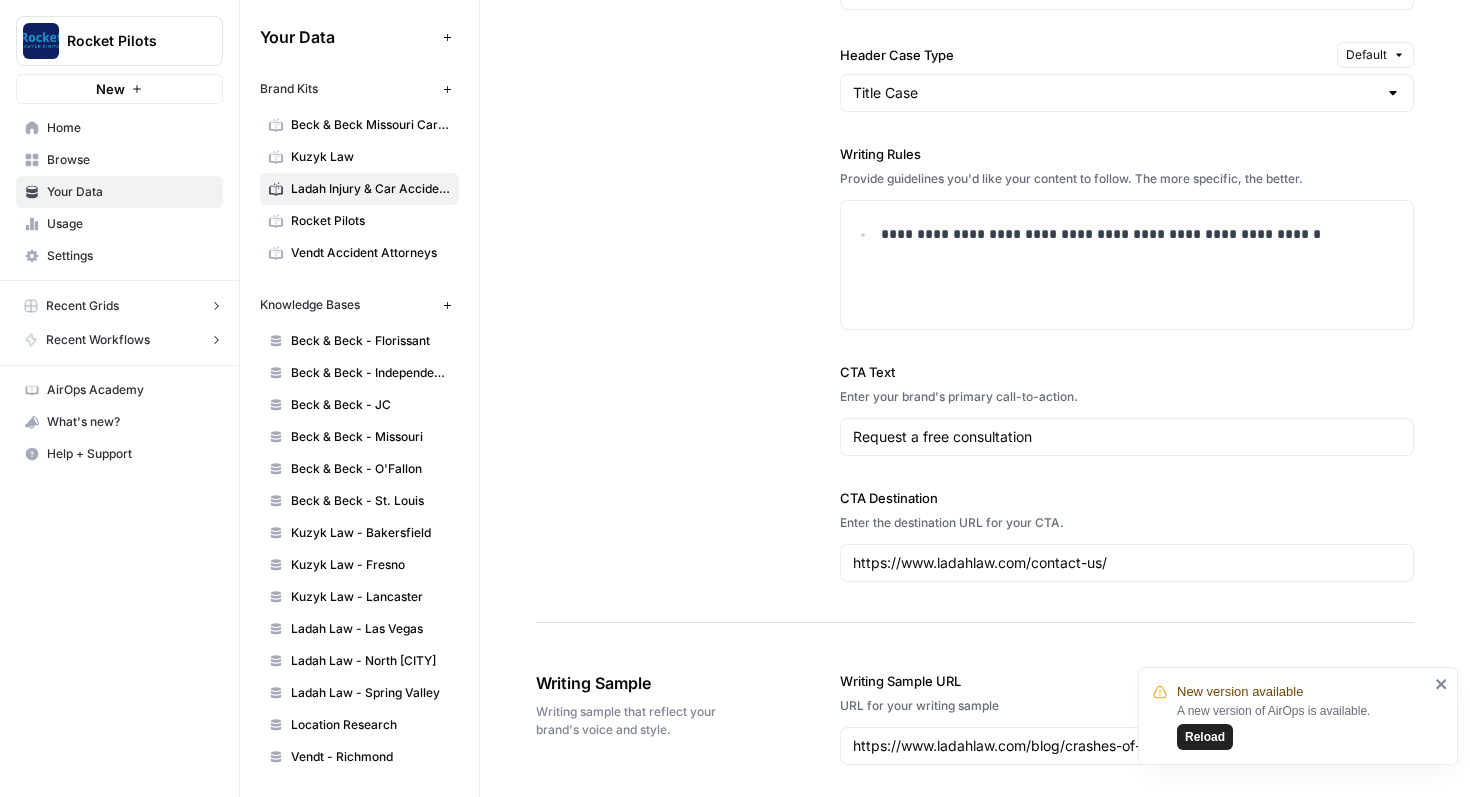 click on "**********" at bounding box center (975, 50) 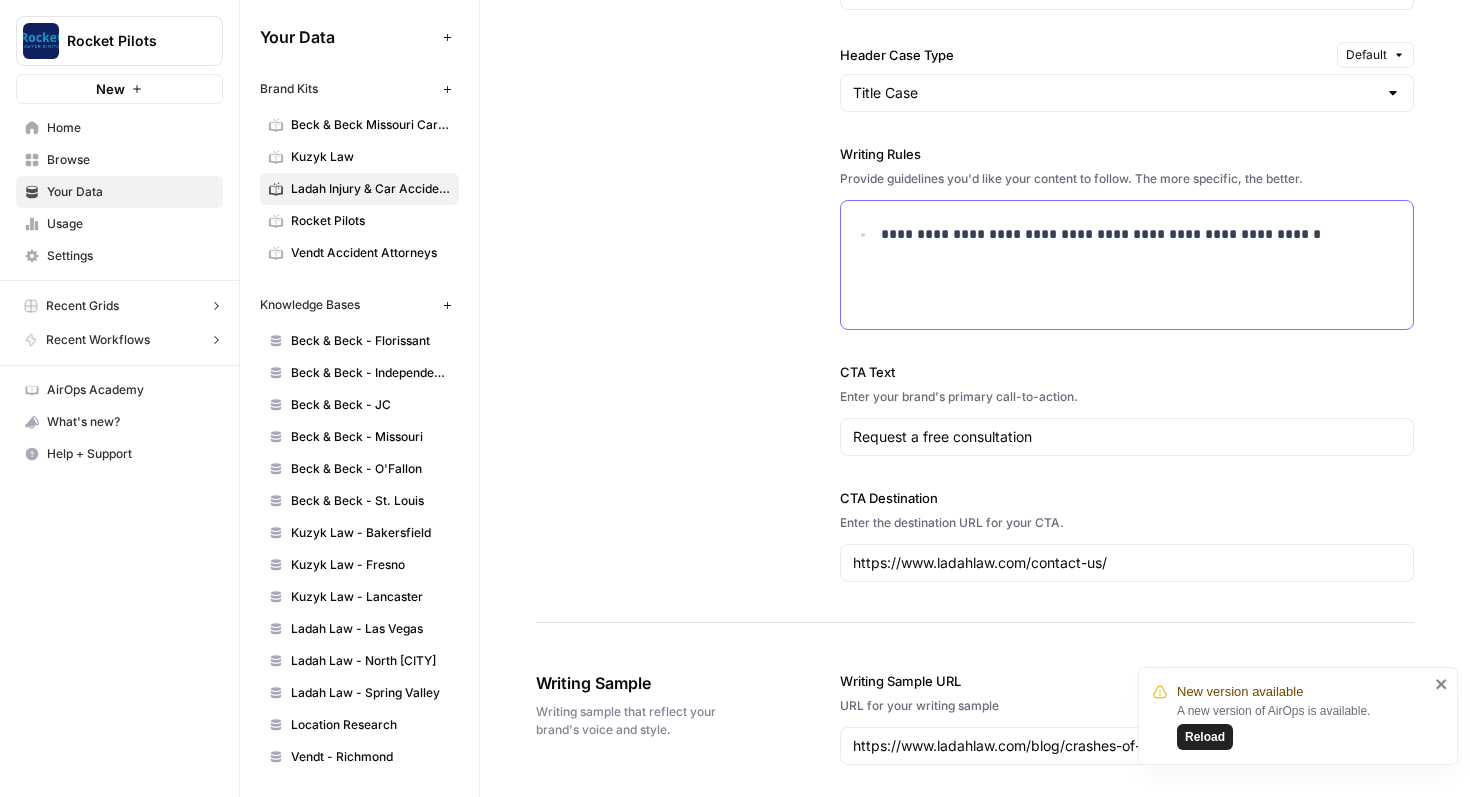click on "**********" at bounding box center (1141, 234) 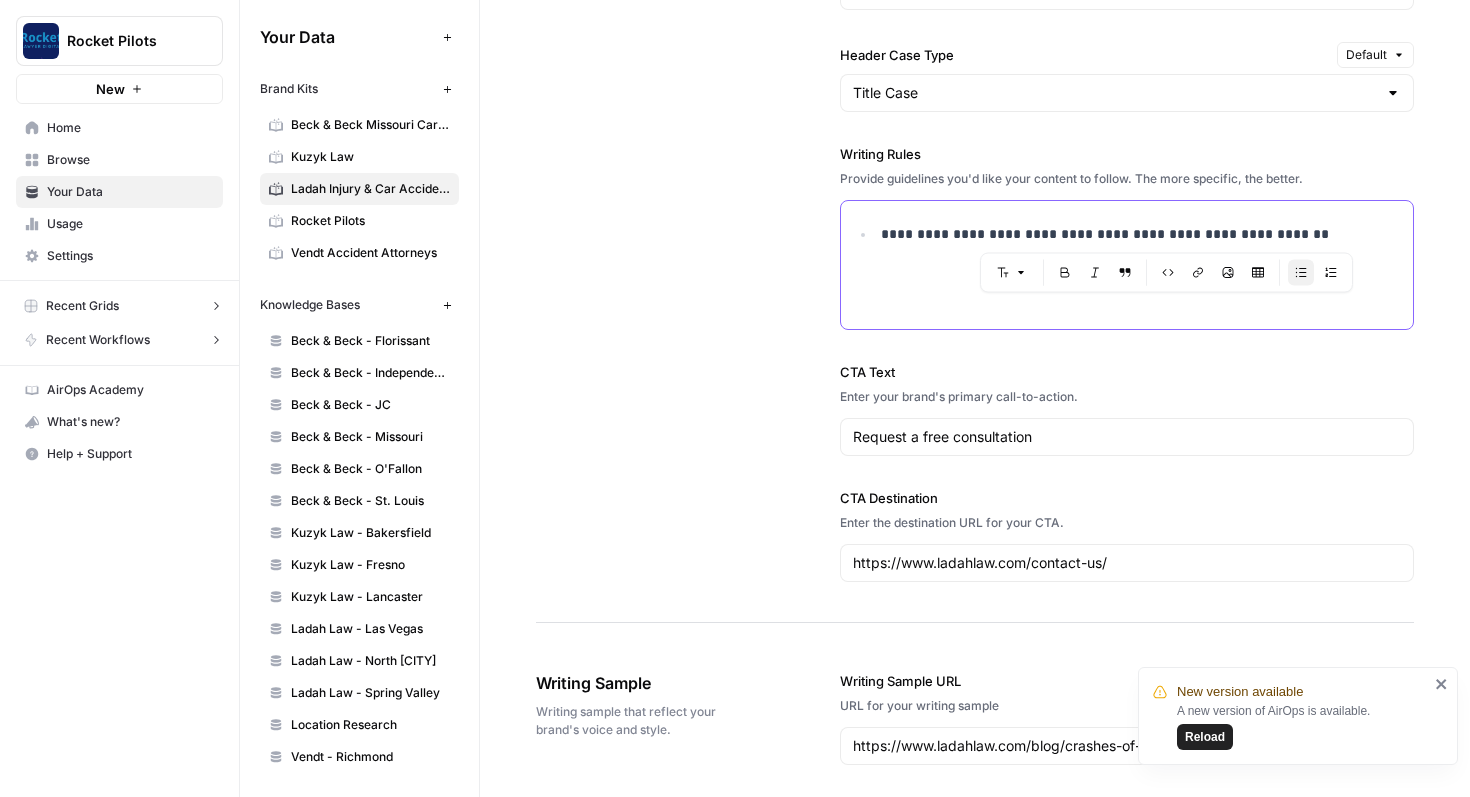 drag, startPoint x: 1051, startPoint y: 237, endPoint x: 1295, endPoint y: 239, distance: 244.0082 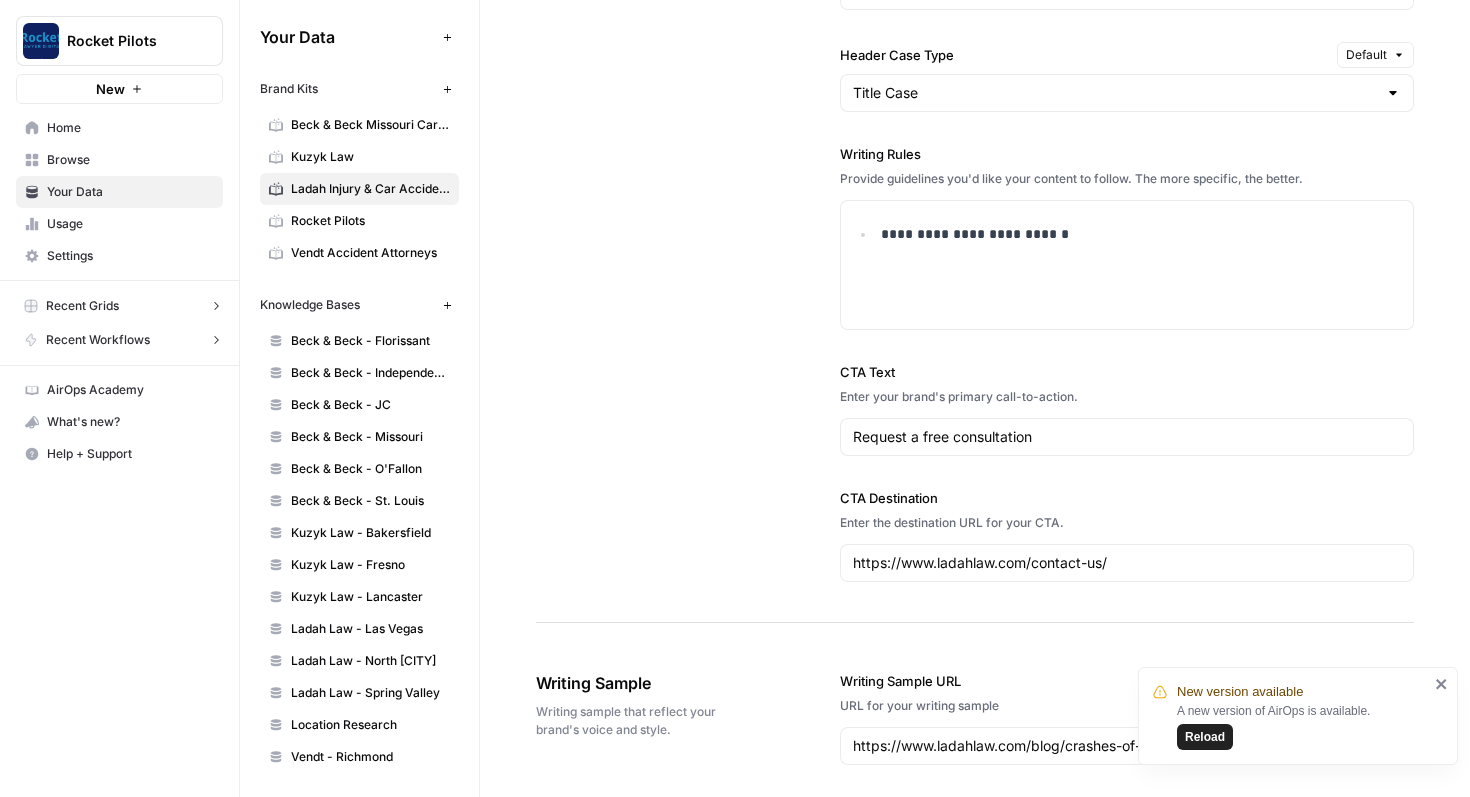 click on "**********" at bounding box center (975, 50) 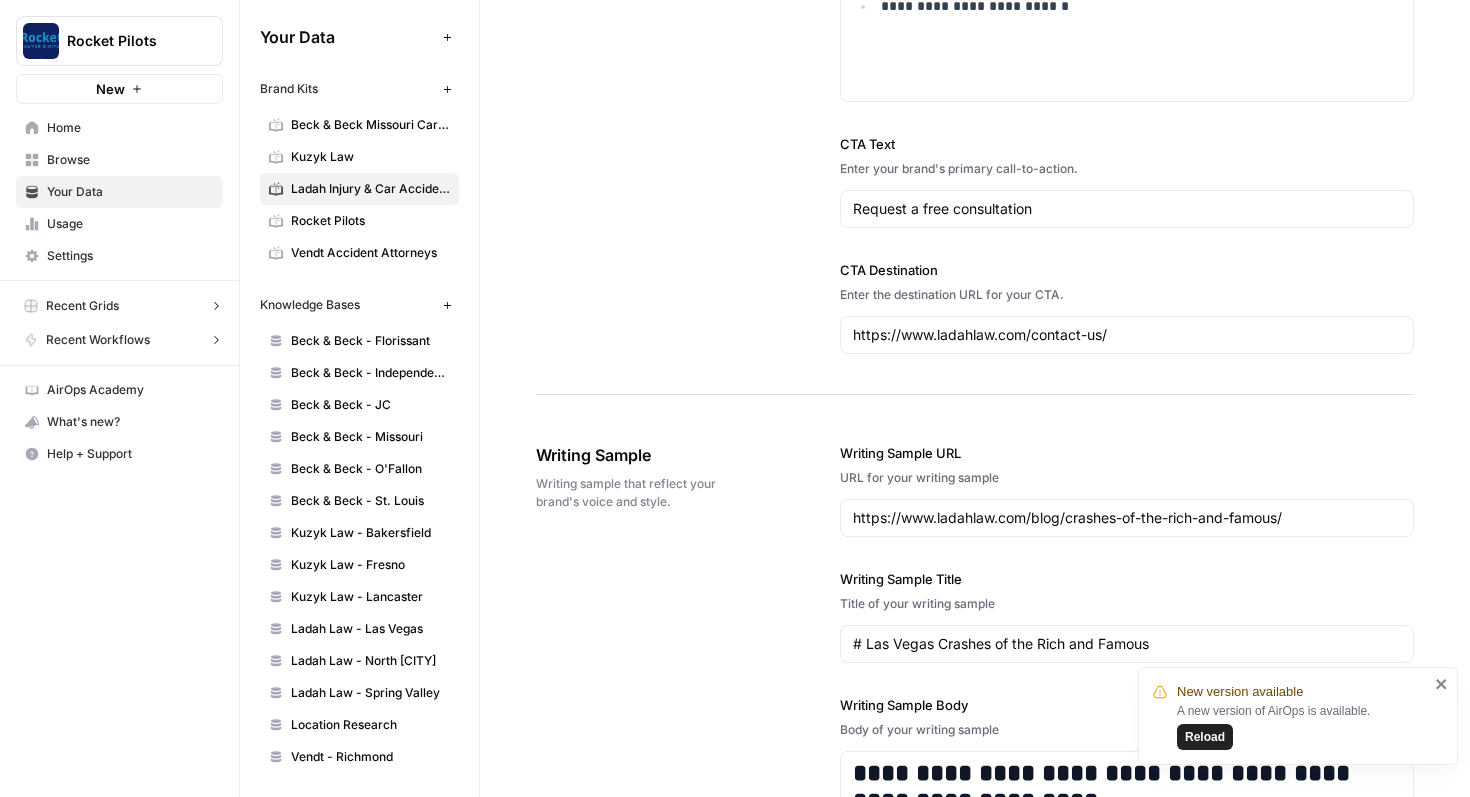 scroll, scrollTop: 2023, scrollLeft: 0, axis: vertical 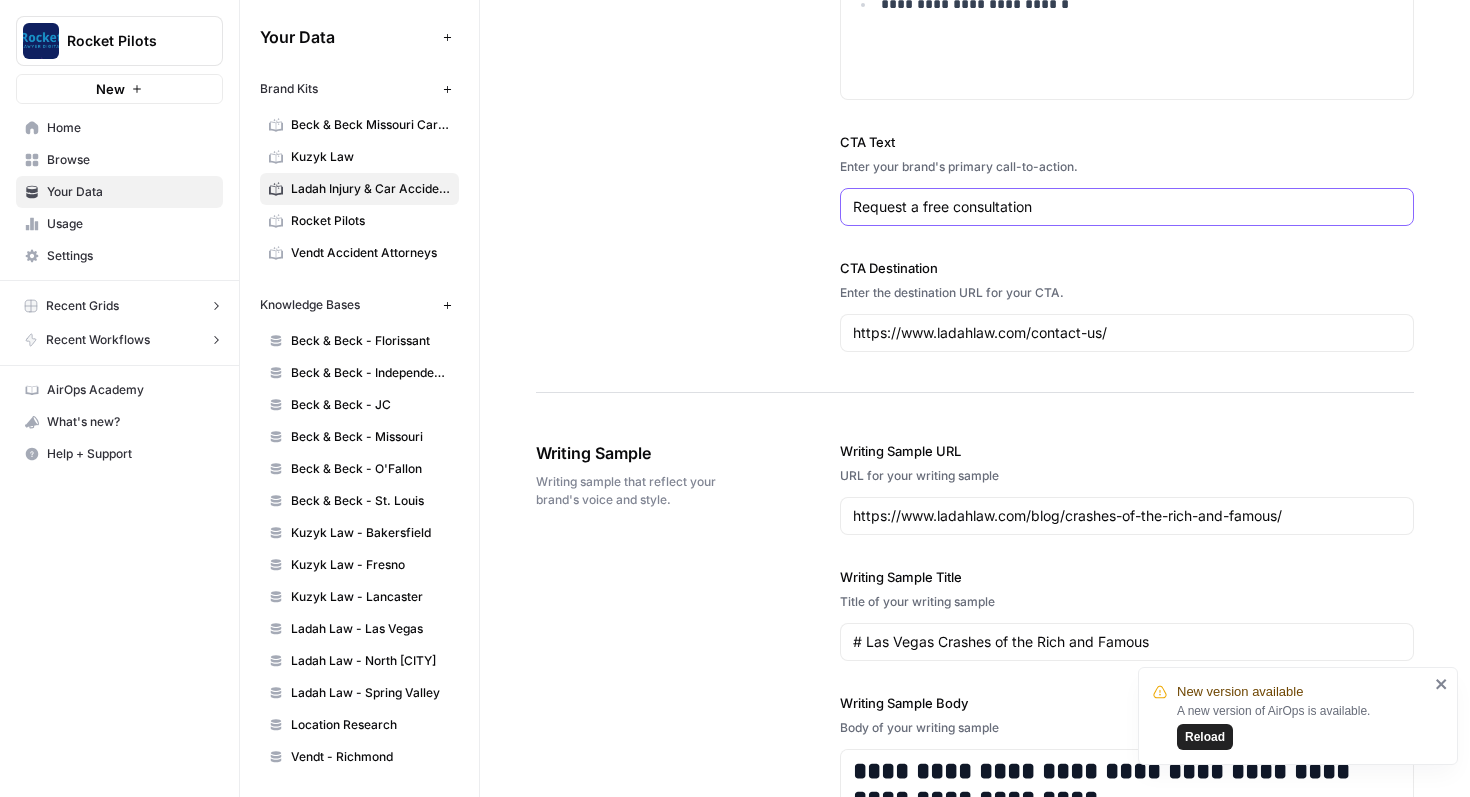 click on "Request a free consultation" at bounding box center (1127, 207) 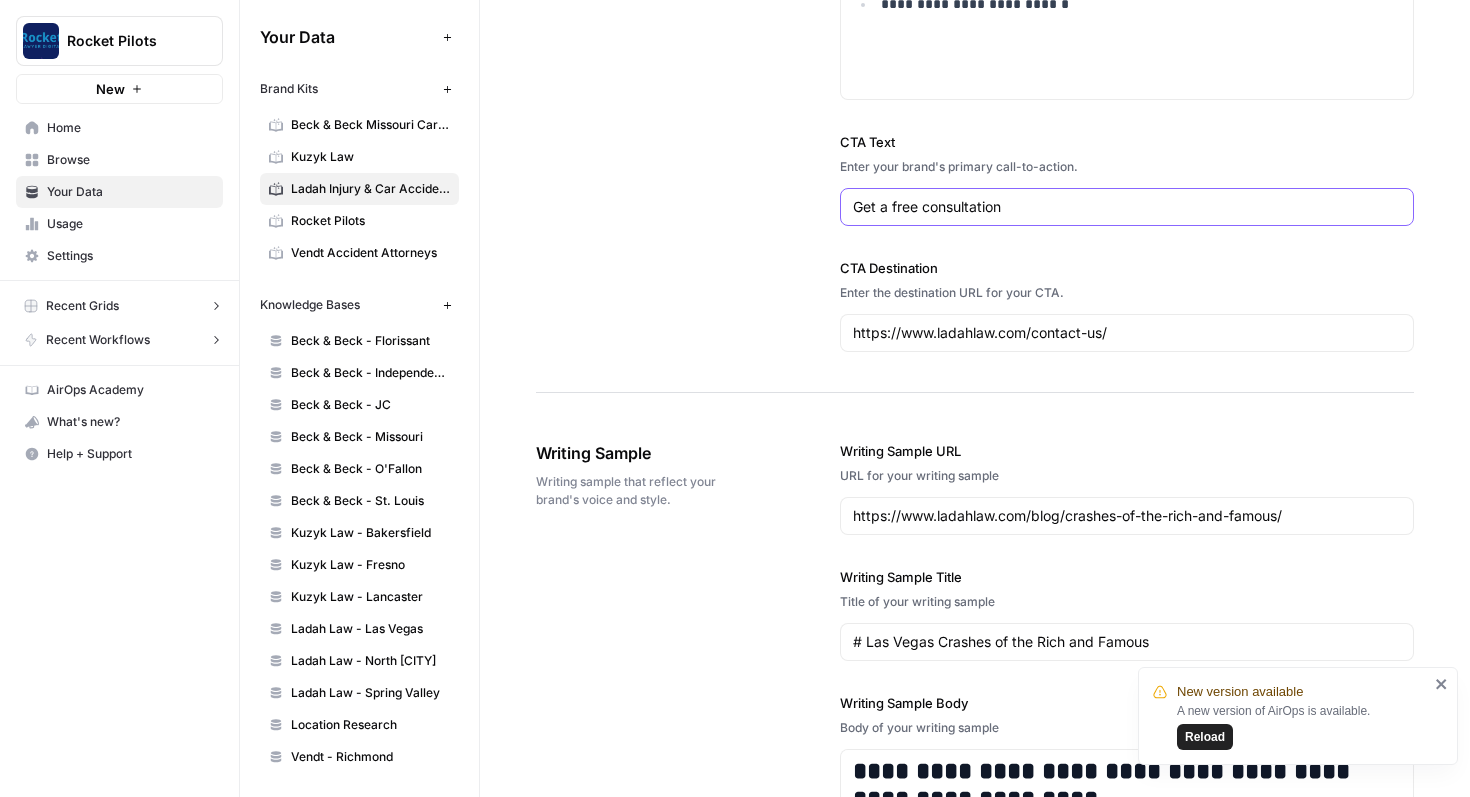 type on "Get a free consultation" 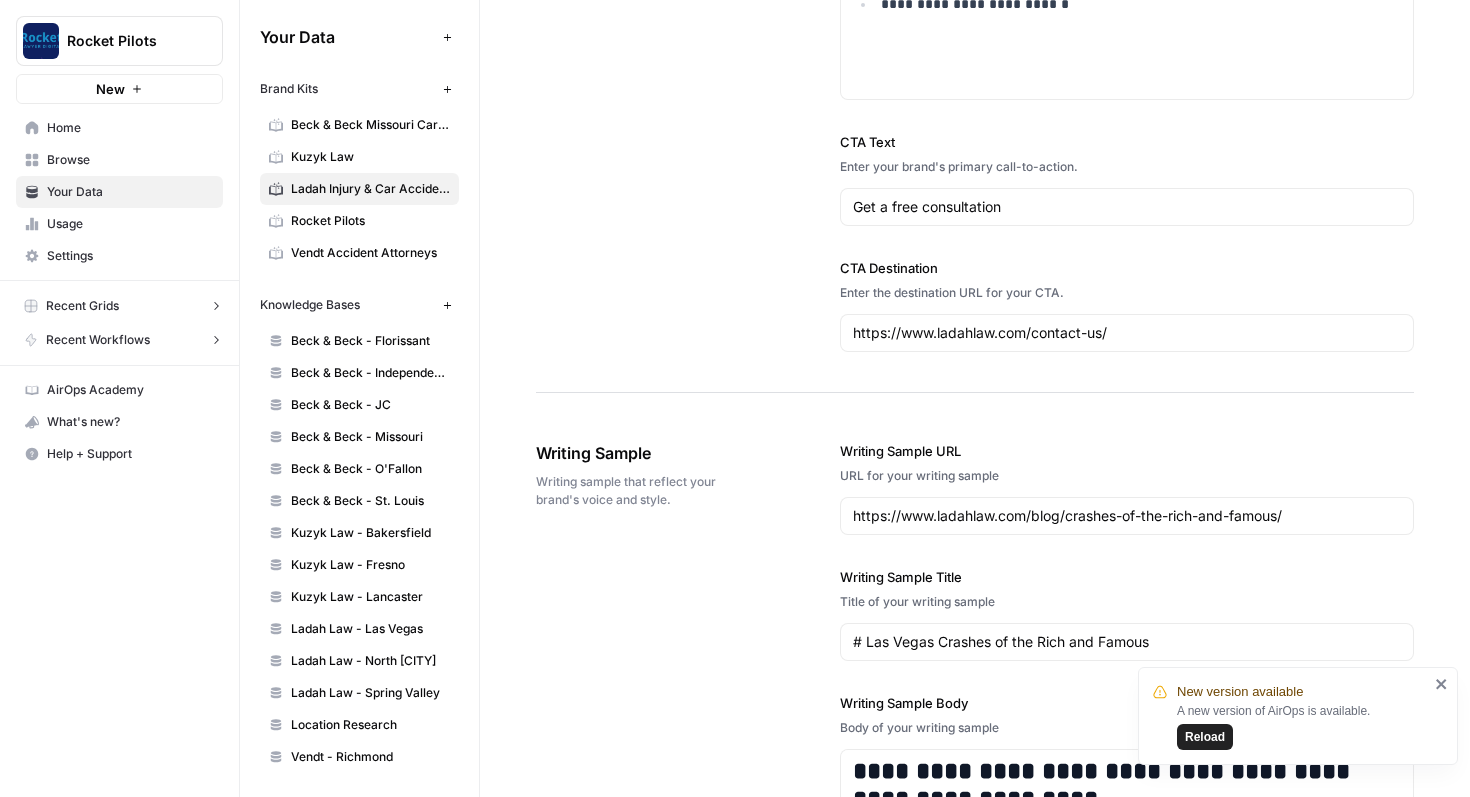 click on "**********" at bounding box center [975, -180] 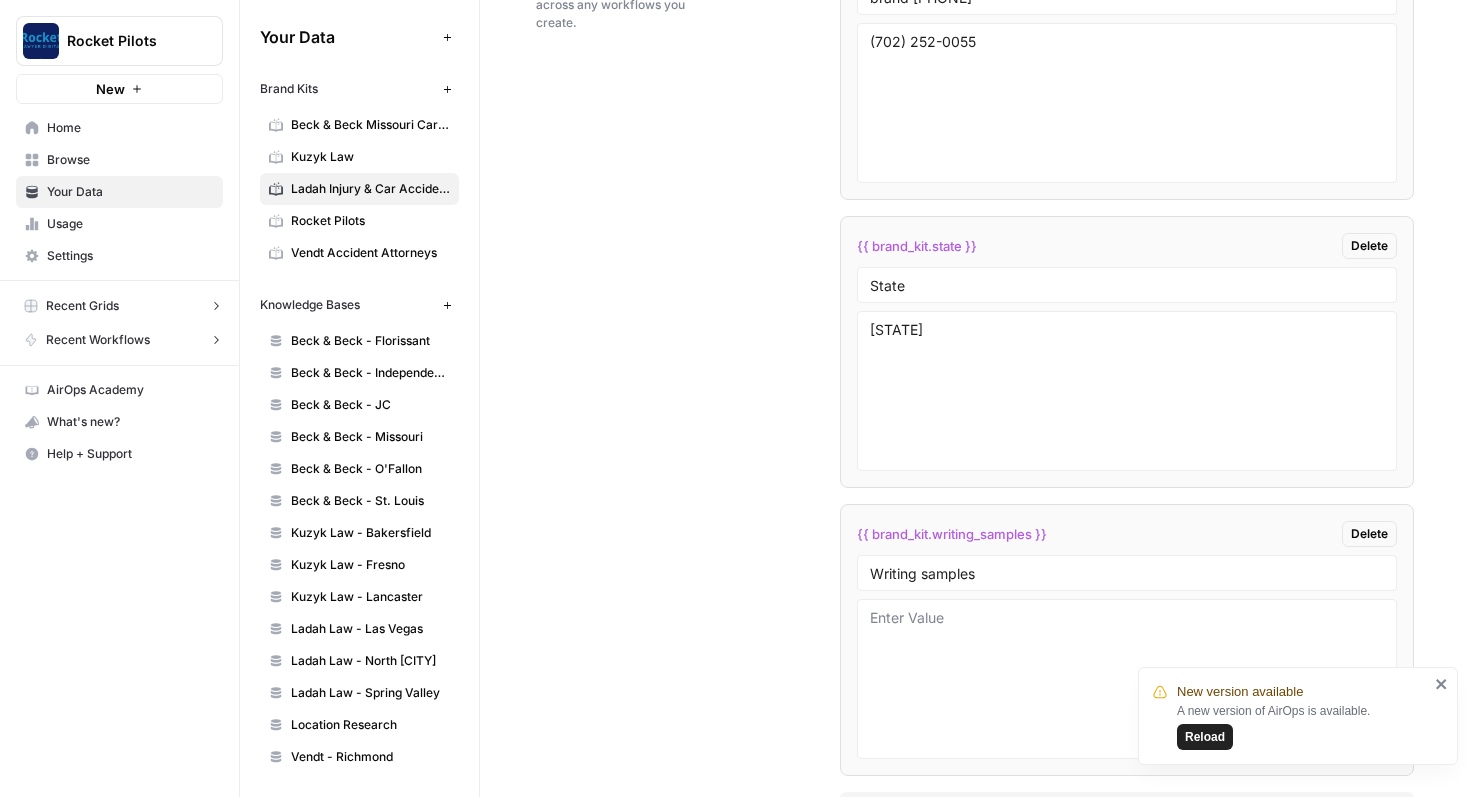 scroll, scrollTop: 3600, scrollLeft: 0, axis: vertical 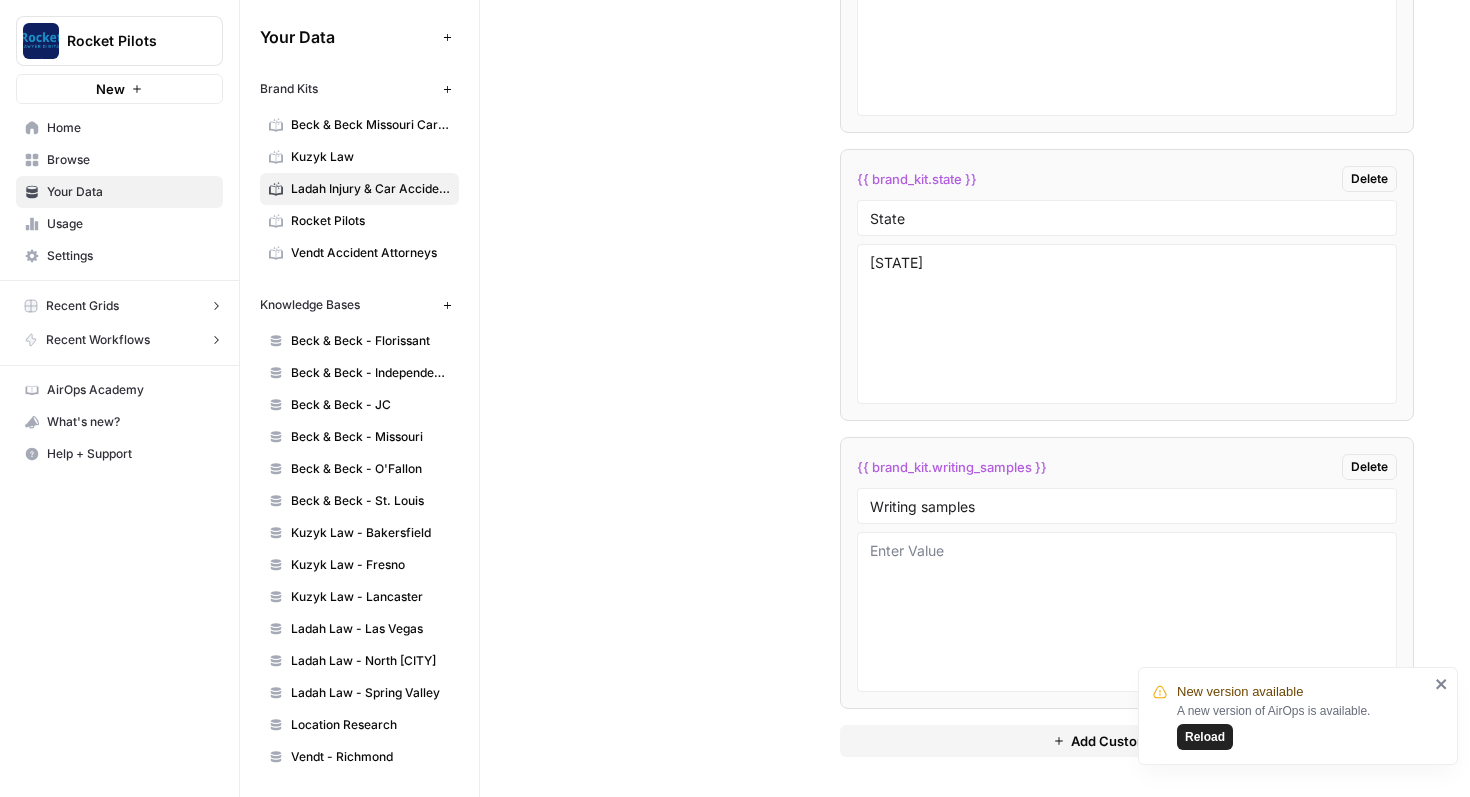 click 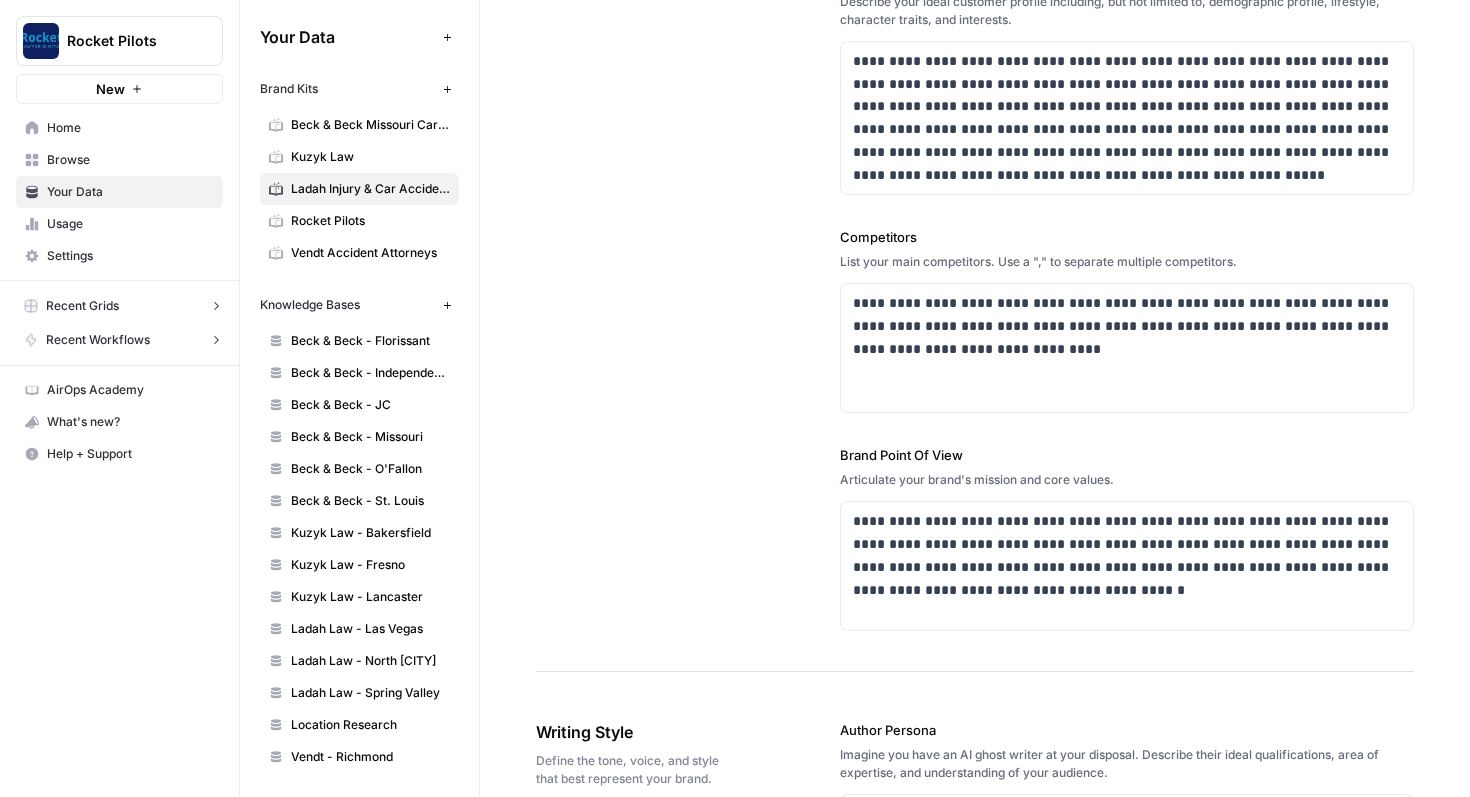 scroll, scrollTop: 0, scrollLeft: 0, axis: both 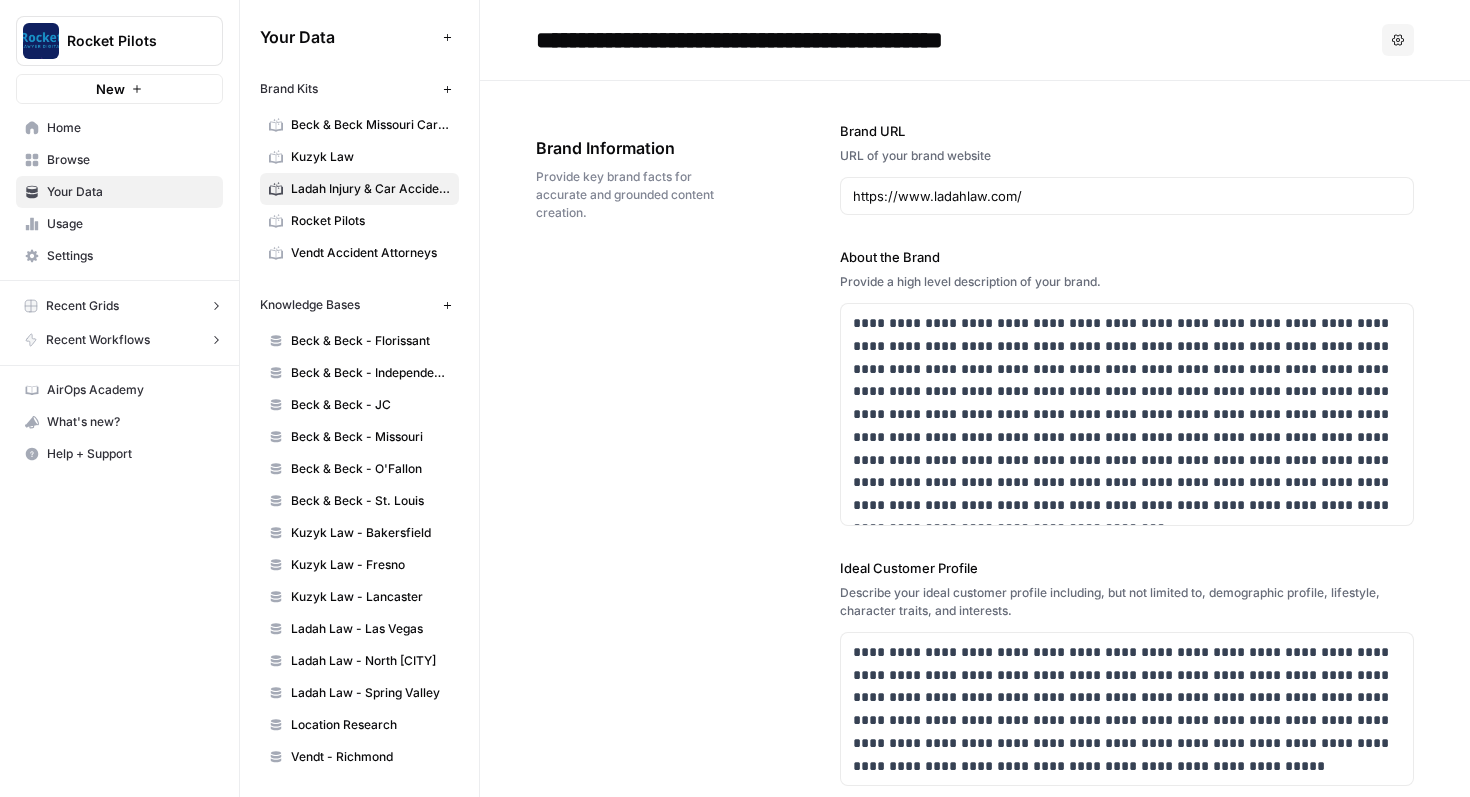 click on "**********" at bounding box center [975, 672] 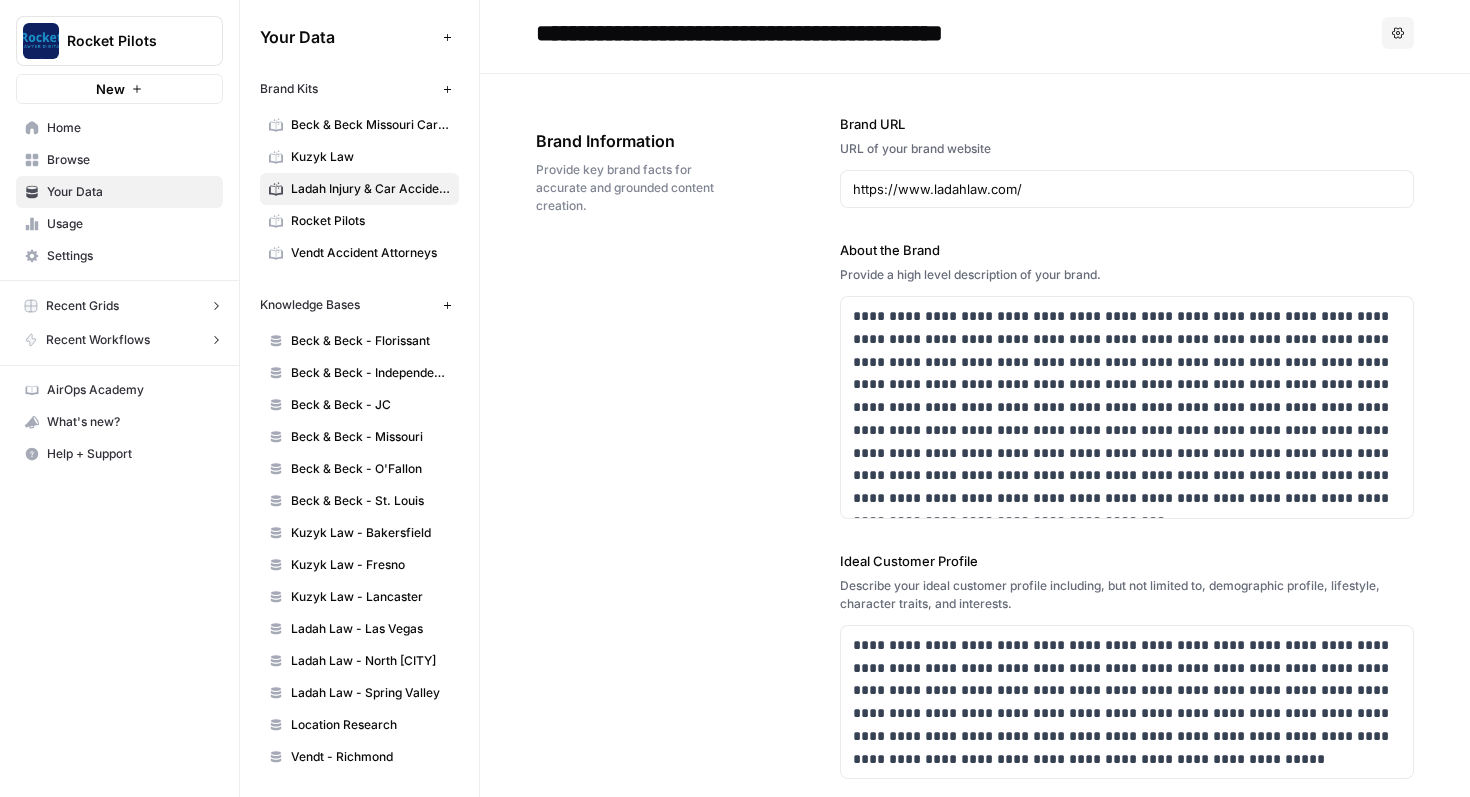 scroll, scrollTop: 11, scrollLeft: 0, axis: vertical 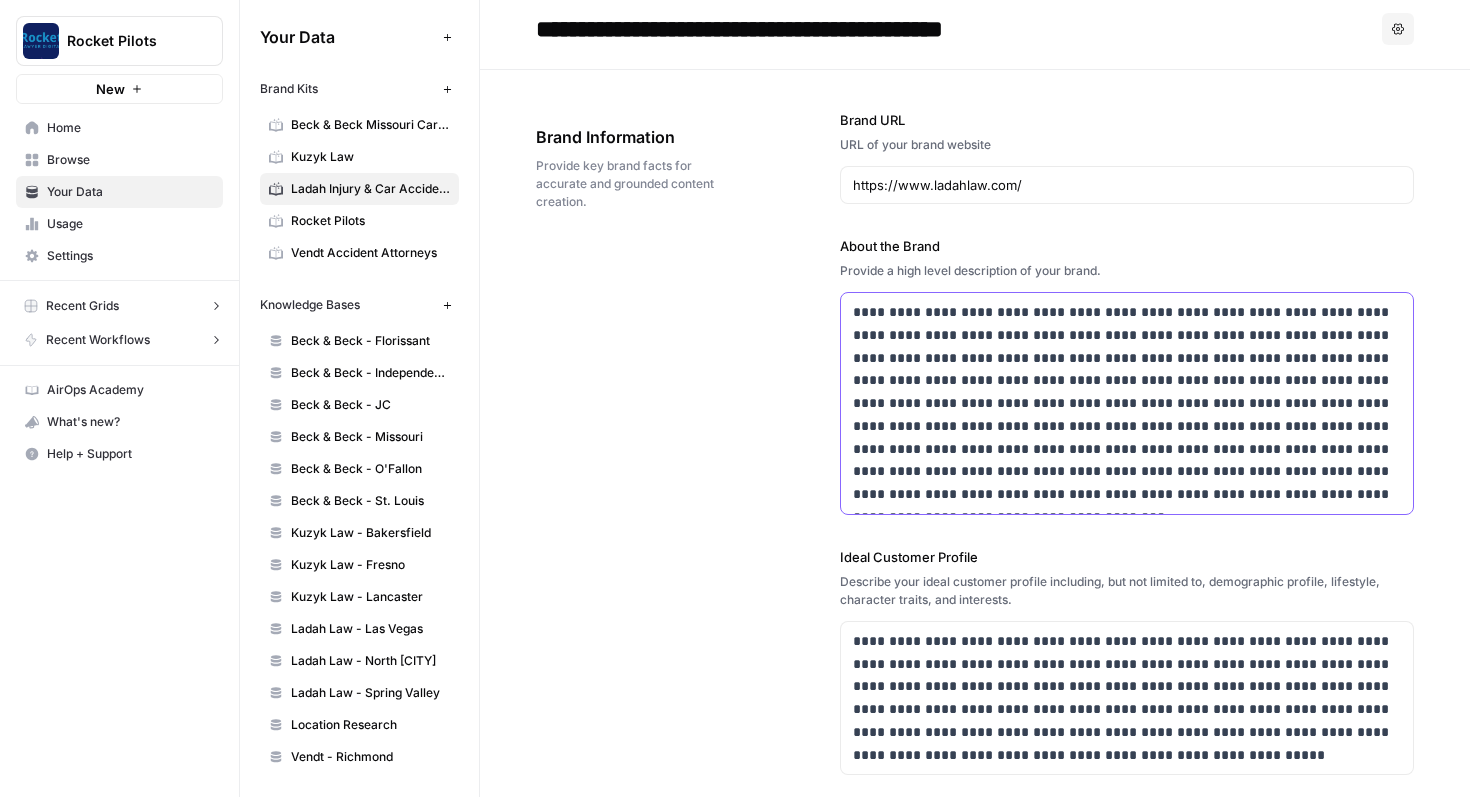 click on "**********" at bounding box center (1127, 403) 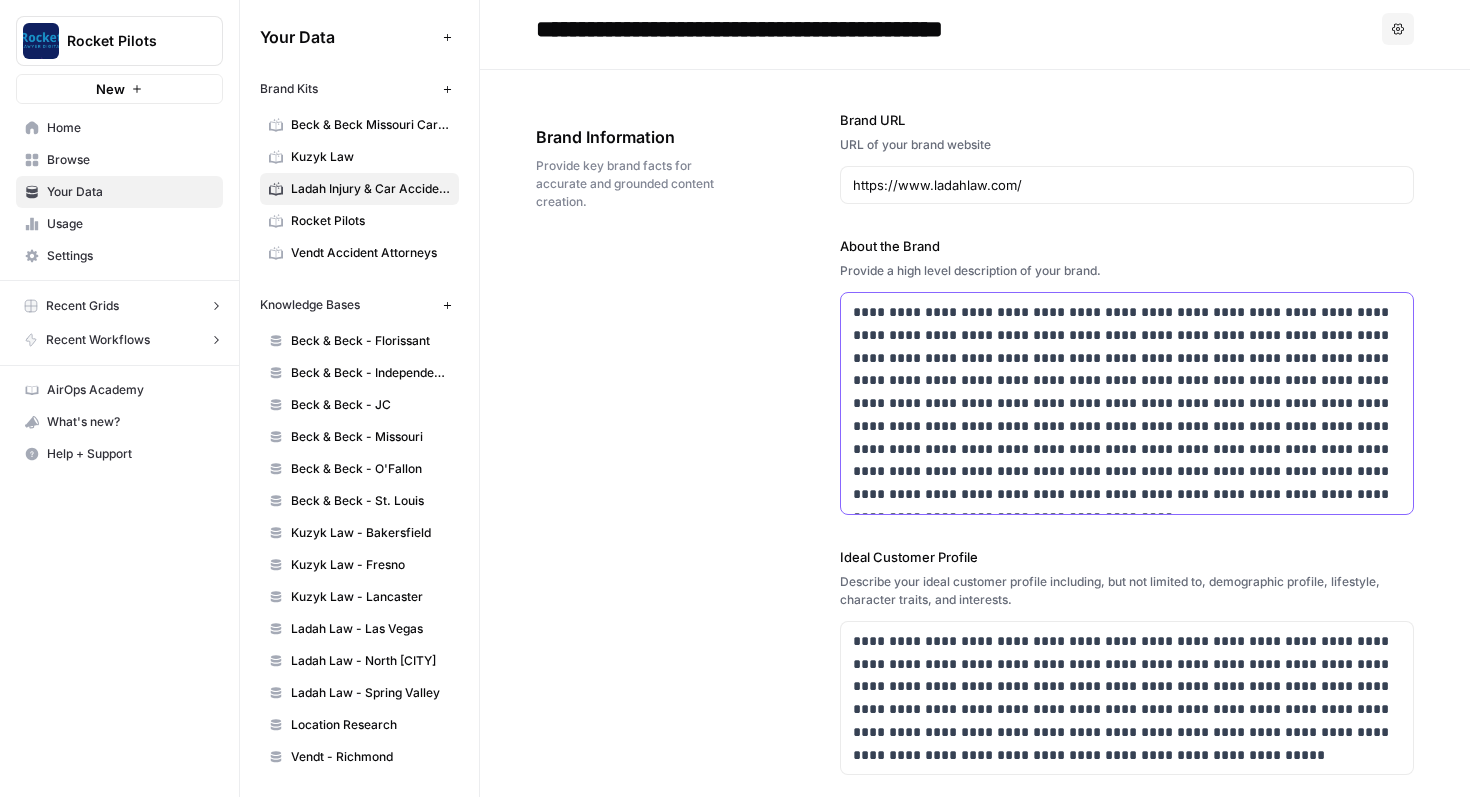 click on "**********" at bounding box center [1127, 403] 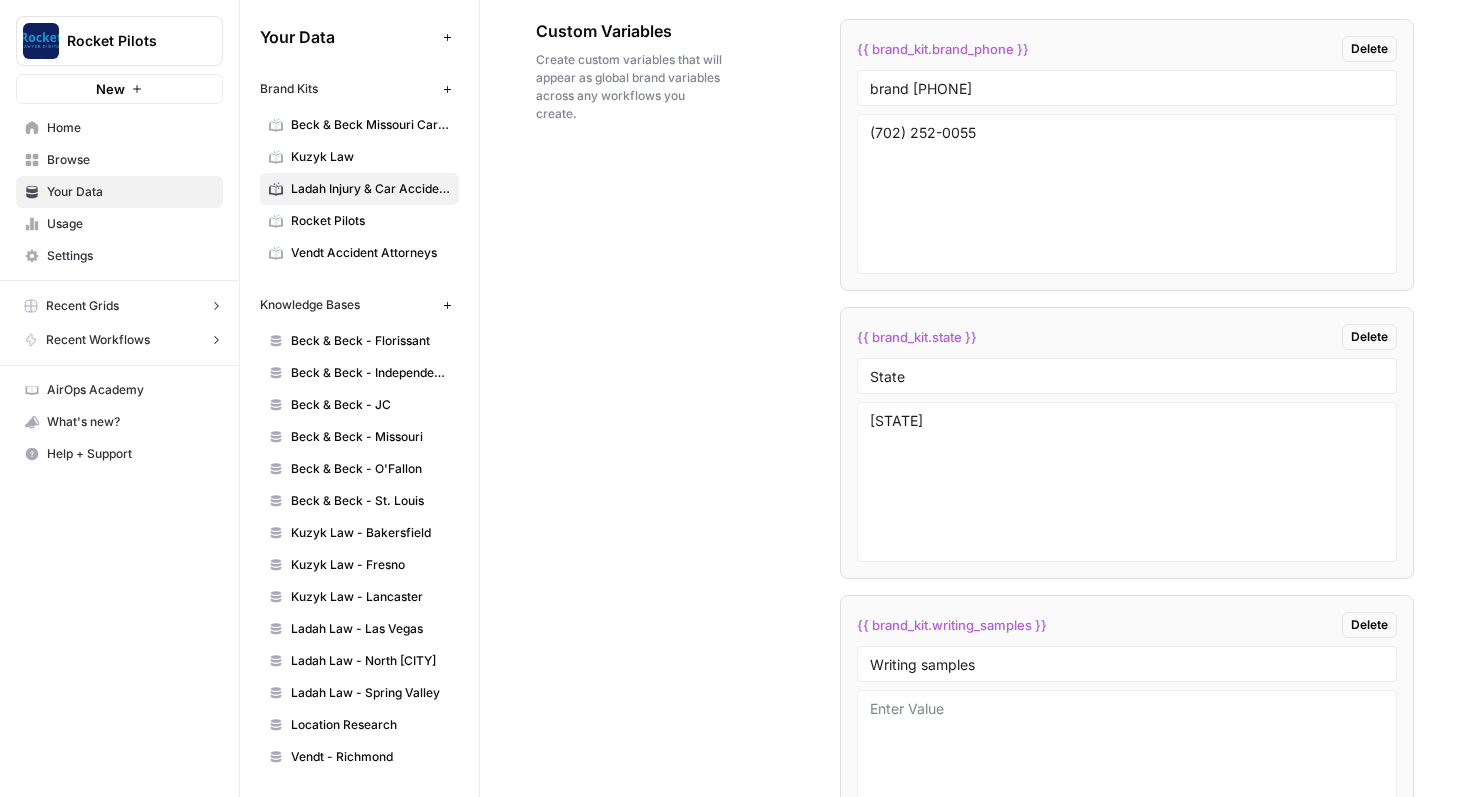 scroll, scrollTop: 3600, scrollLeft: 0, axis: vertical 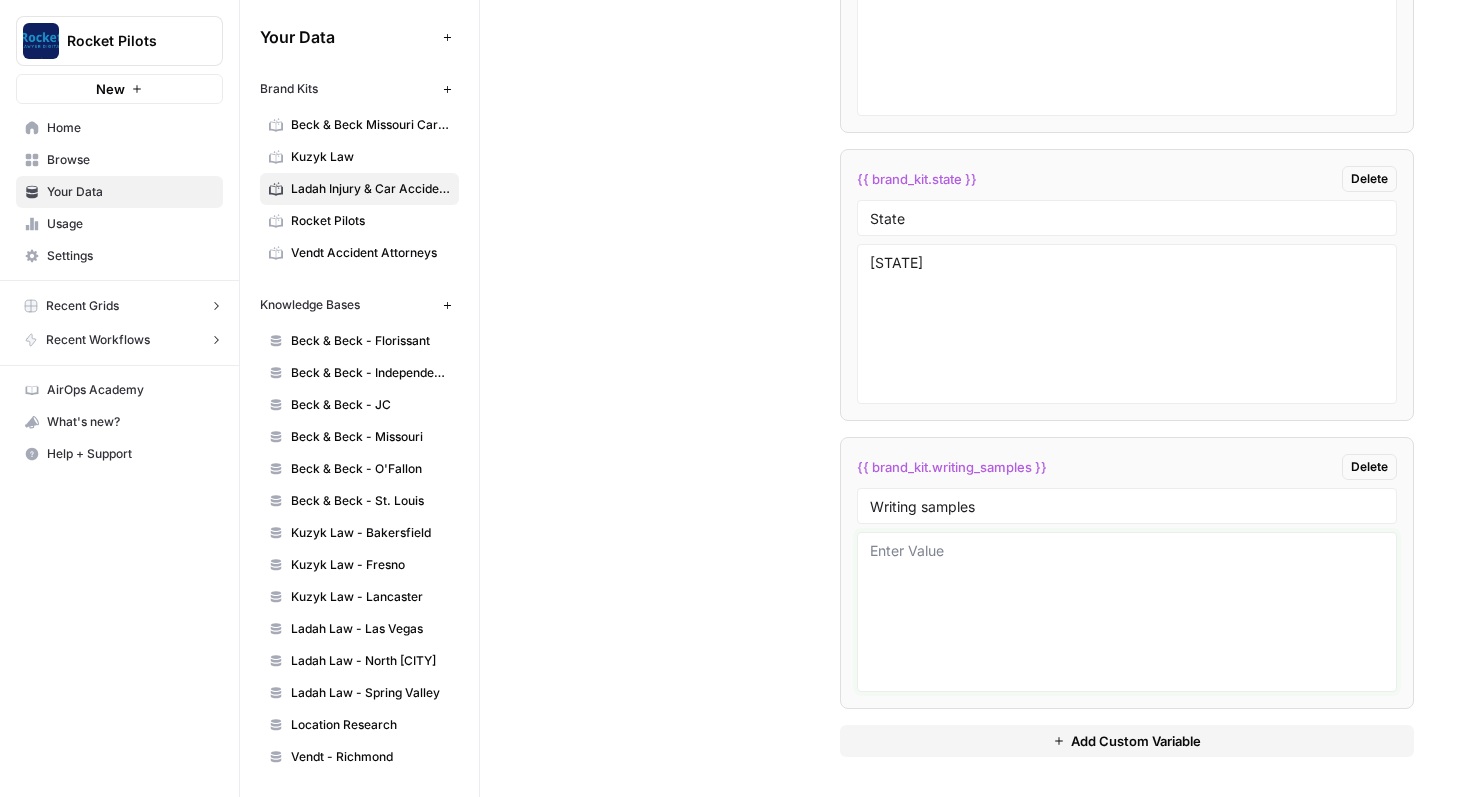 click at bounding box center [1127, 612] 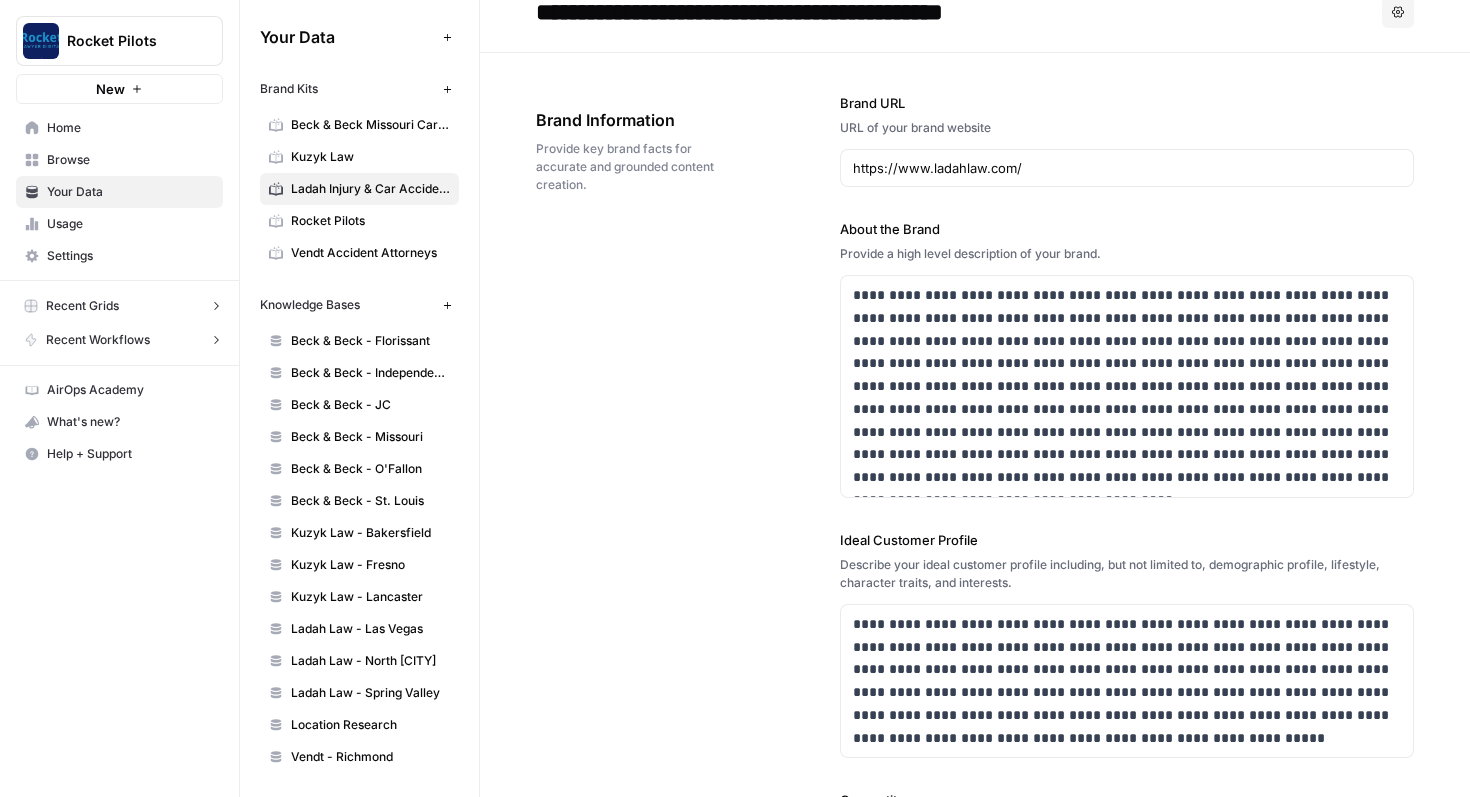 scroll, scrollTop: 0, scrollLeft: 0, axis: both 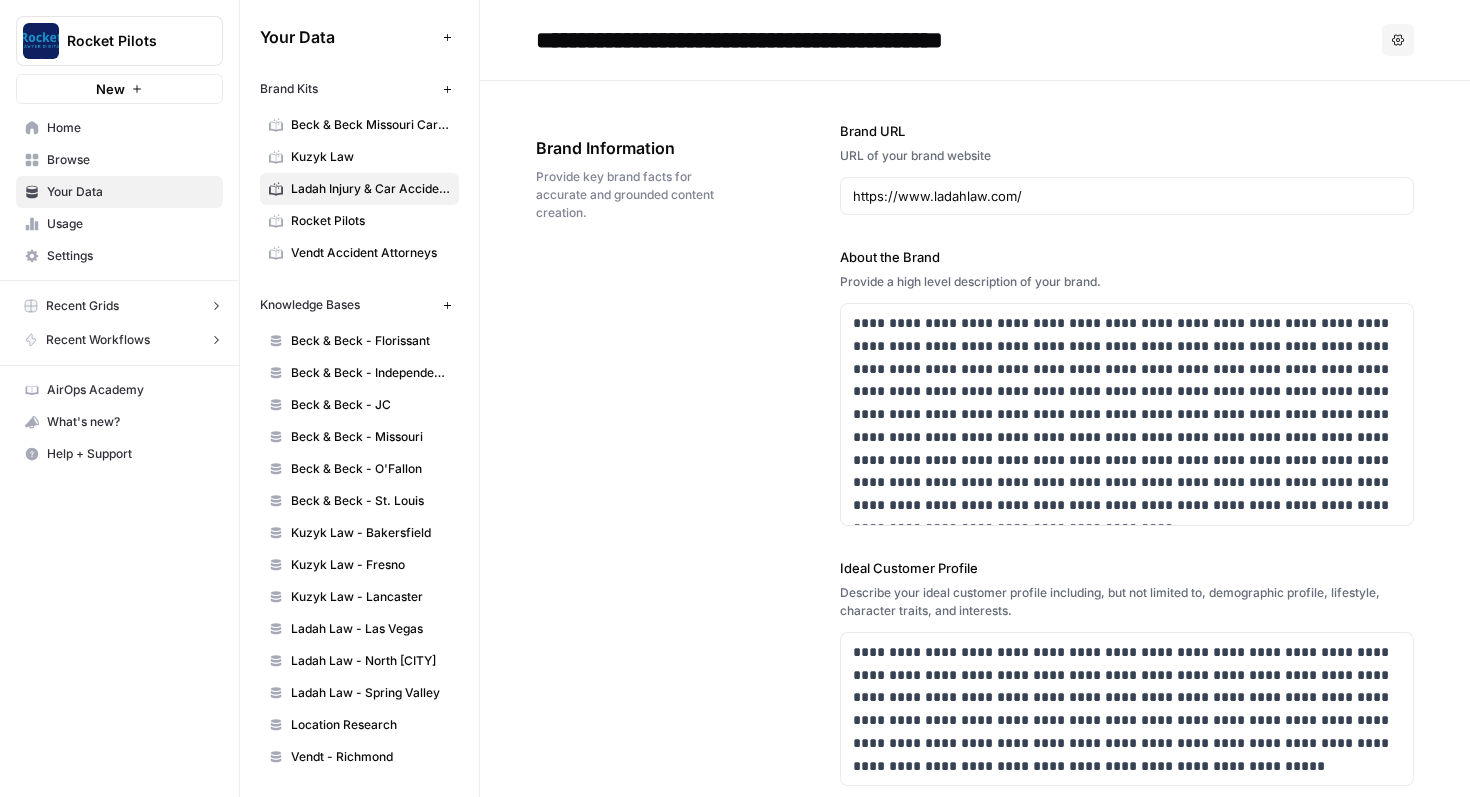 click on "**********" at bounding box center [975, 672] 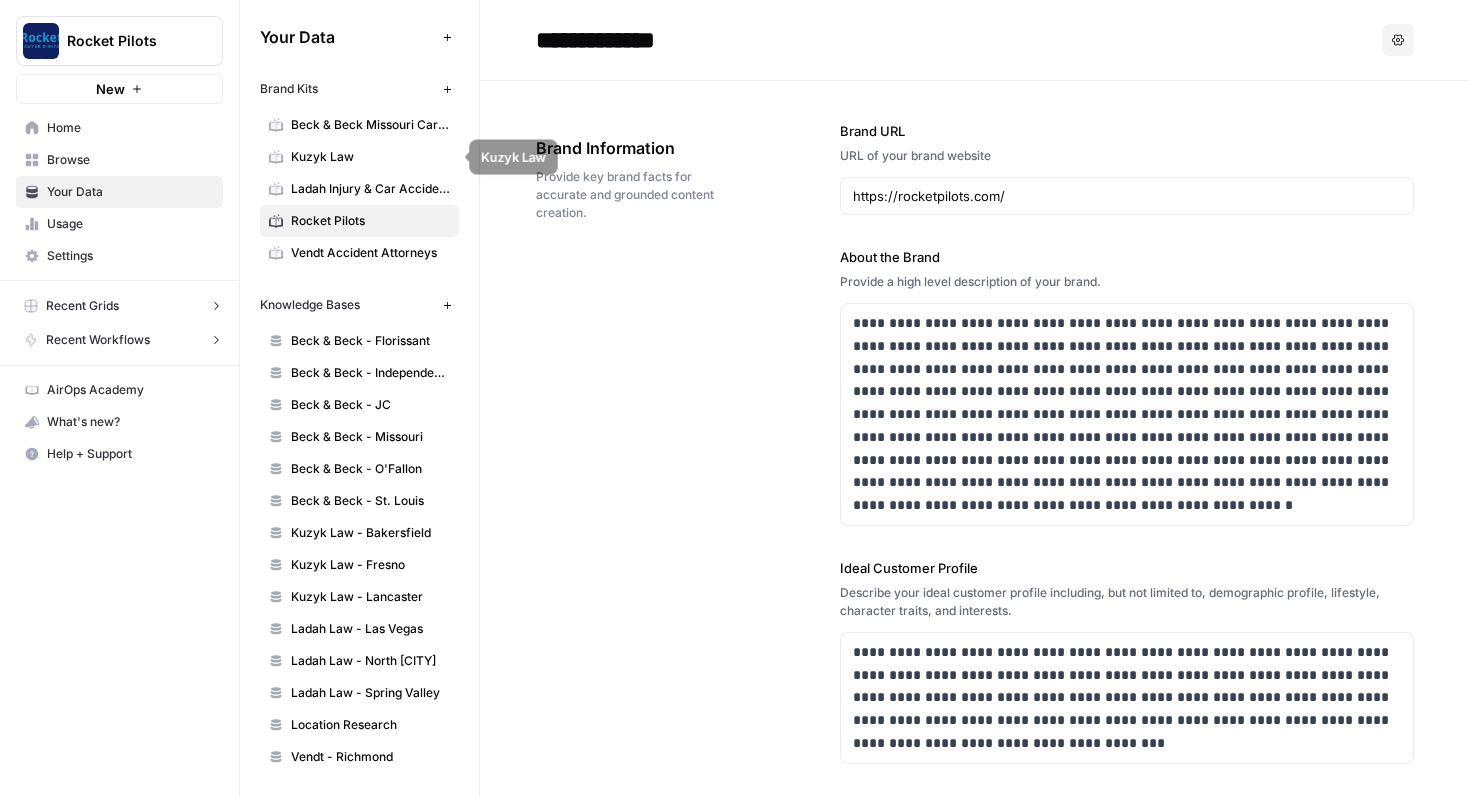 click on "Kuzyk Law" at bounding box center (370, 157) 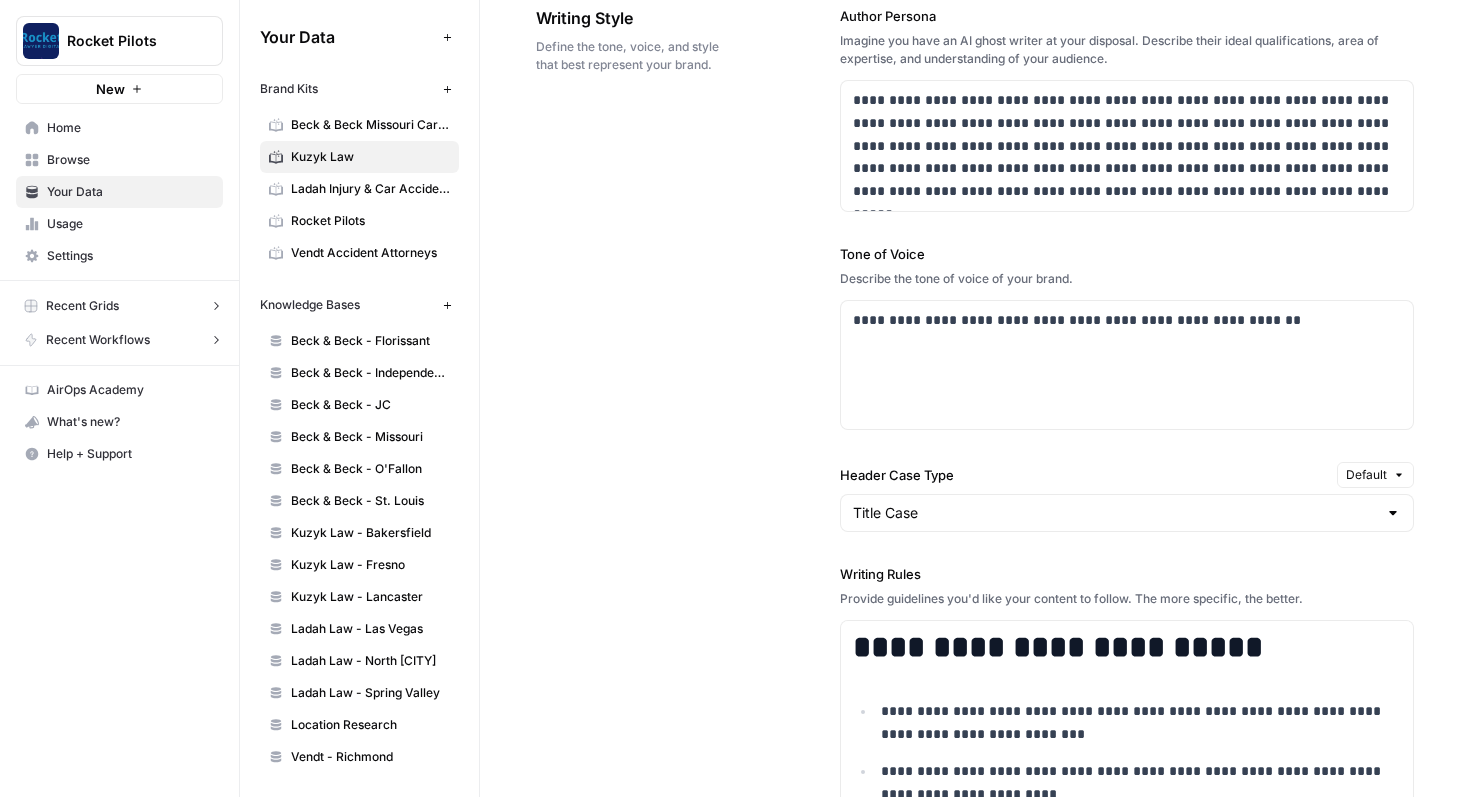 scroll, scrollTop: 1527, scrollLeft: 0, axis: vertical 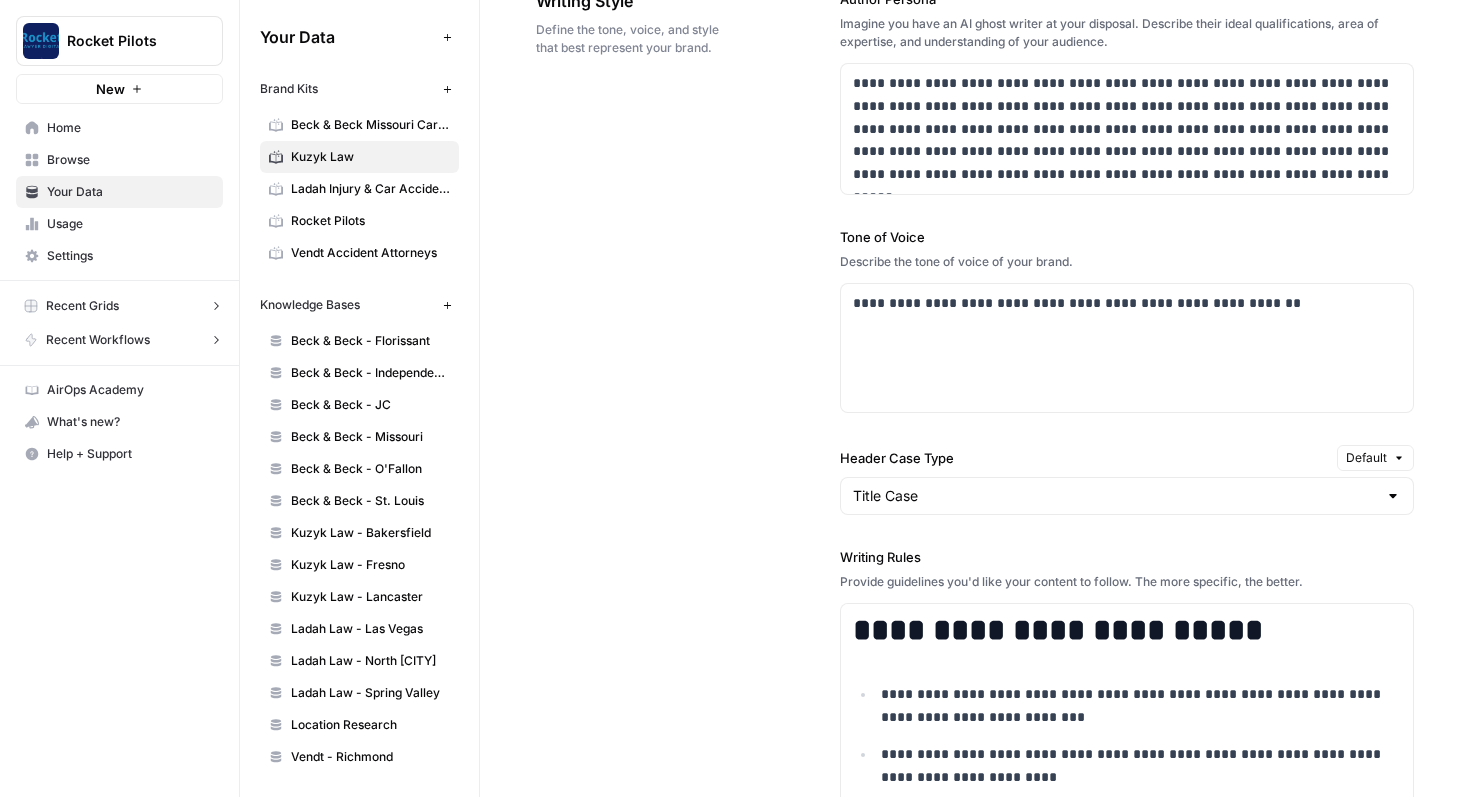 click on "Recent Workflows" at bounding box center [119, 340] 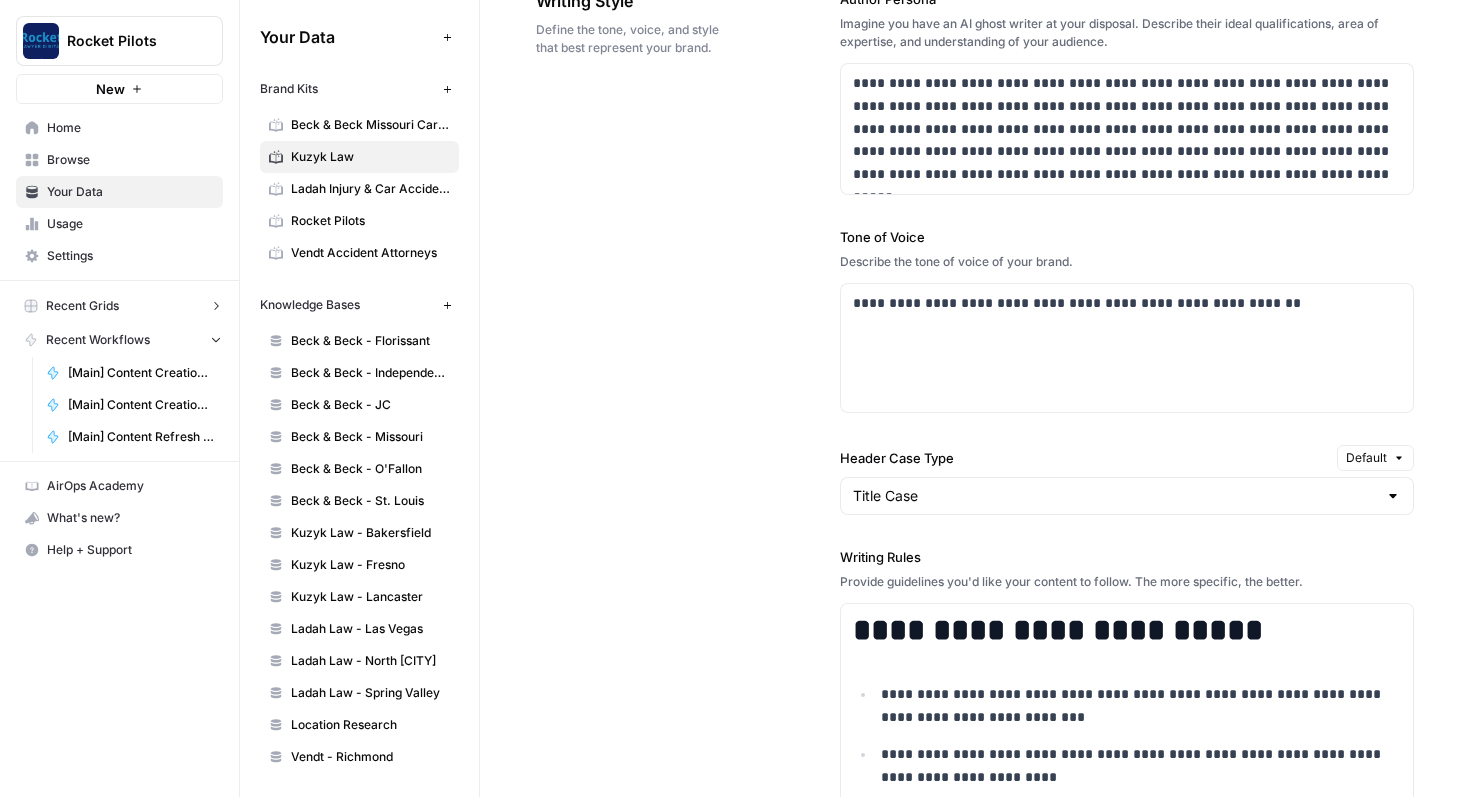 click on "Recent Grids" at bounding box center (123, 306) 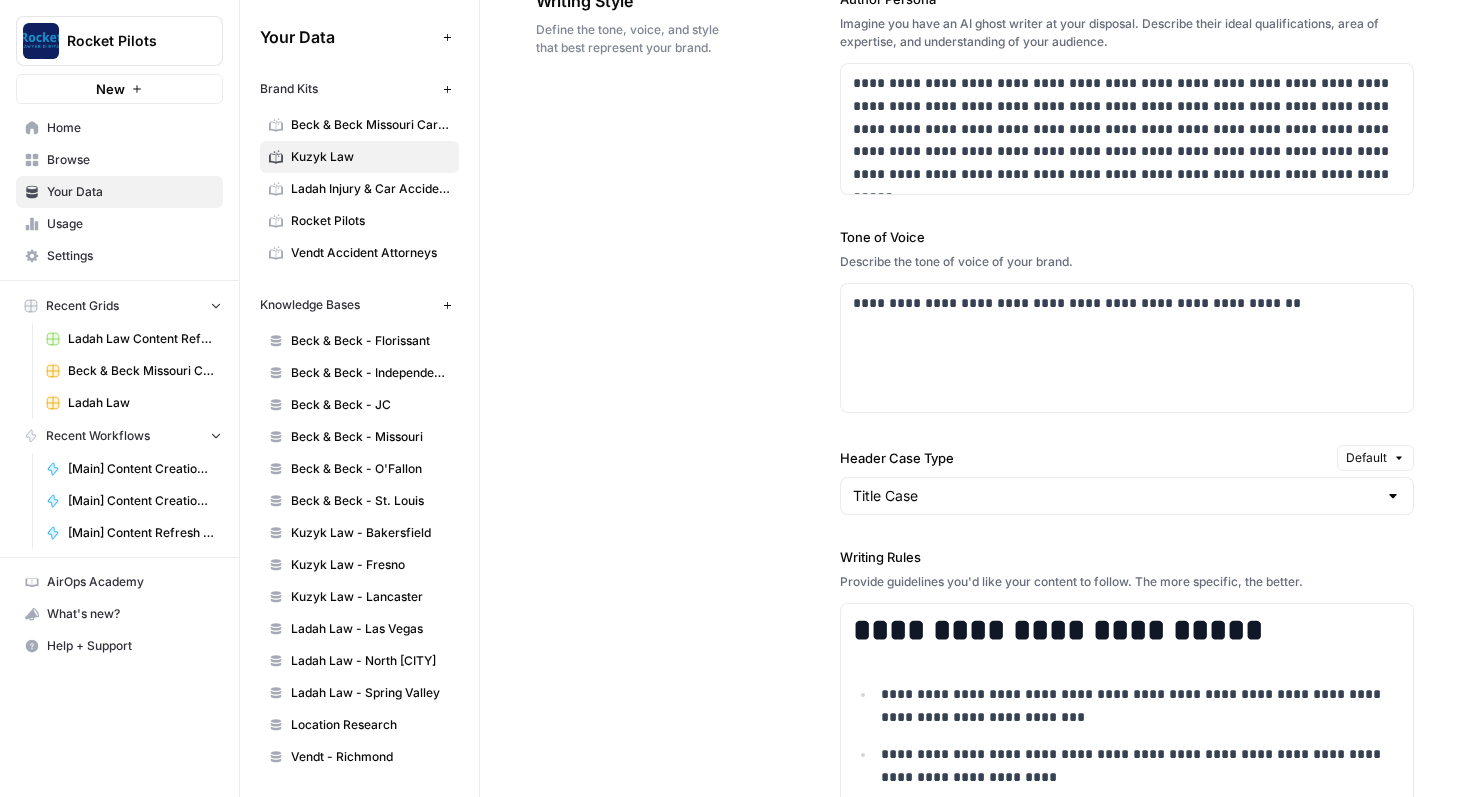 click on "Ladah Law Content Refresh" at bounding box center [141, 339] 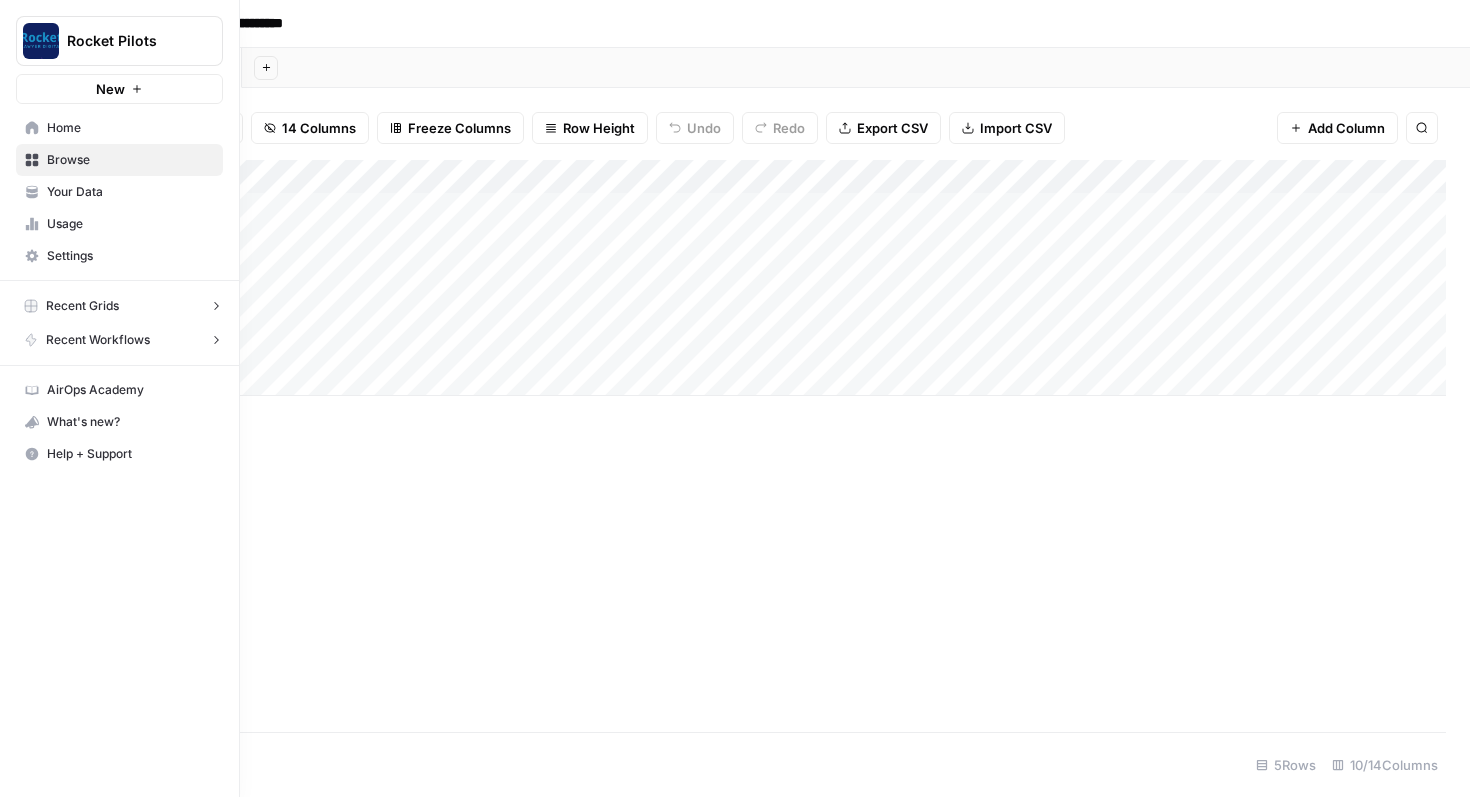 click on "Recent Grids" at bounding box center [123, 306] 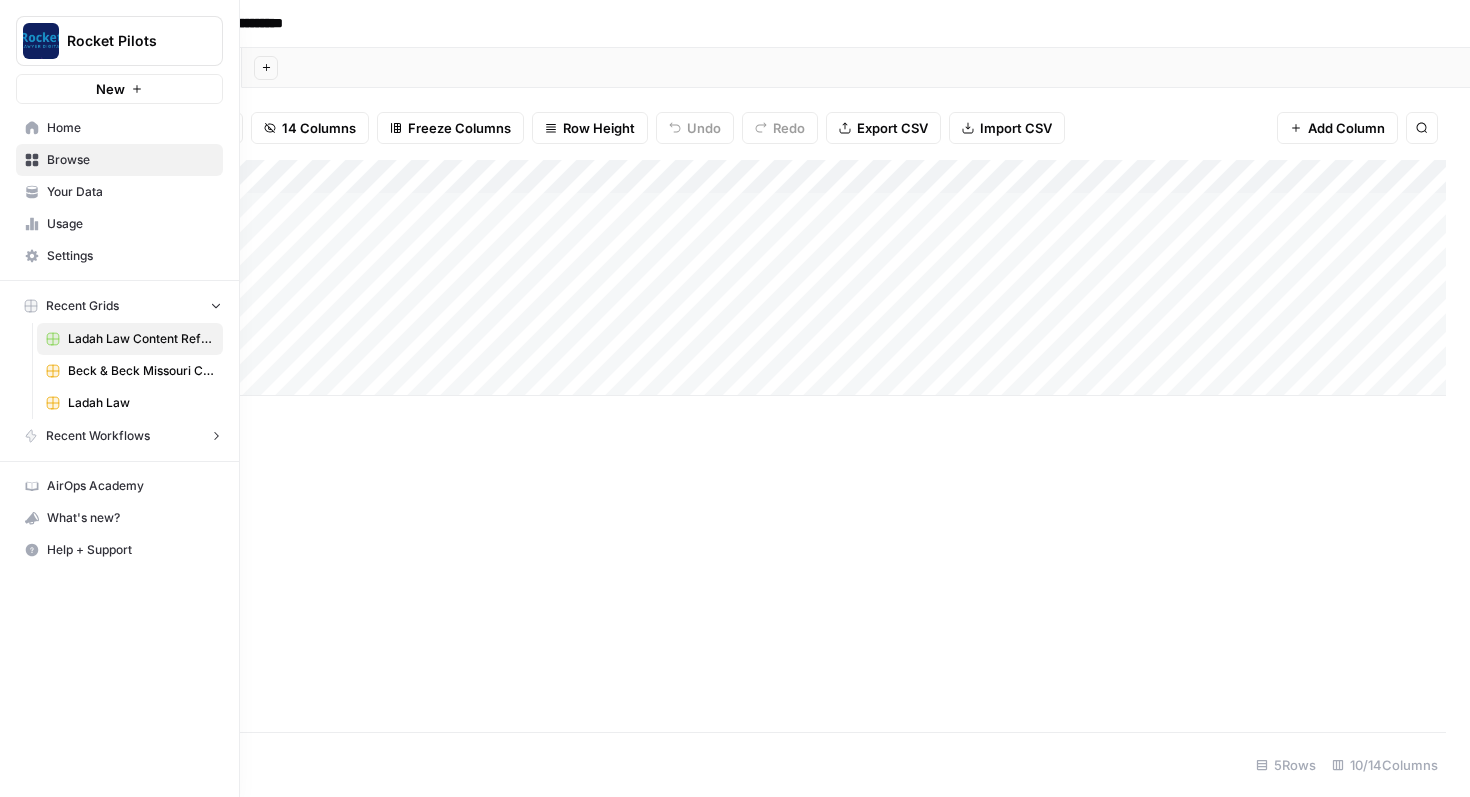 click on "Ladah Law" at bounding box center [141, 403] 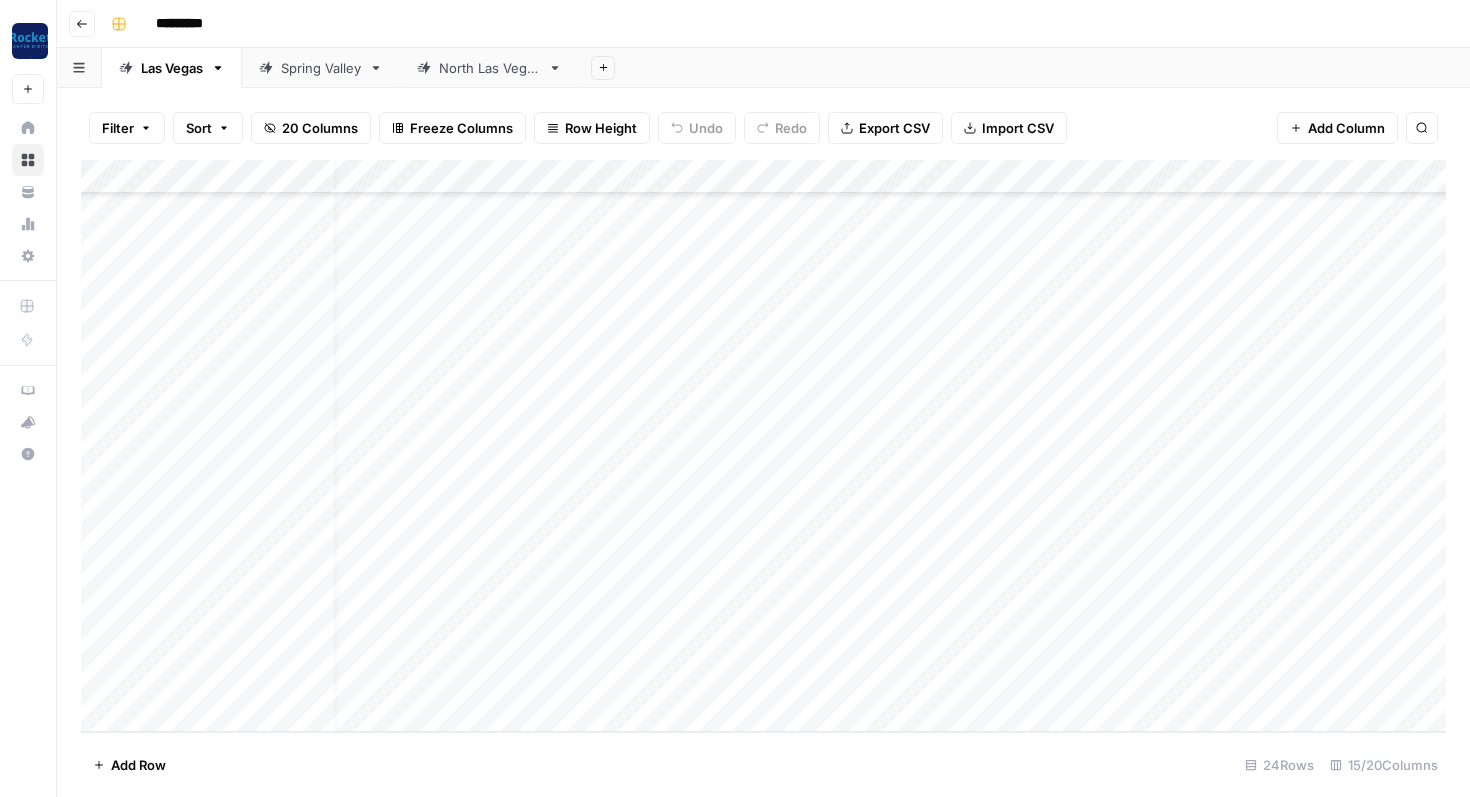 scroll, scrollTop: 310, scrollLeft: 0, axis: vertical 